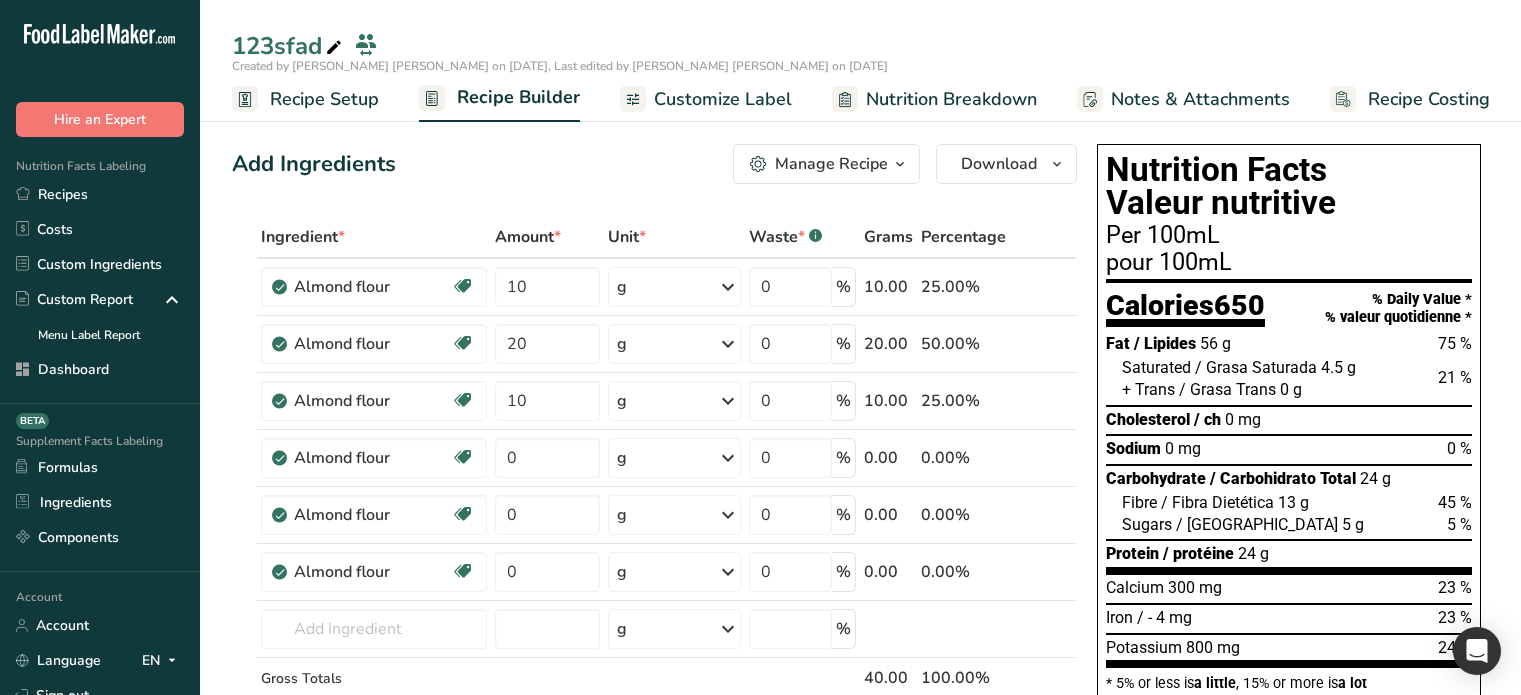 scroll, scrollTop: 0, scrollLeft: 0, axis: both 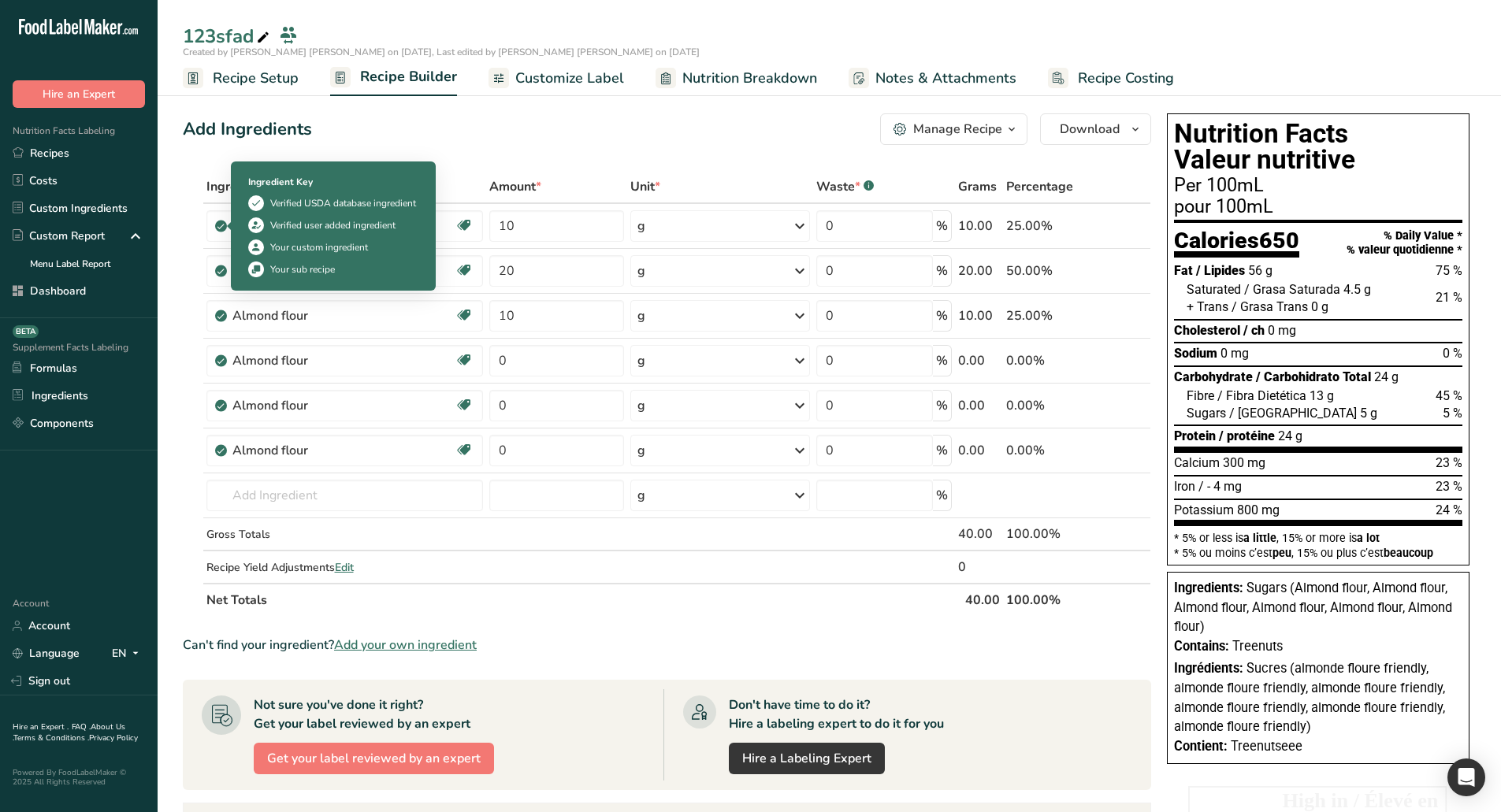 click on "Verified user added ingredient" at bounding box center (333, 225) 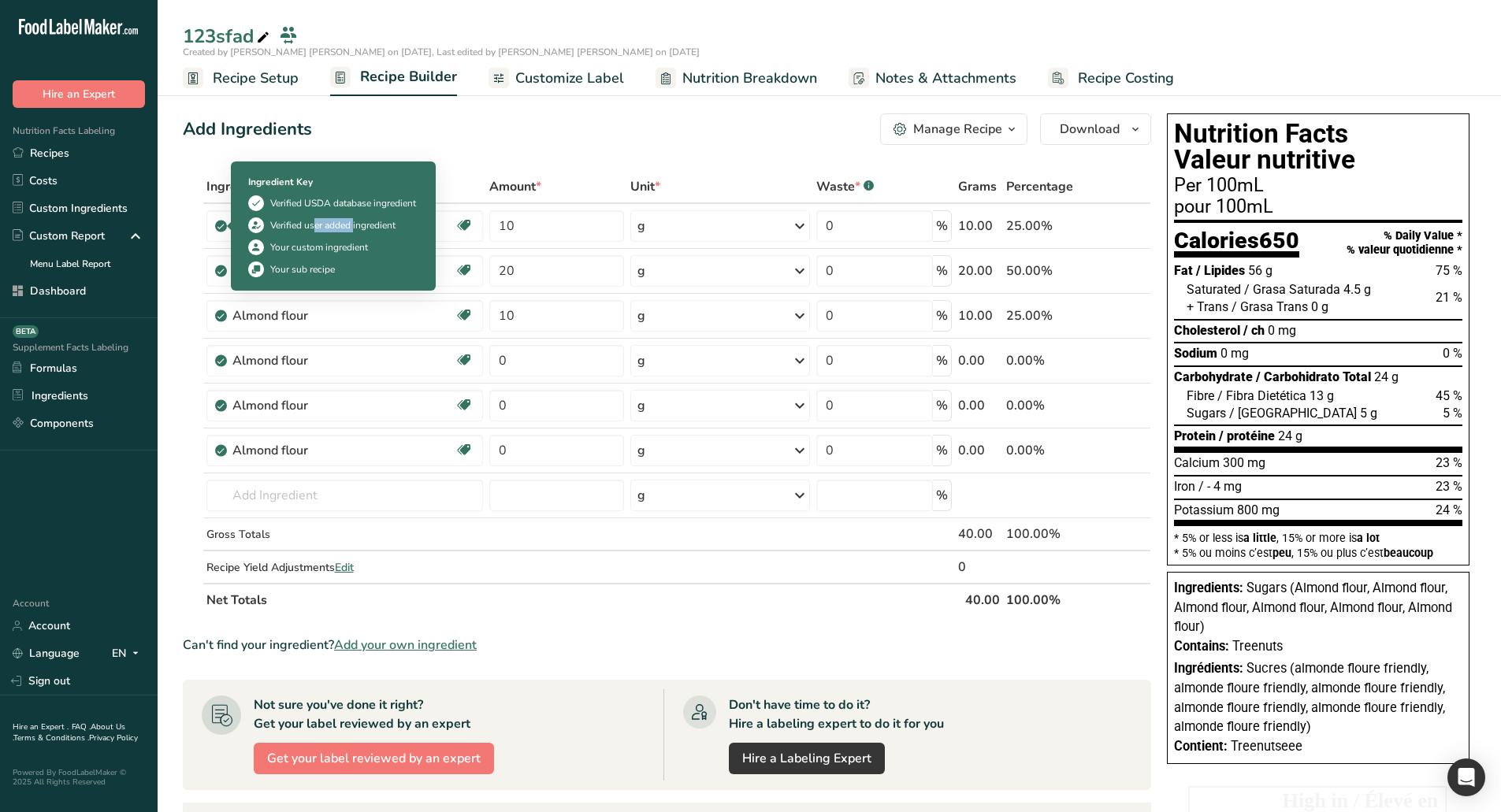 click on "Verified user added ingredient" at bounding box center (333, 225) 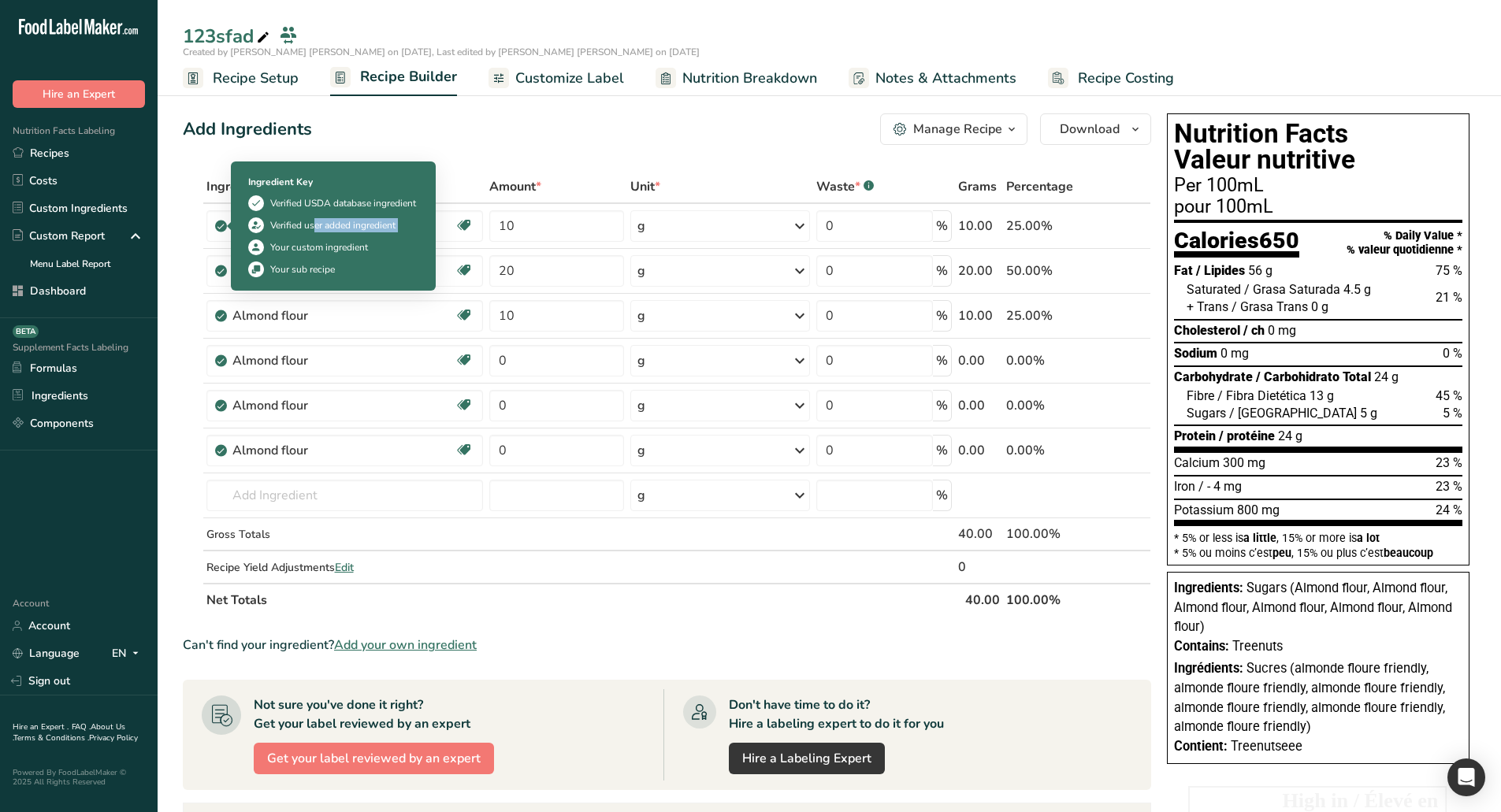 click on "Verified user added ingredient" at bounding box center [333, 225] 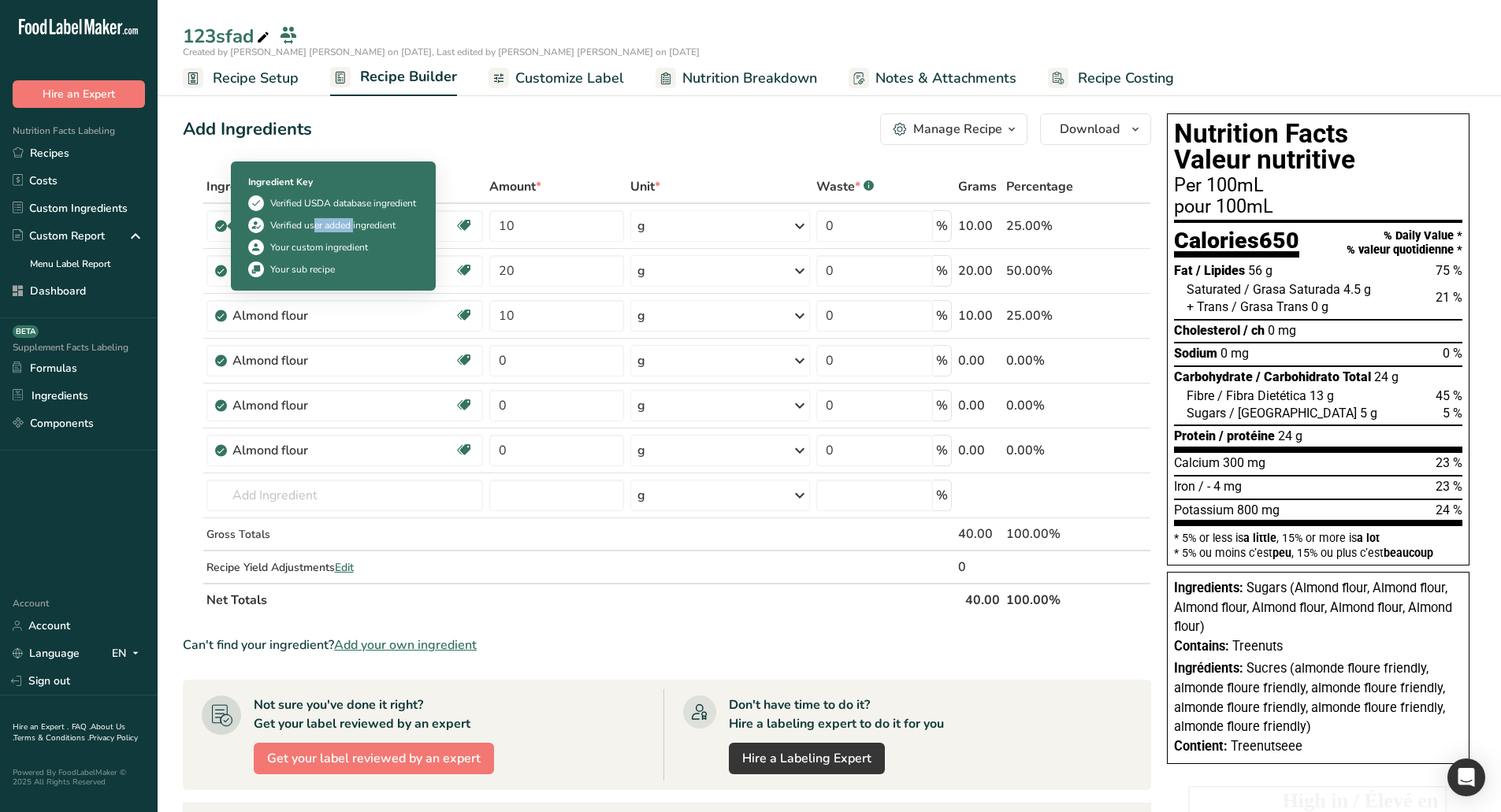 click on "Verified user added ingredient" at bounding box center [333, 225] 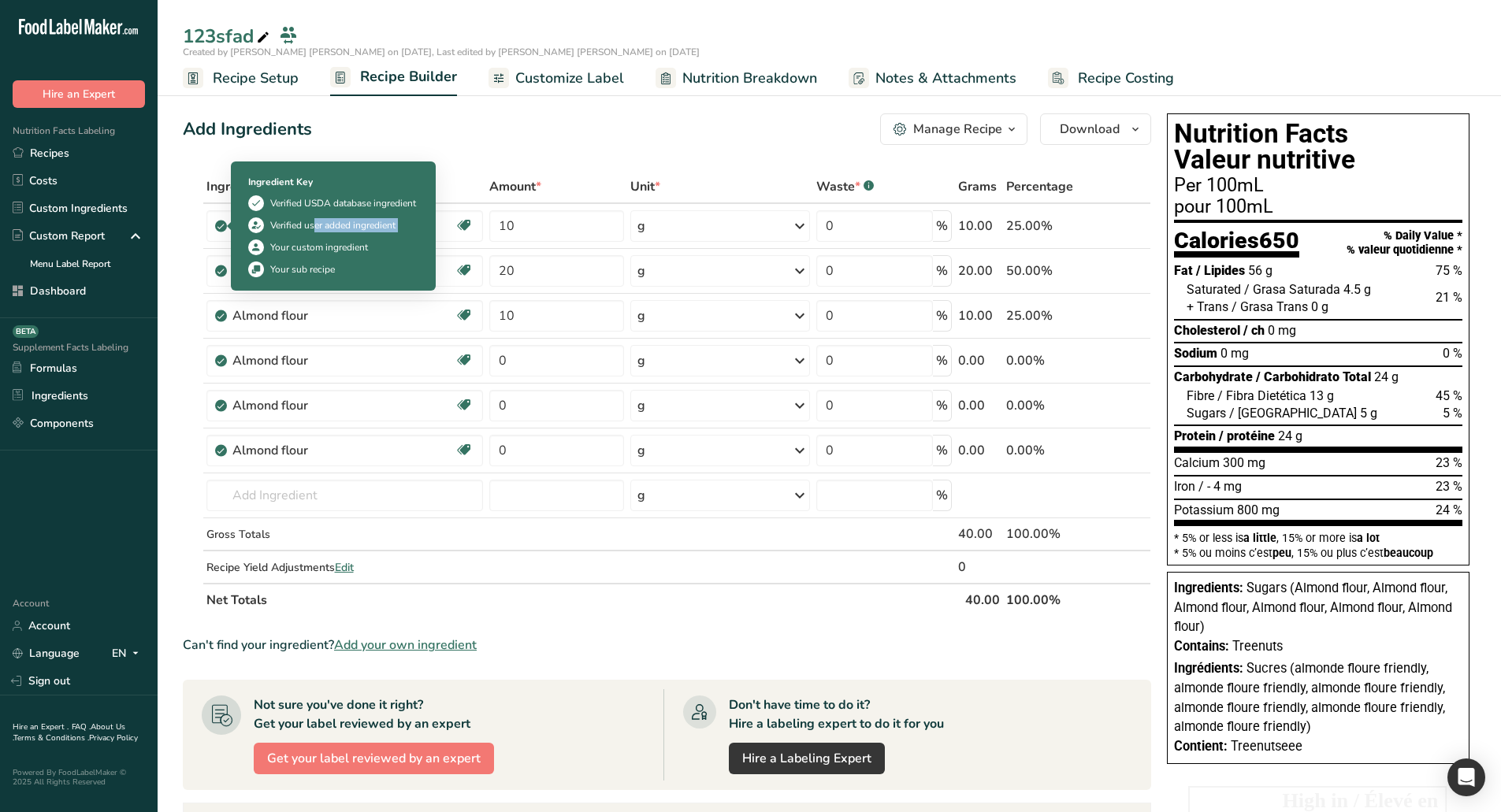 click on "Verified user added ingredient" at bounding box center [333, 225] 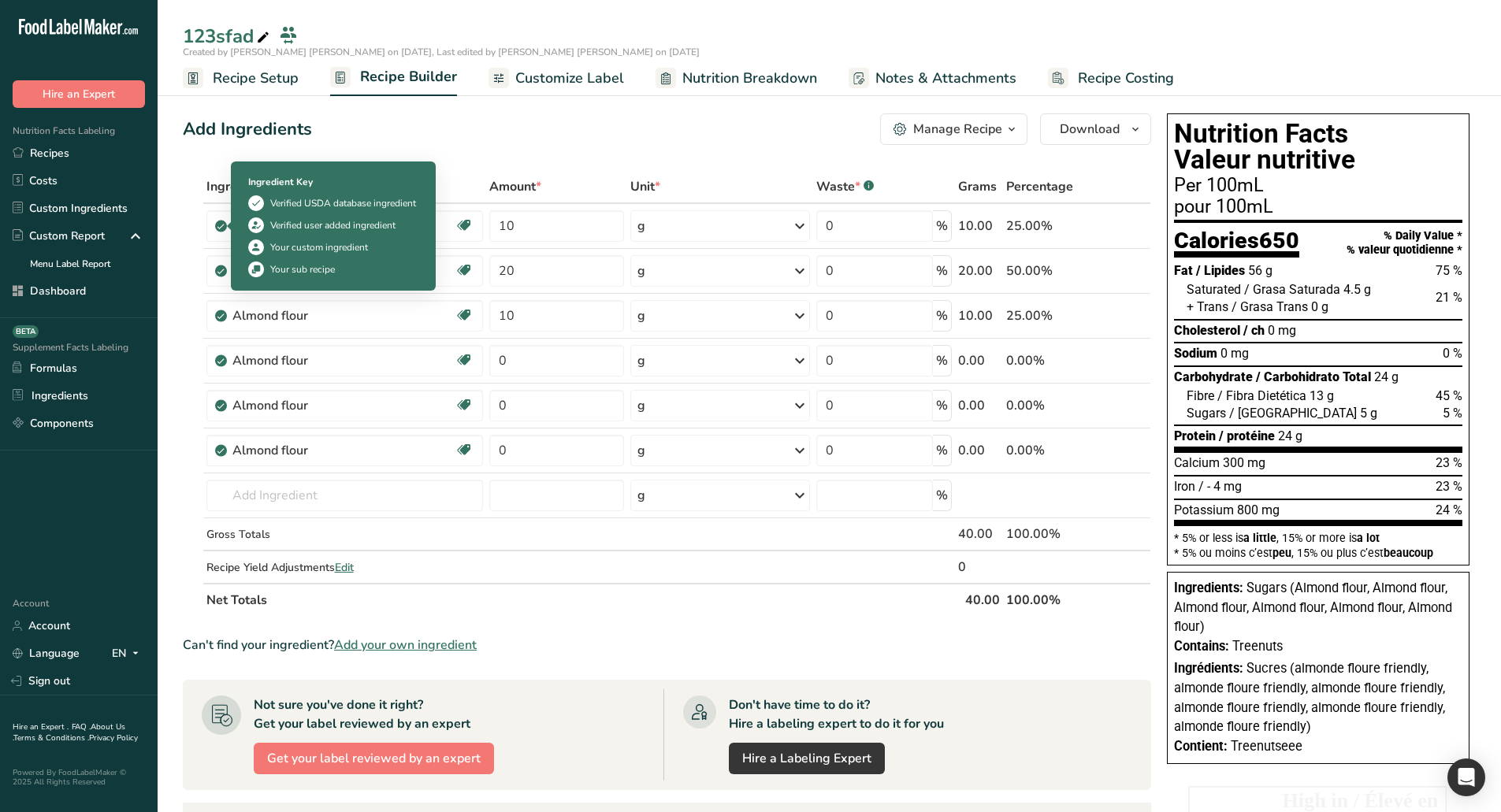 click on "Verified USDA database ingredient" at bounding box center [343, 203] 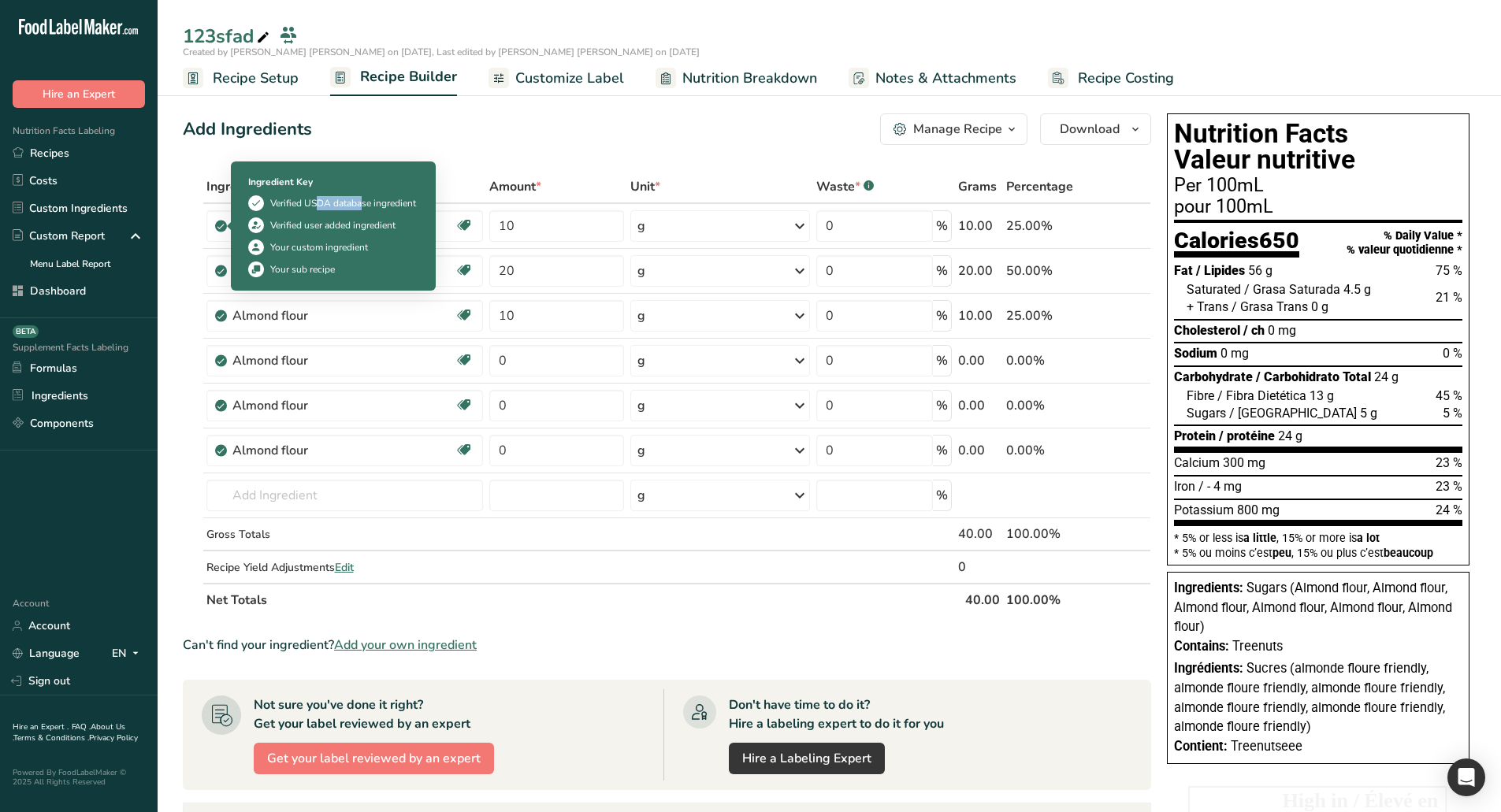click on "Verified USDA database ingredient" at bounding box center (343, 203) 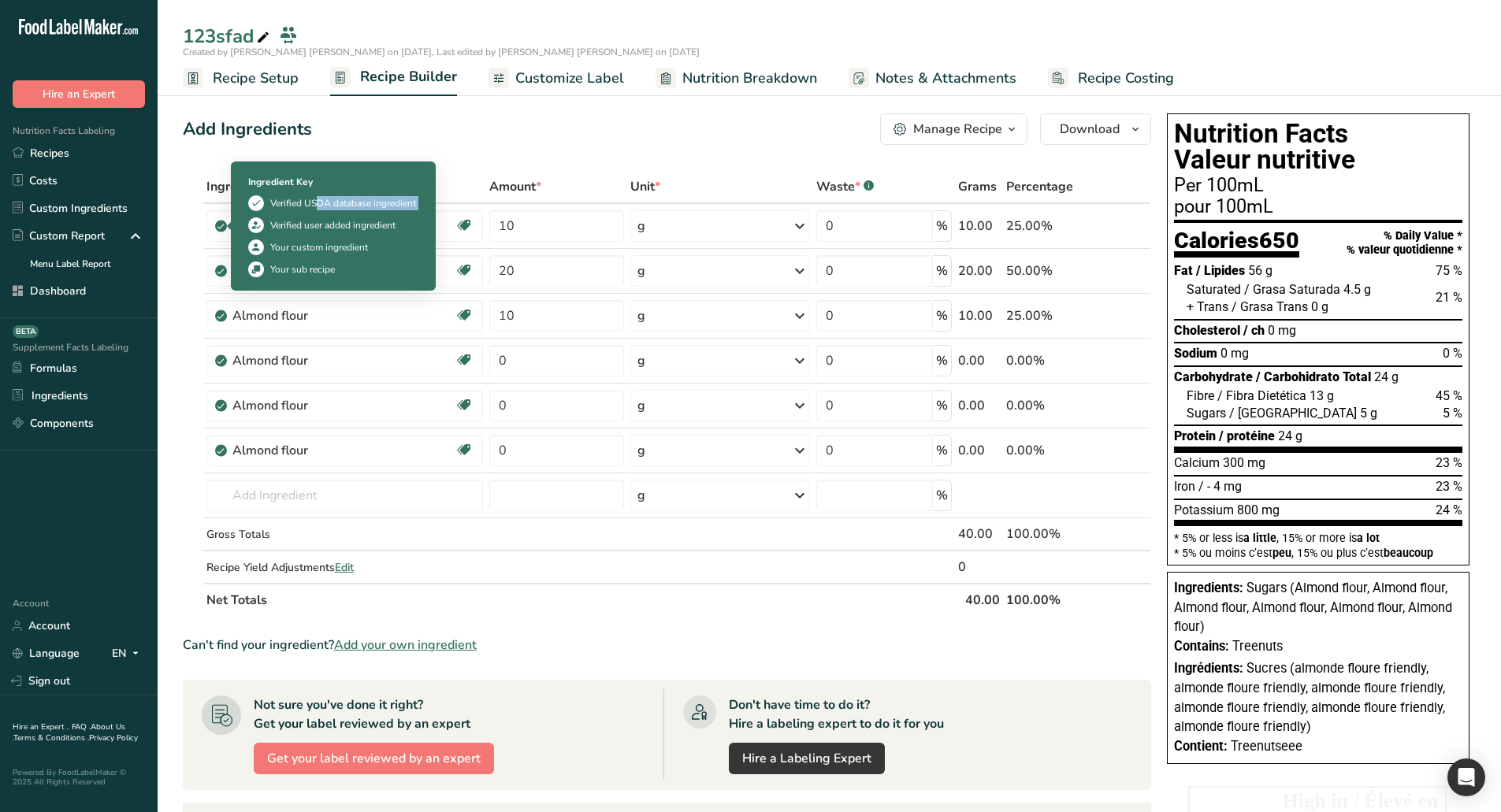 click on "Verified USDA database ingredient" at bounding box center (343, 203) 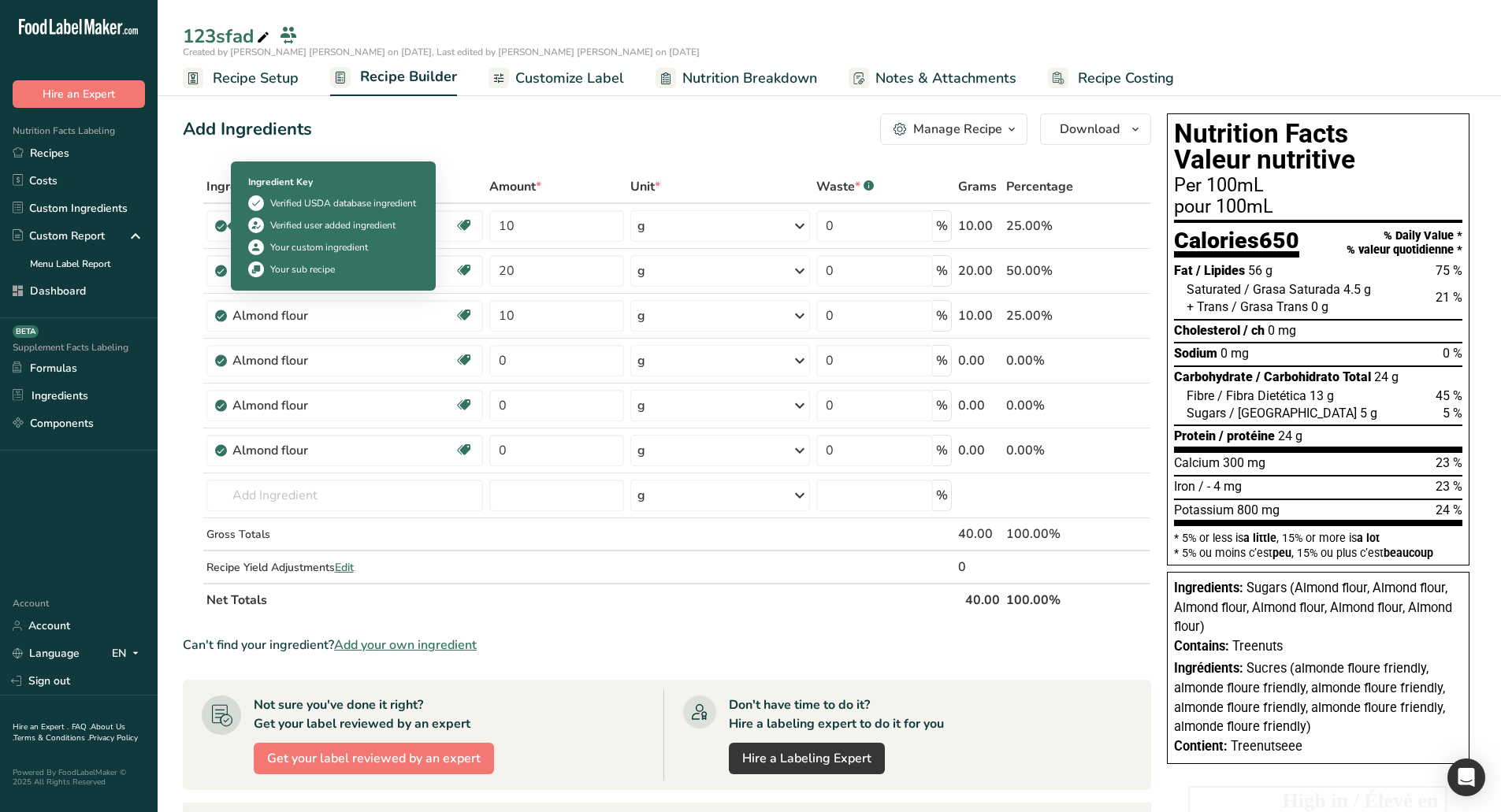 click on "Your custom ingredient" at bounding box center (319, 247) 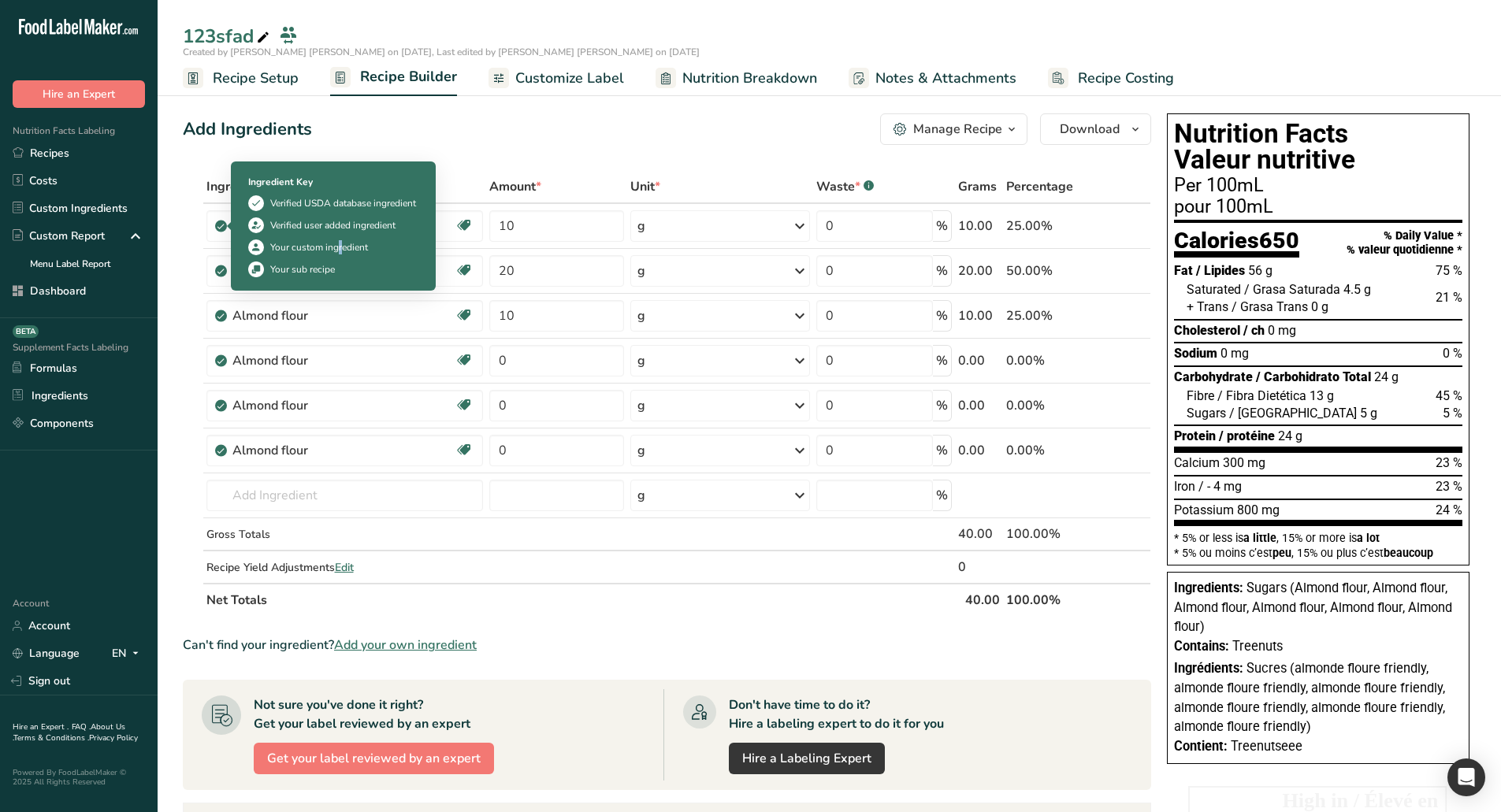 click on "Your custom ingredient" at bounding box center (319, 247) 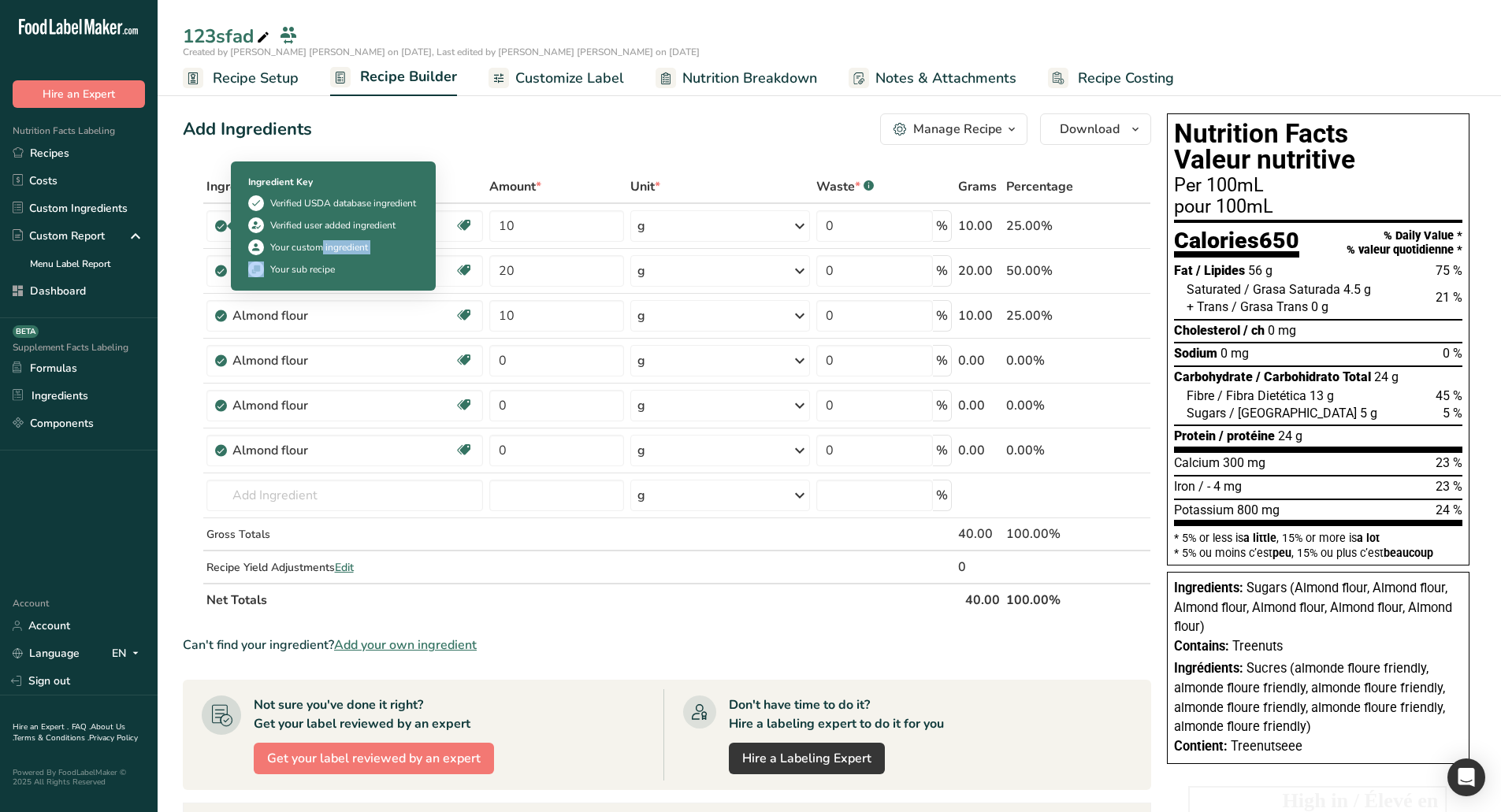 click on "Your custom ingredient" at bounding box center [319, 247] 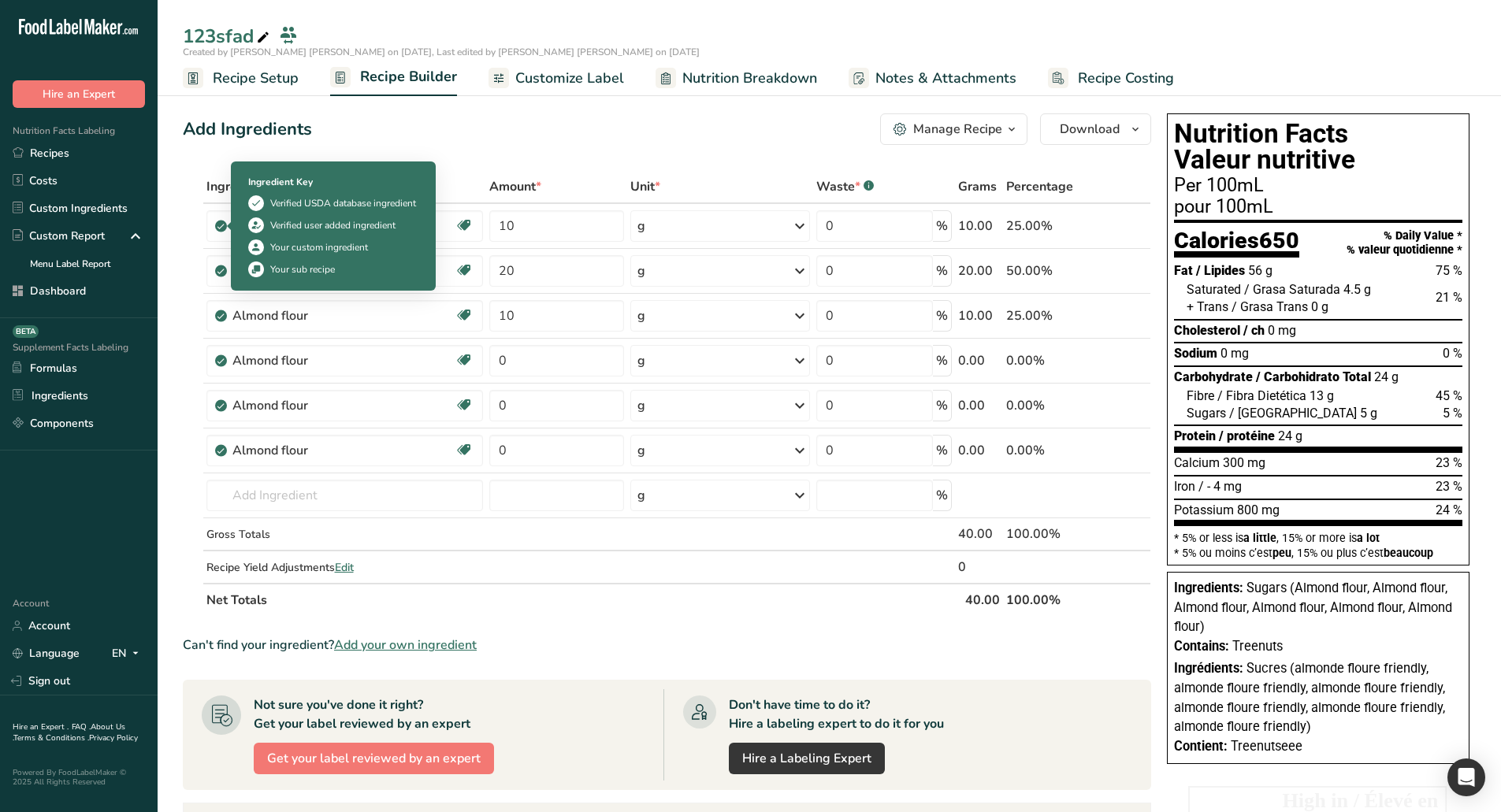 click on "Your sub recipe" at bounding box center (303, 269) 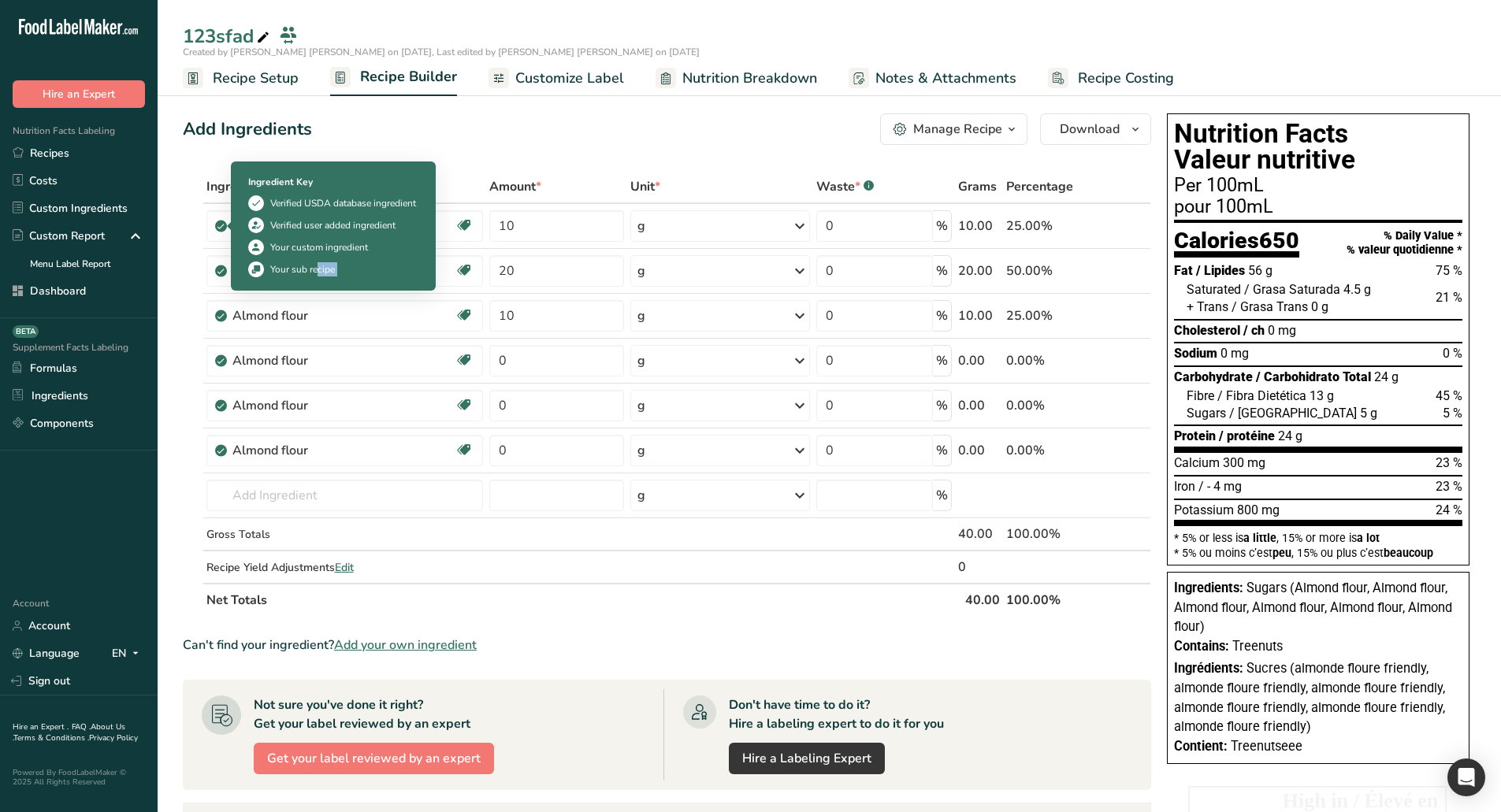 click on "Your sub recipe" at bounding box center [303, 269] 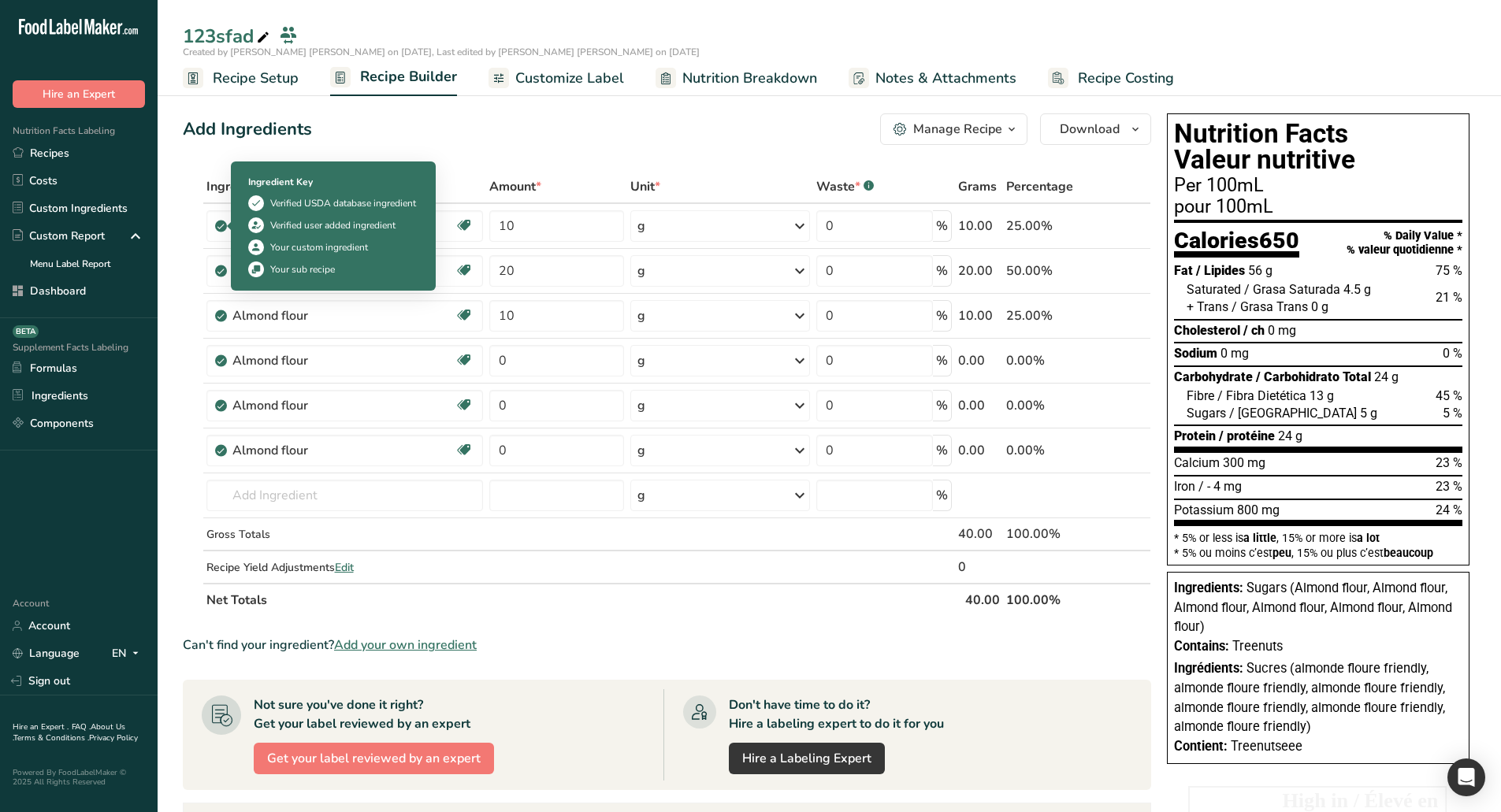 click on "Your custom ingredient" at bounding box center (319, 247) 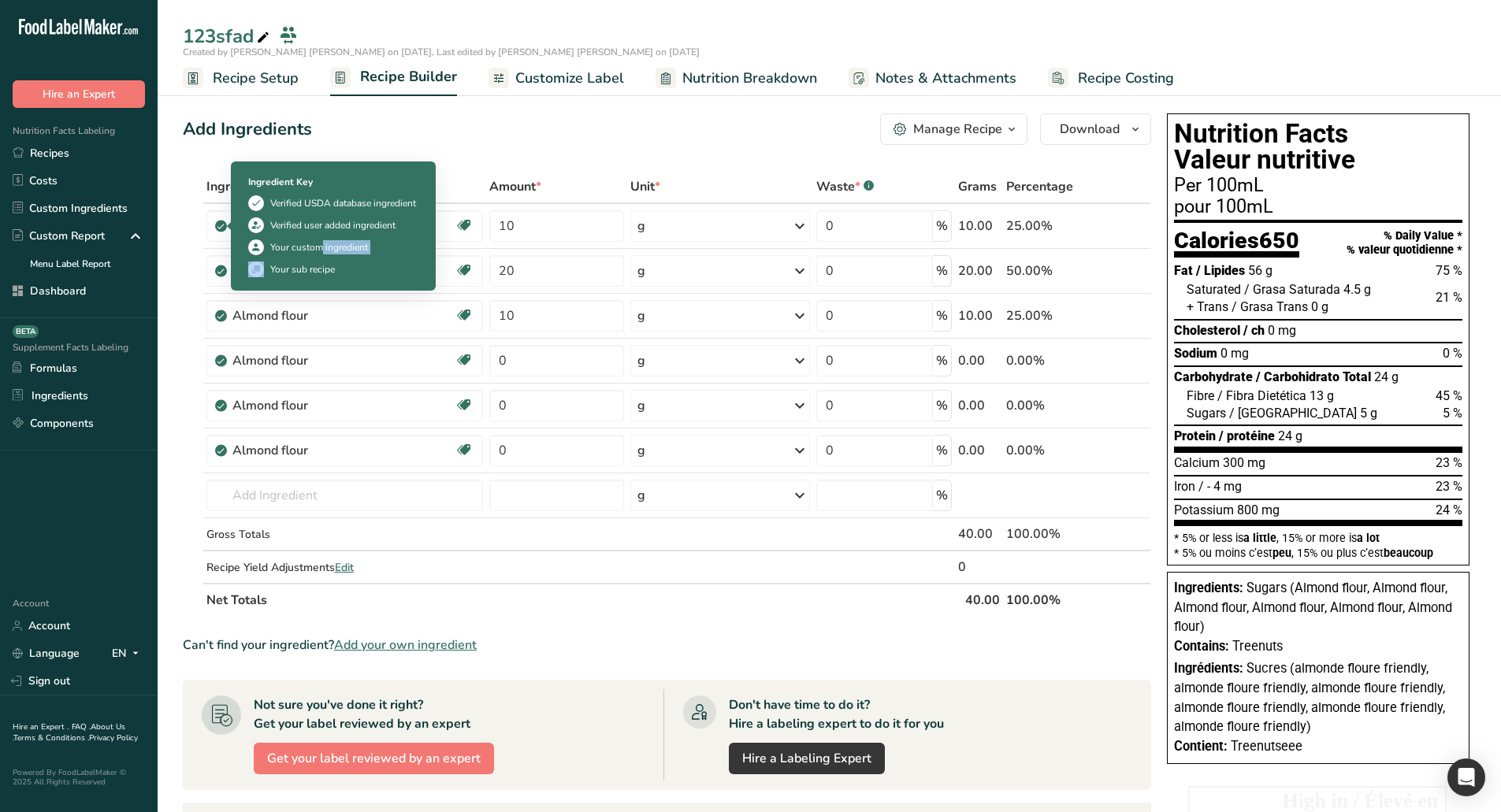 click on "Your custom ingredient" at bounding box center (319, 247) 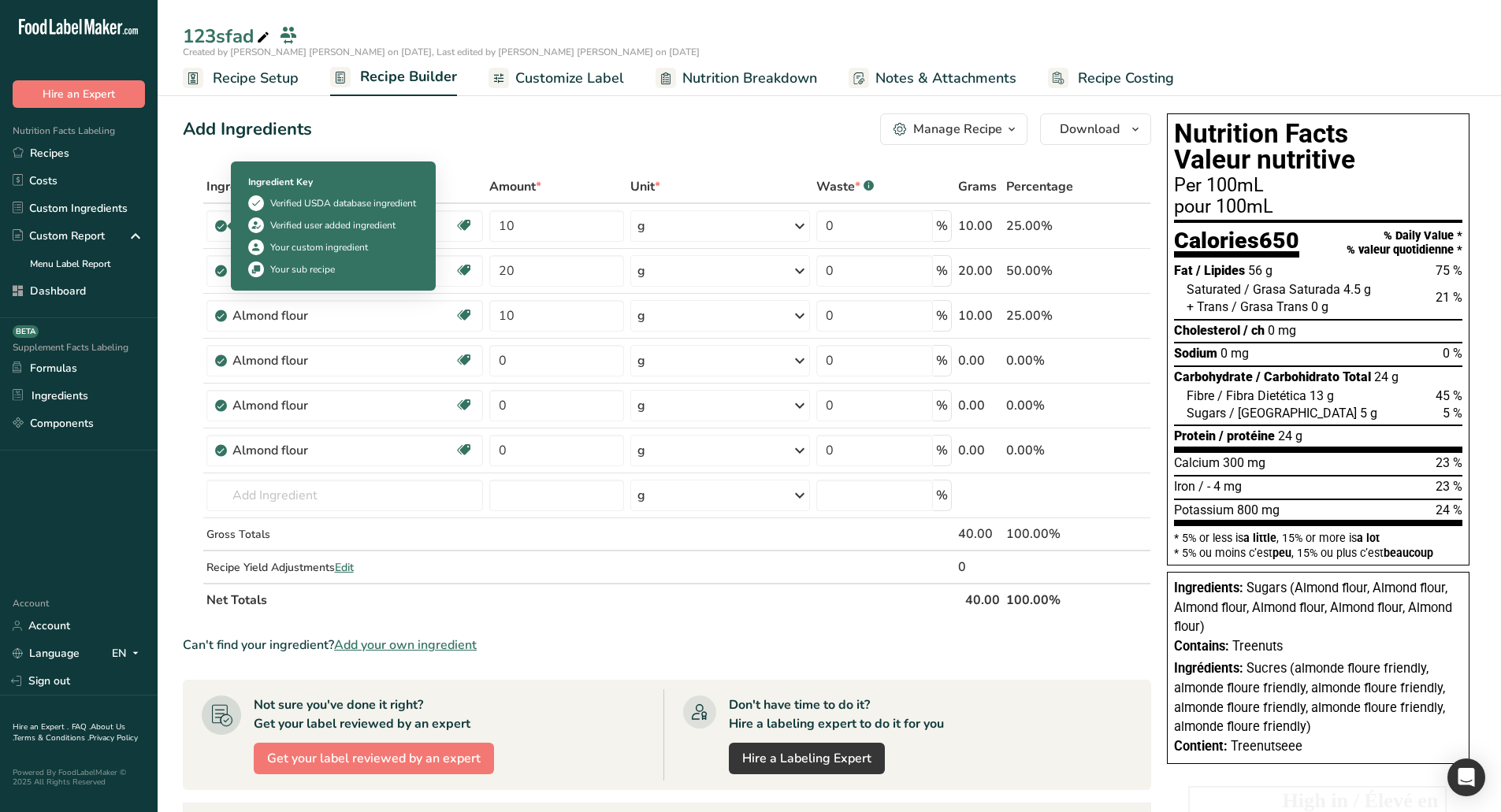 click on "Your sub recipe" at bounding box center [303, 269] 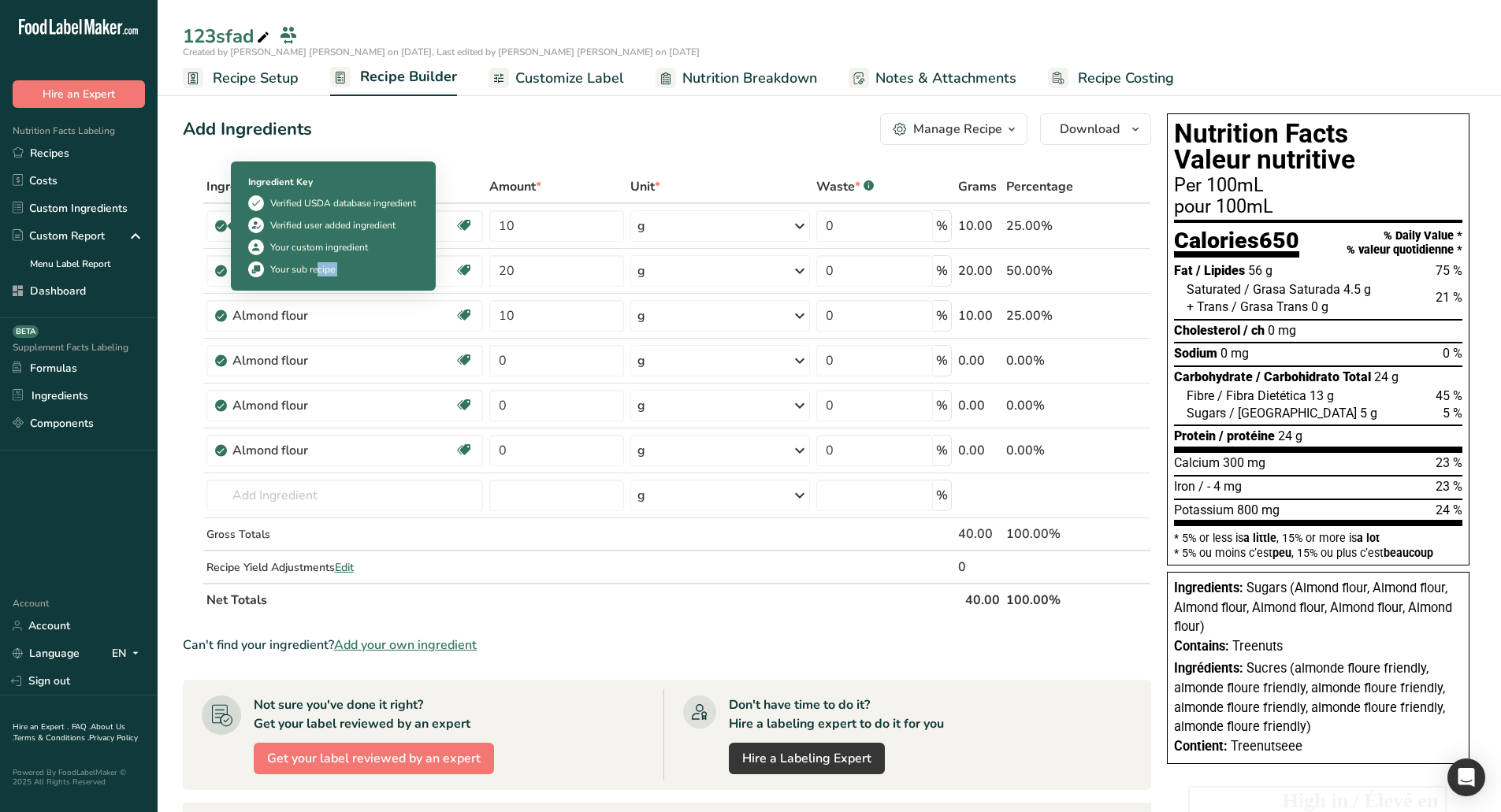 click on "Your sub recipe" at bounding box center [303, 269] 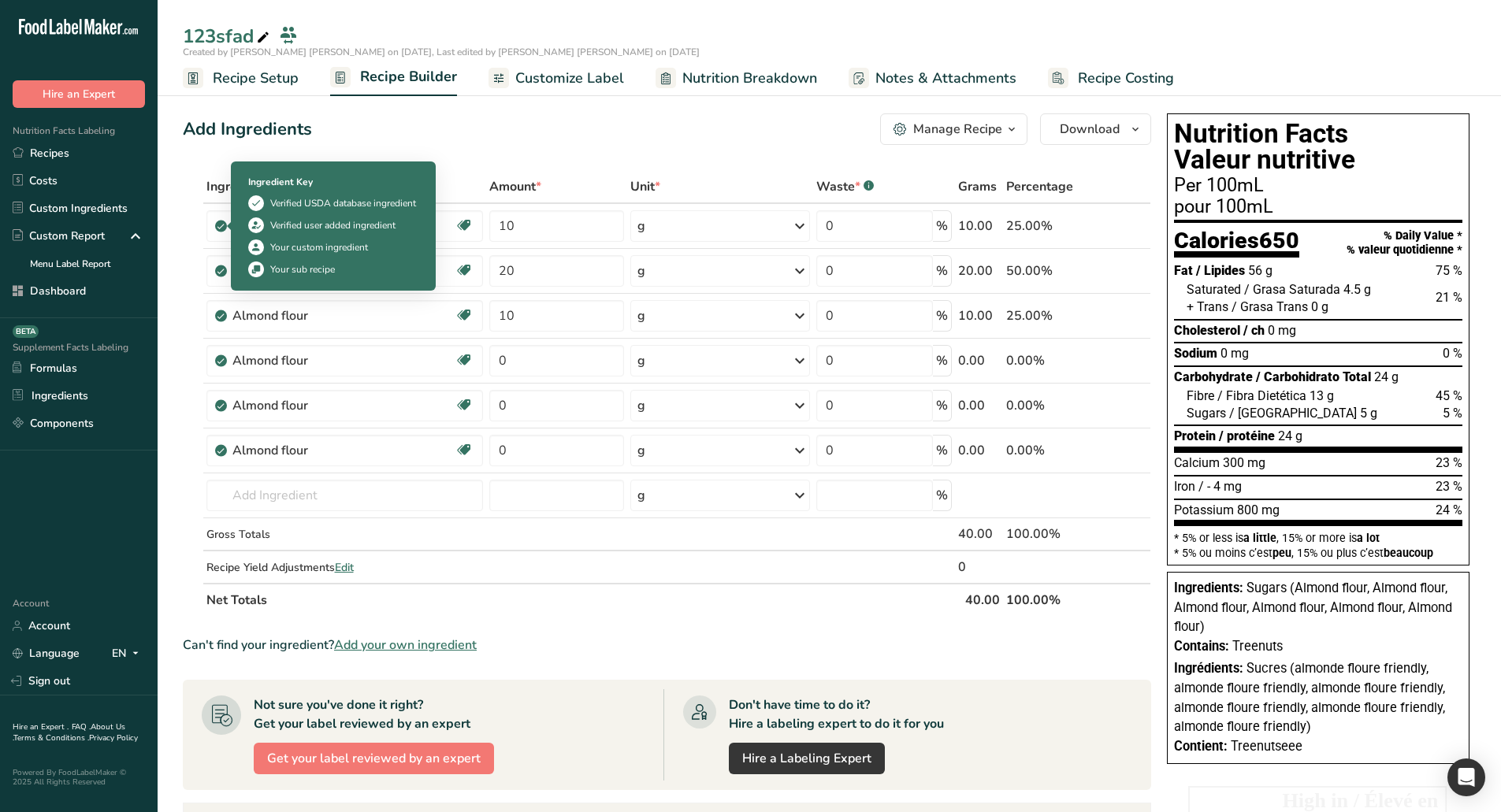 click on "Ingredient Key
Verified USDA database ingredient
Verified user added ingredient
Your custom ingredient
Your sub recipe" at bounding box center (333, 226) 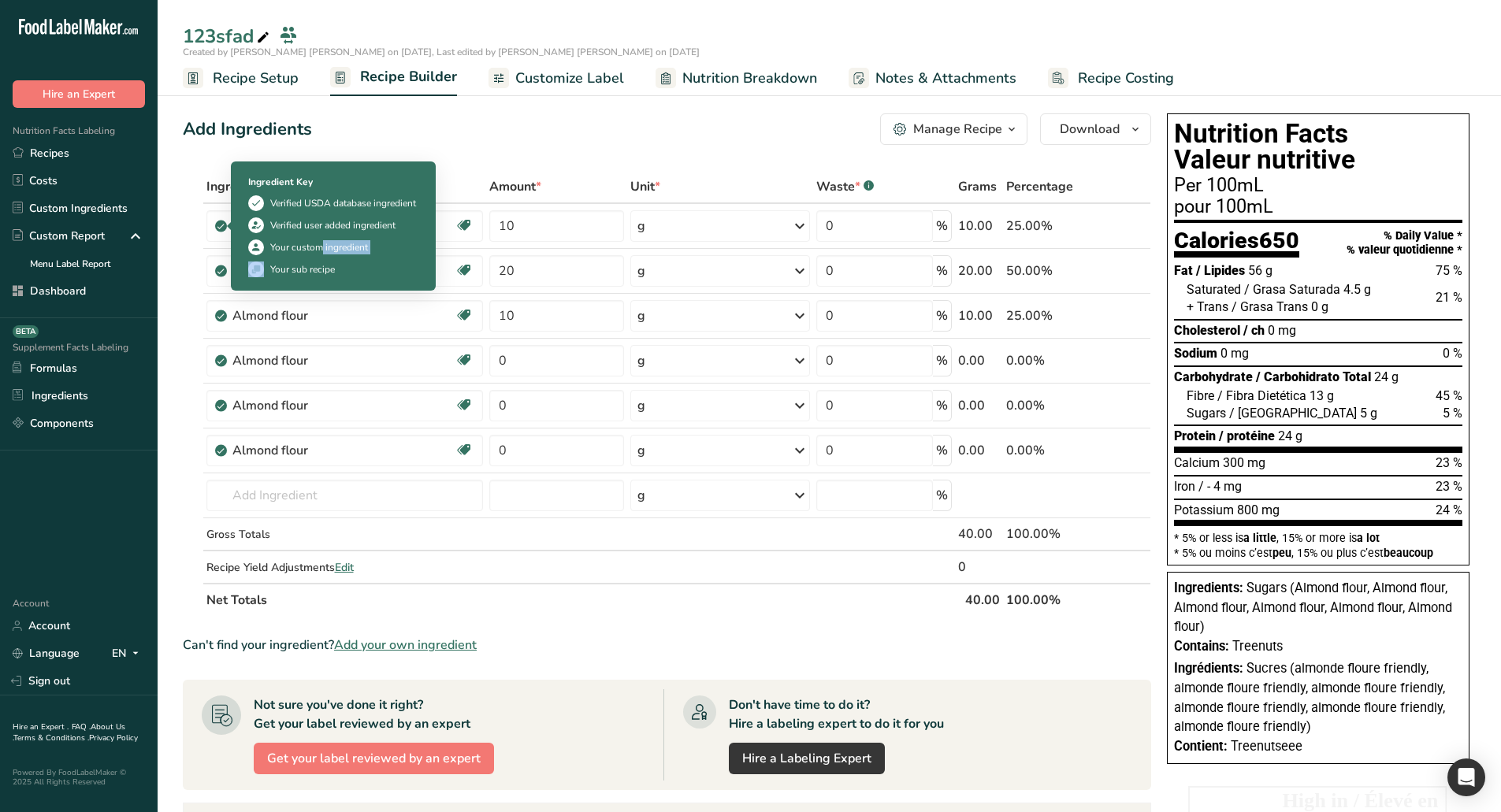 click on "Your custom ingredient" at bounding box center (319, 247) 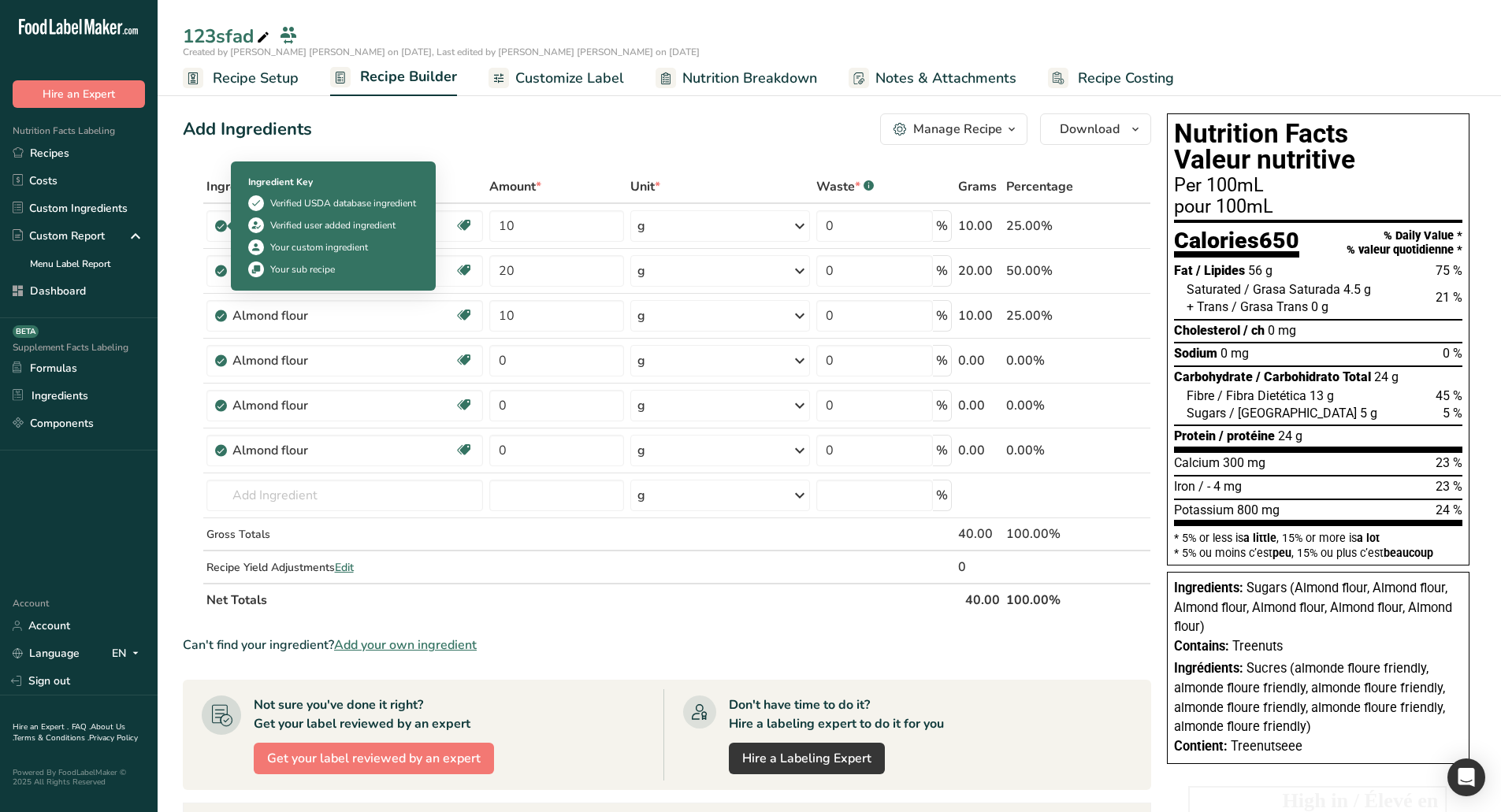click on "Your sub recipe" at bounding box center [303, 269] 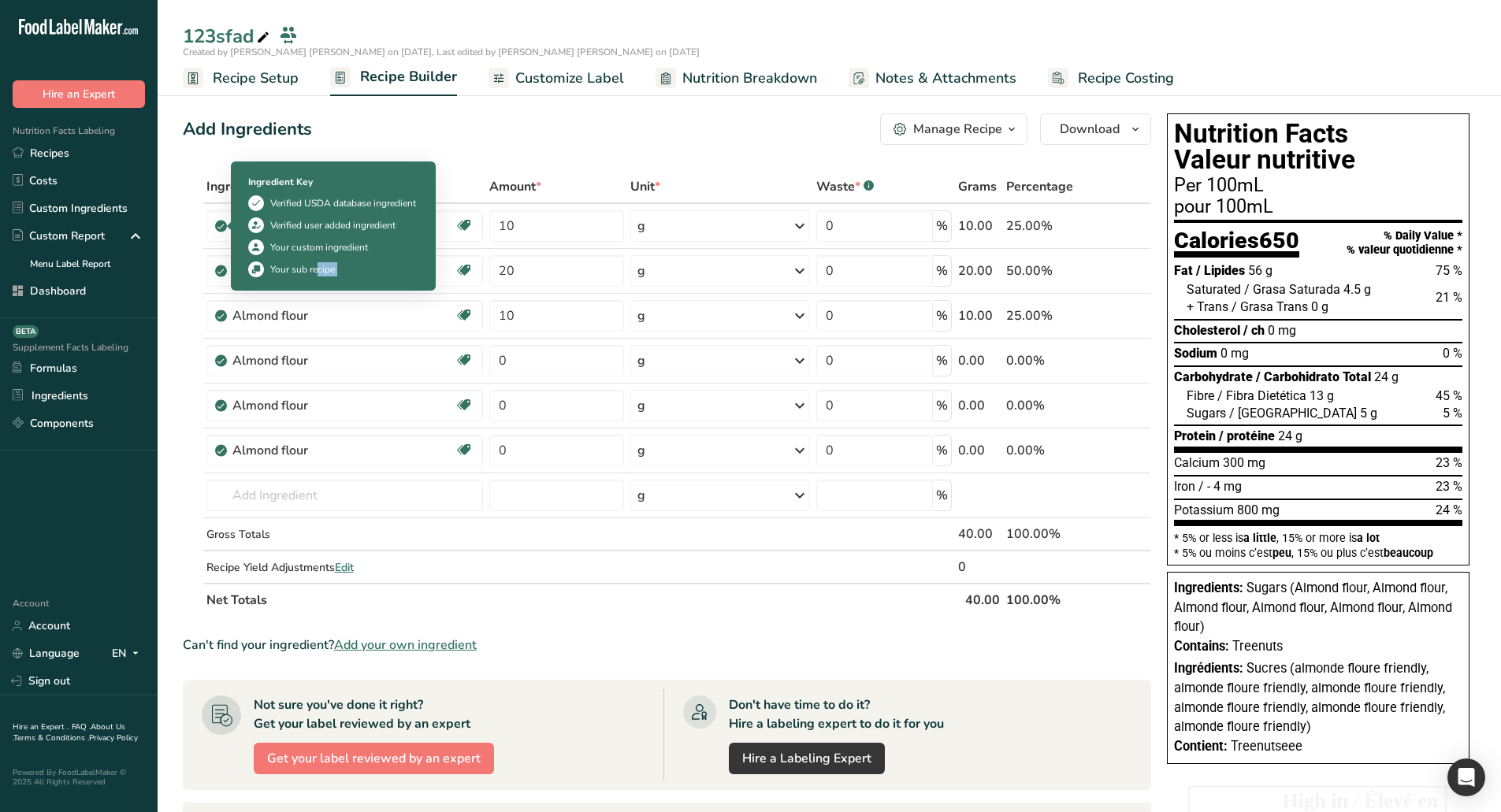click on "Your sub recipe" at bounding box center (303, 269) 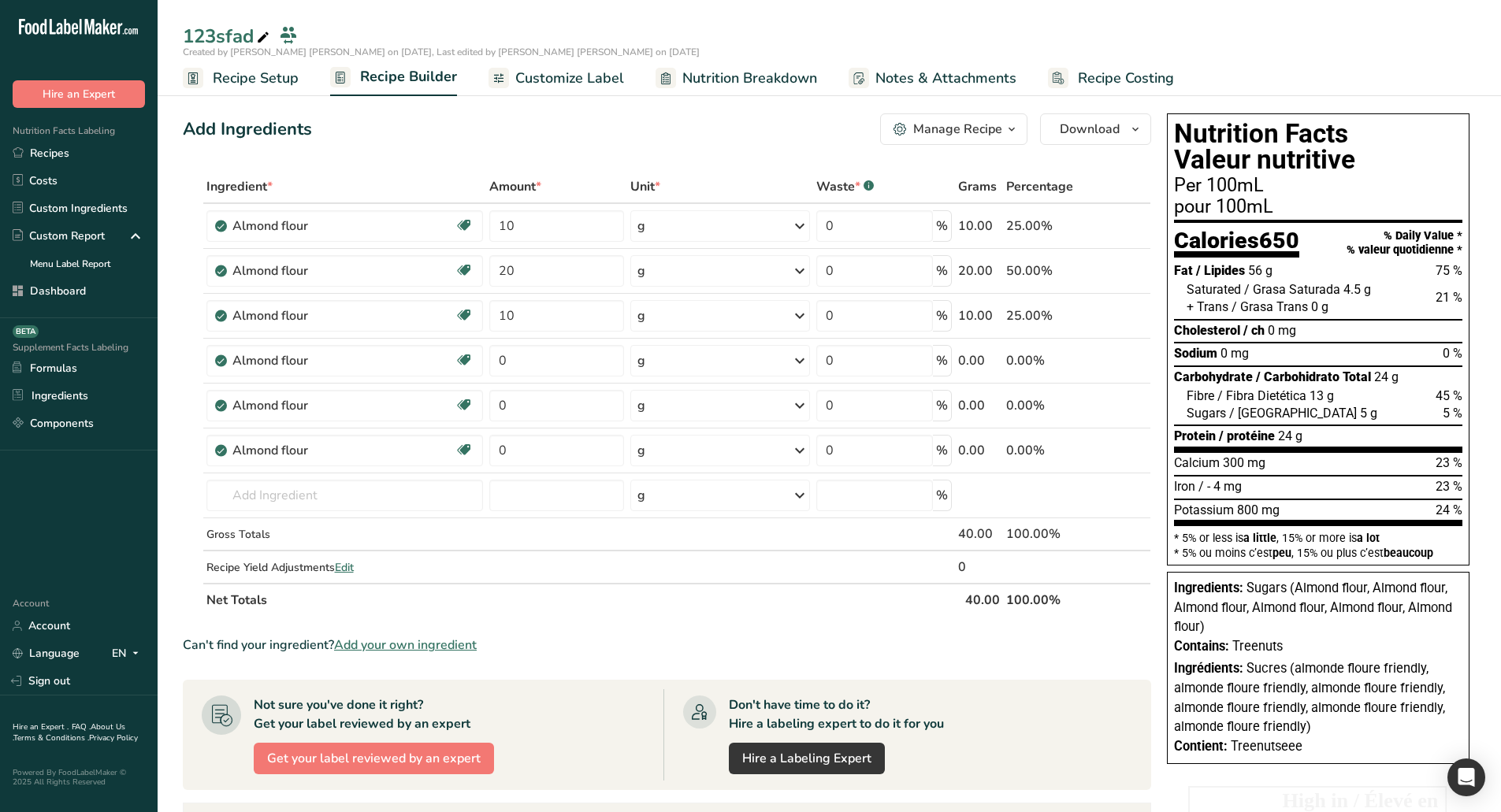 click on "Add Ingredients
Manage Recipe         Delete Recipe           Duplicate Recipe             Scale Recipe             Save as Sub-Recipe   .a-a{fill:#347362;}.b-a{fill:#fff;}                               Nutrition Breakdown                 Recipe Card
NEW
Amino Acids Pattern Report           Activity History
Download
Choose your preferred label style
Standard FDA label
Standard FDA label
The most common format for nutrition facts labels in compliance with the FDA's typeface, style and requirements
Tabular FDA label
A label format compliant with the FDA regulations presented in a tabular (horizontal) display.
Linear FDA label
A simple linear display for small sized packages.
Simplified FDA label" at bounding box center [829, 651] 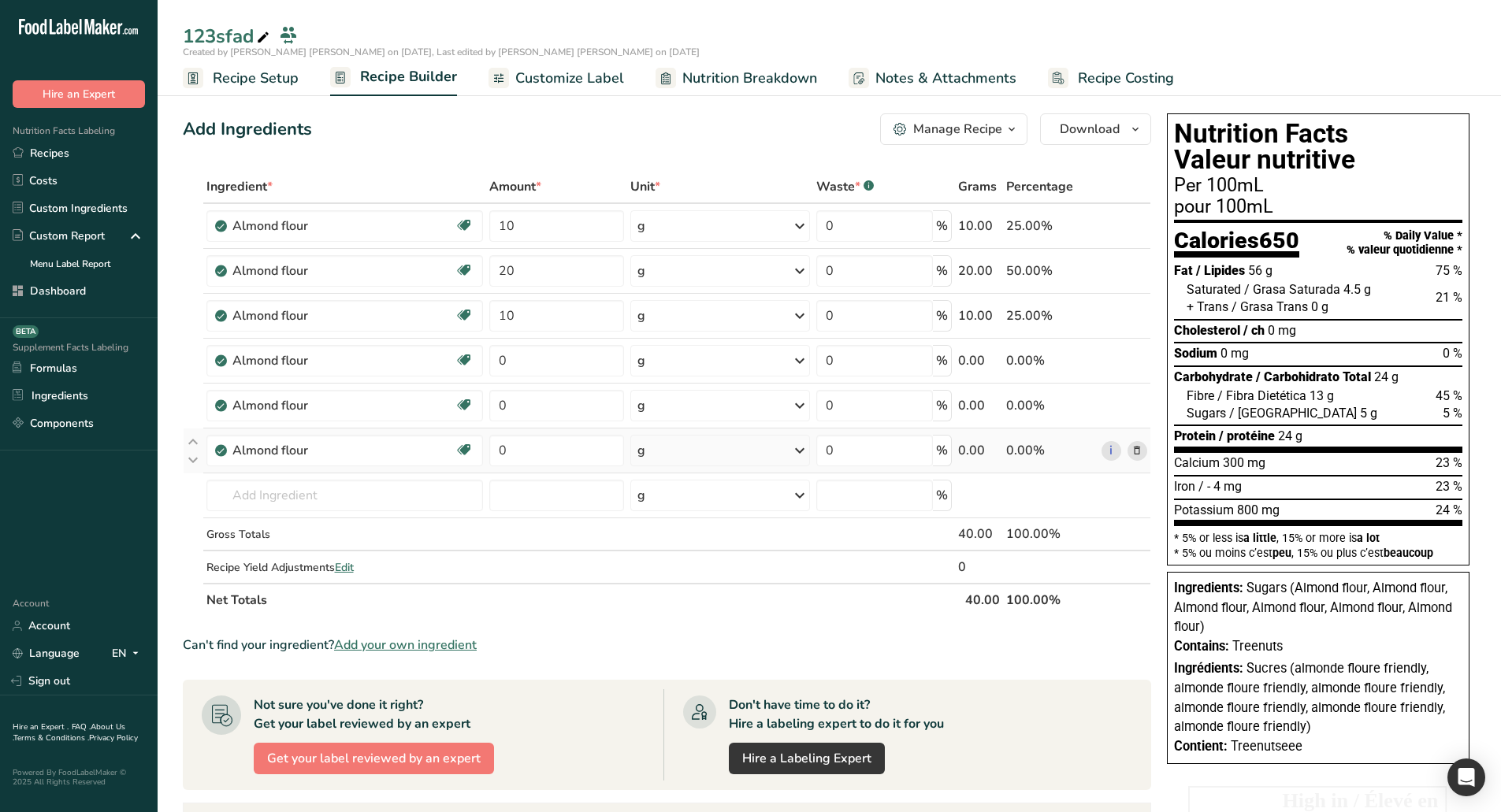 click at bounding box center (1137, 450) 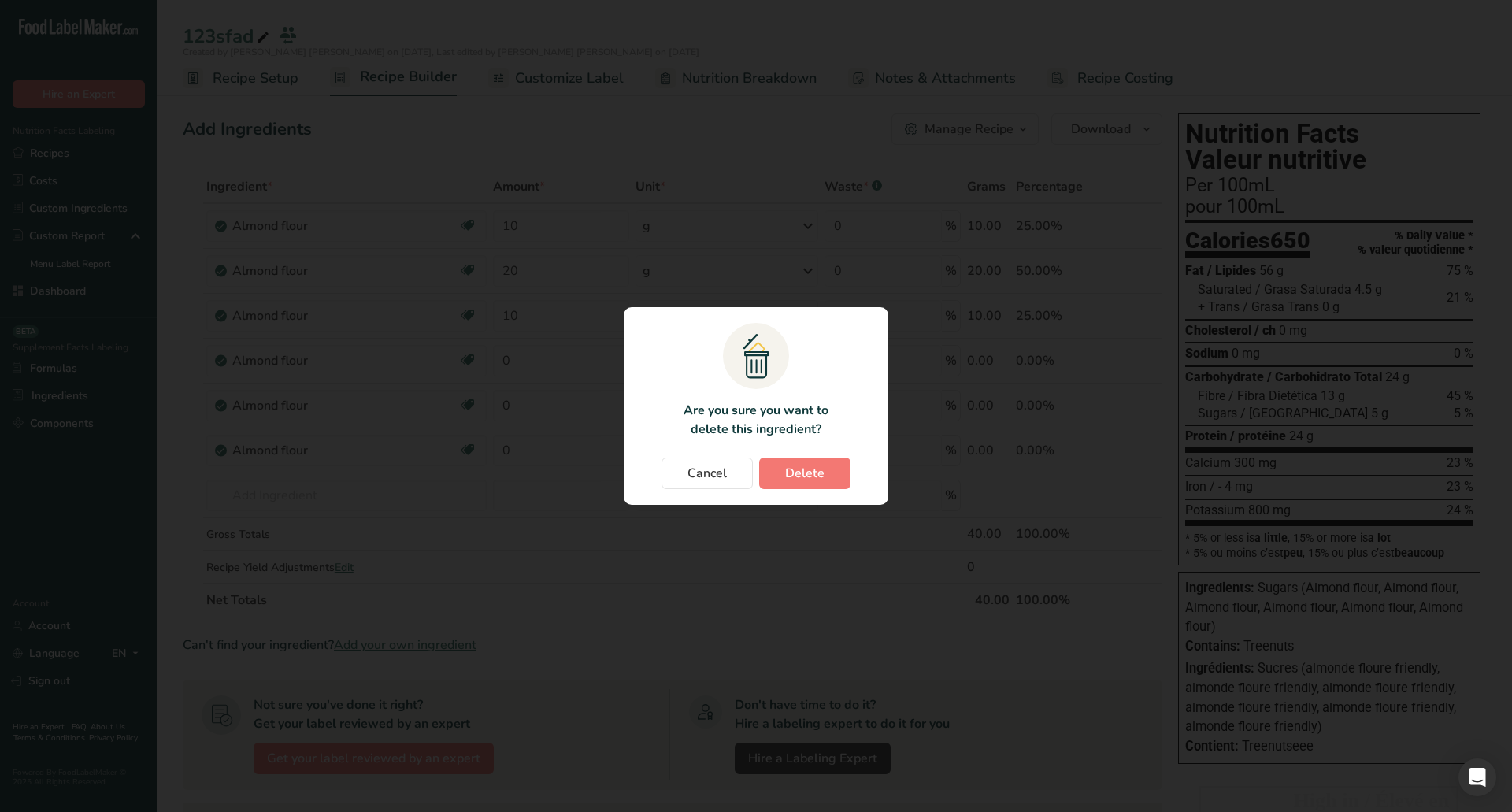 click on ".a{fill:#f5f3ed;}.b,.e{fill:#0f393a;}.c{fill:none;}.d{fill:#f2c549;}.e{stroke:rgba(0,0,0,0);stroke-miterlimit:10;}
Are you sure you want to delete this ingredient?
Cancel
Delete" at bounding box center (756, 406) 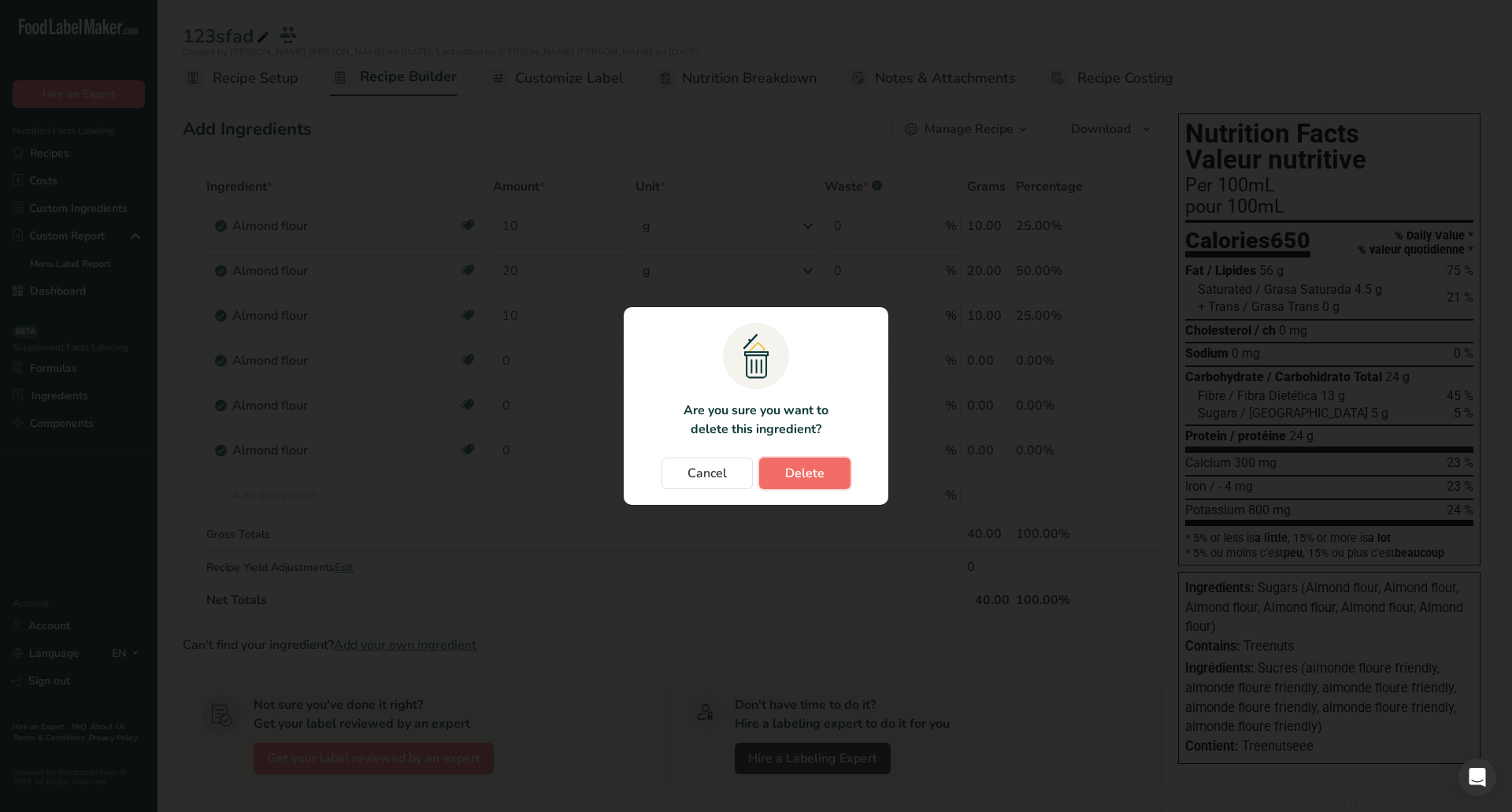 click on "Delete" at bounding box center (805, 473) 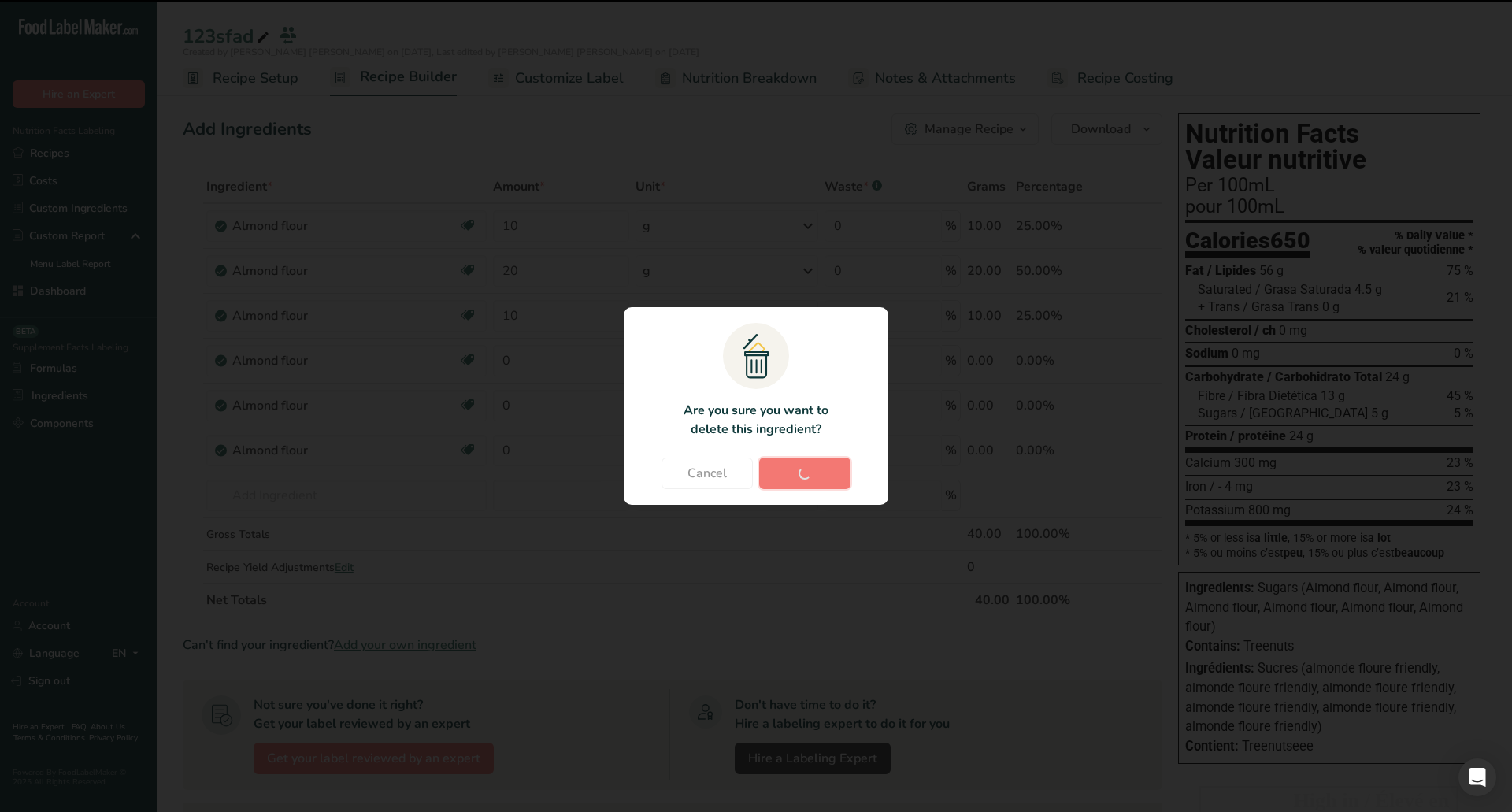 type 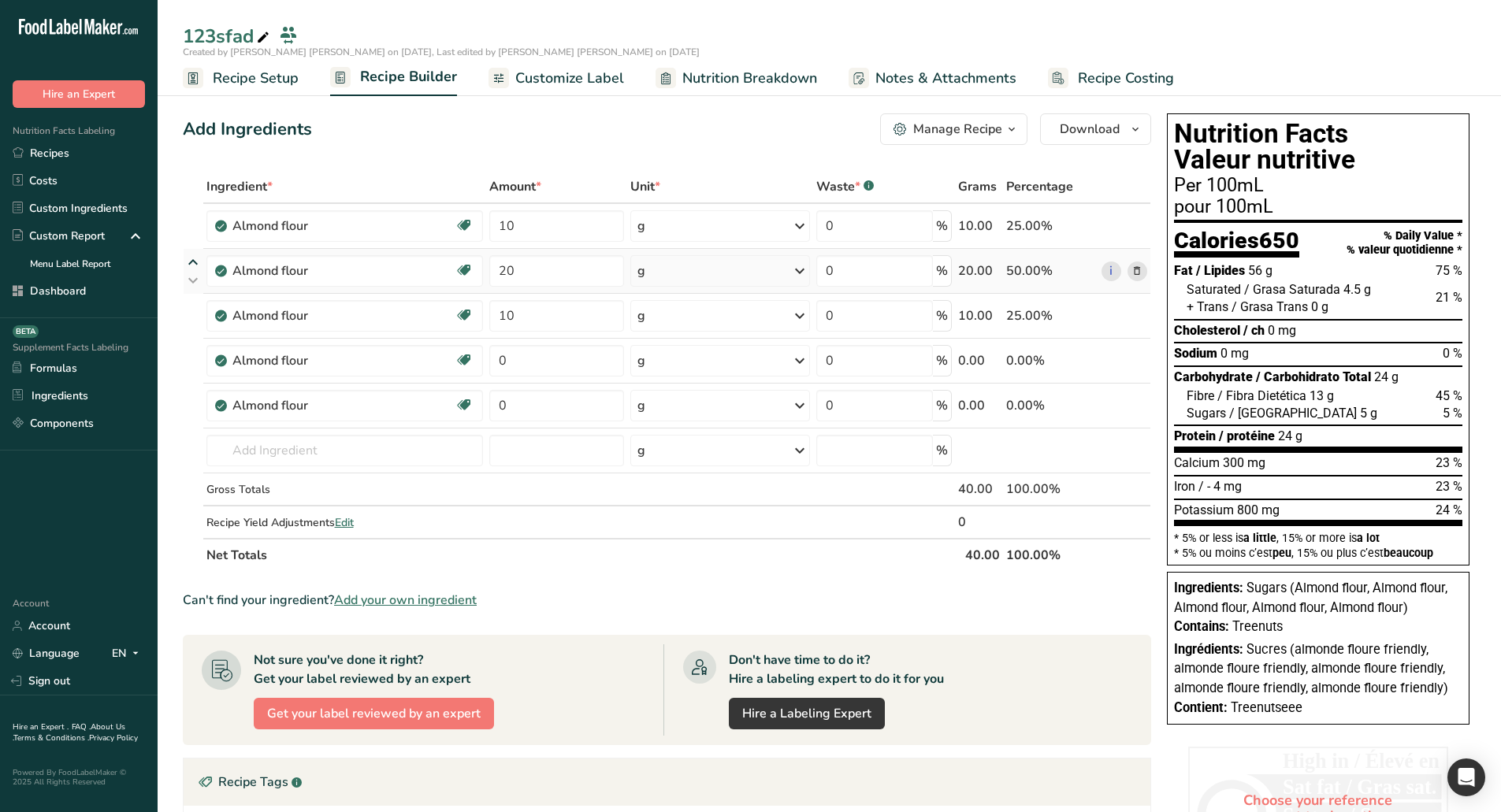 click at bounding box center [193, 262] 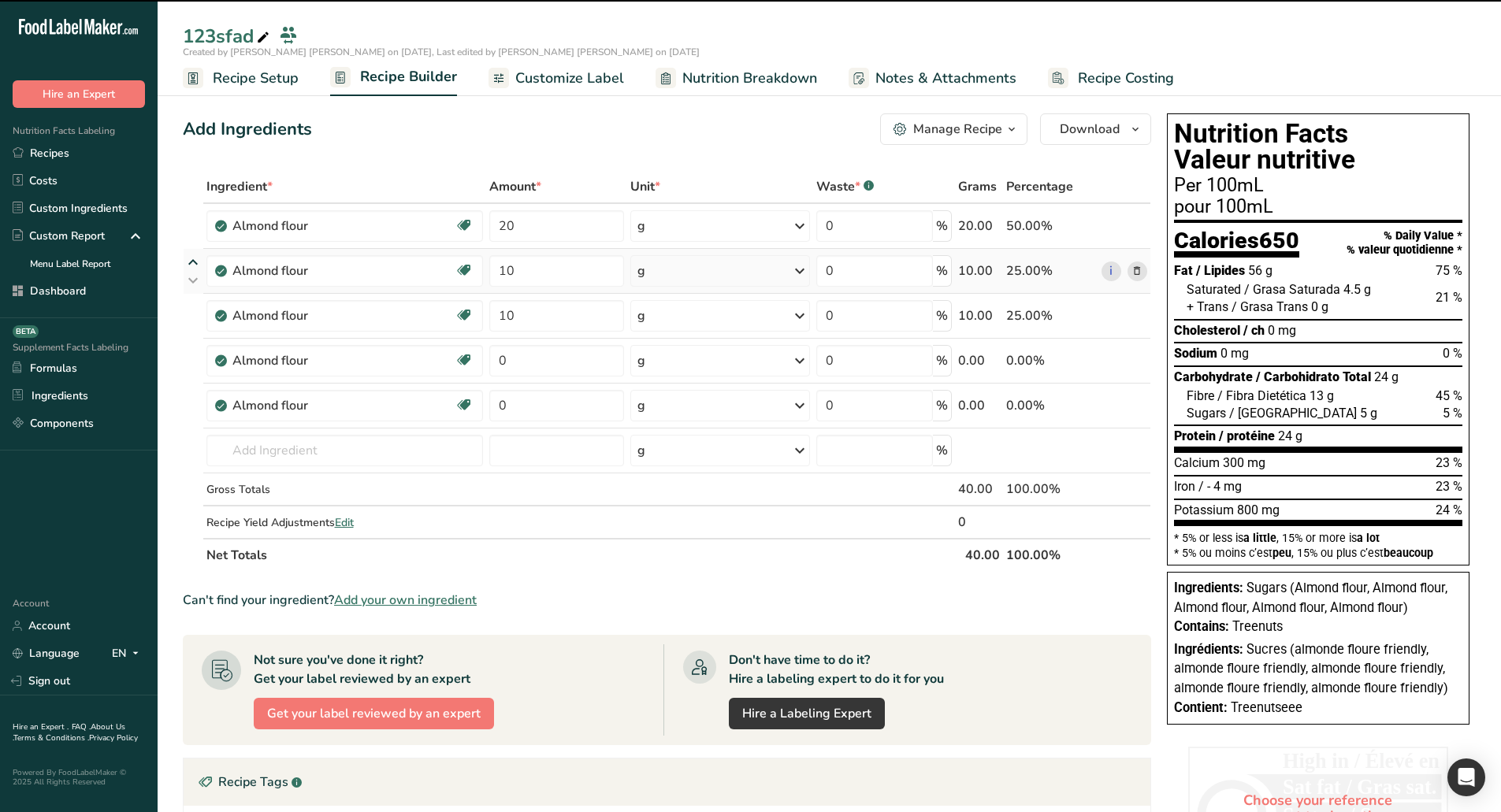type on "10" 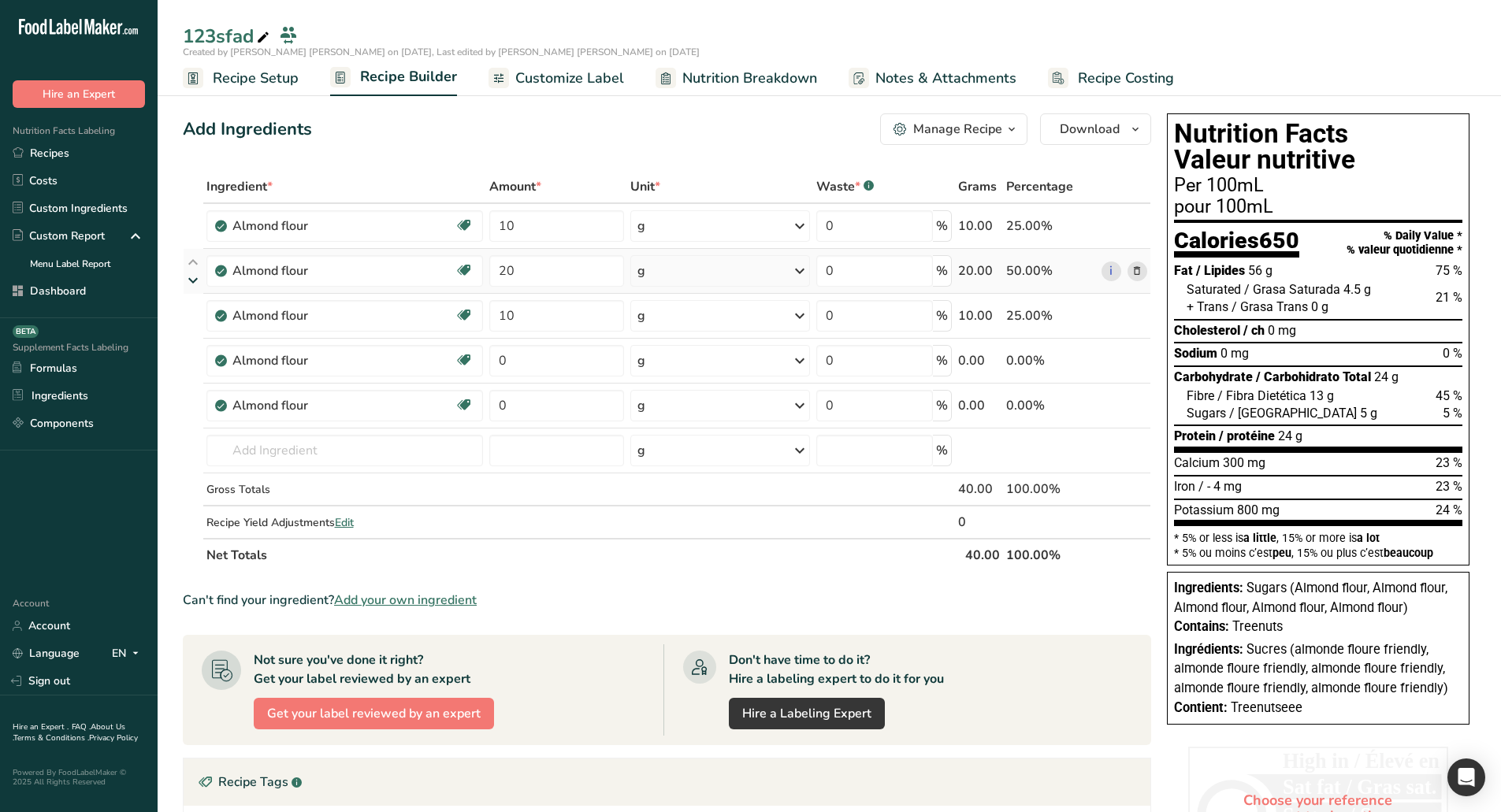 click at bounding box center (193, 280) 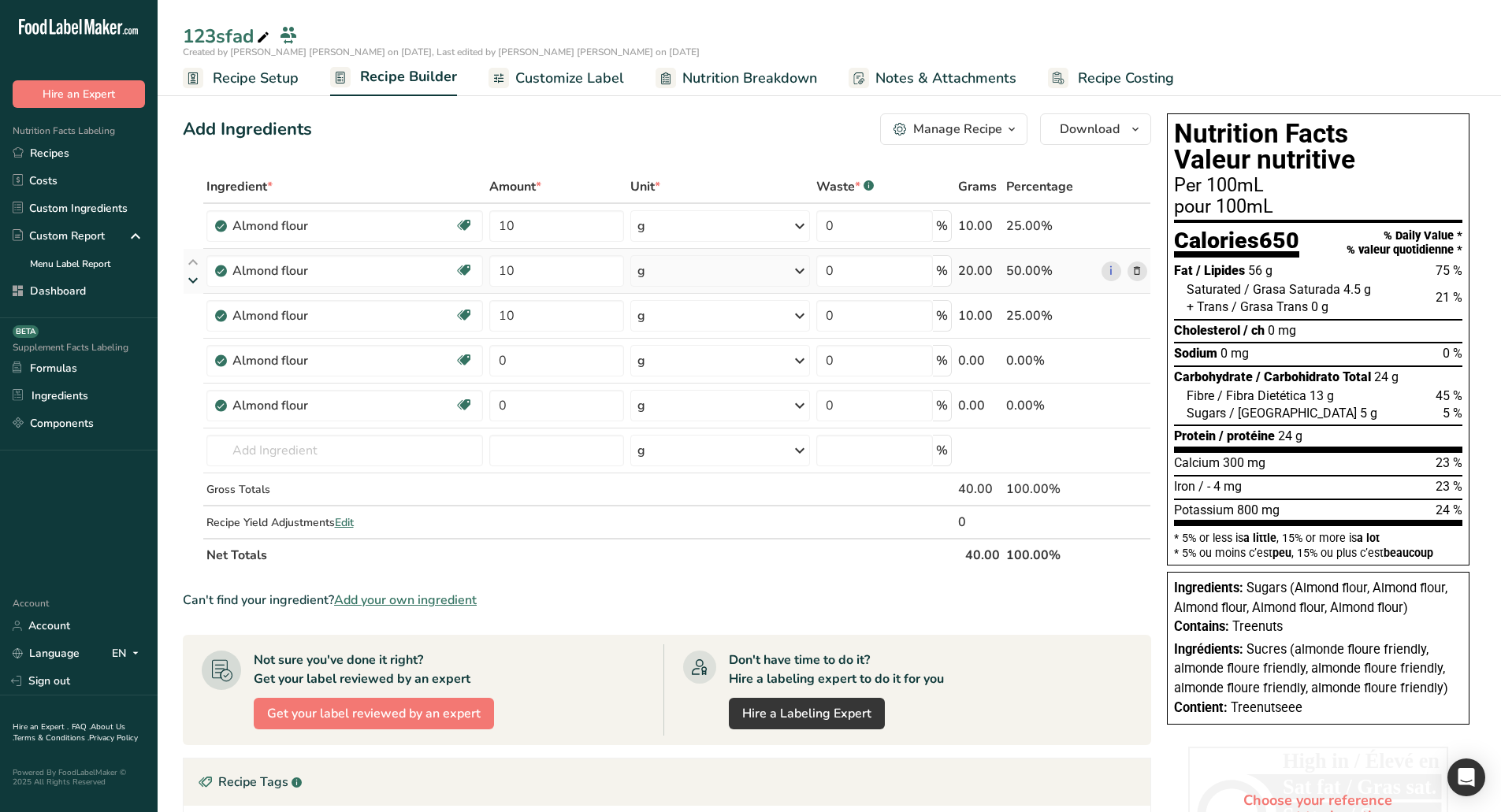 type on "20" 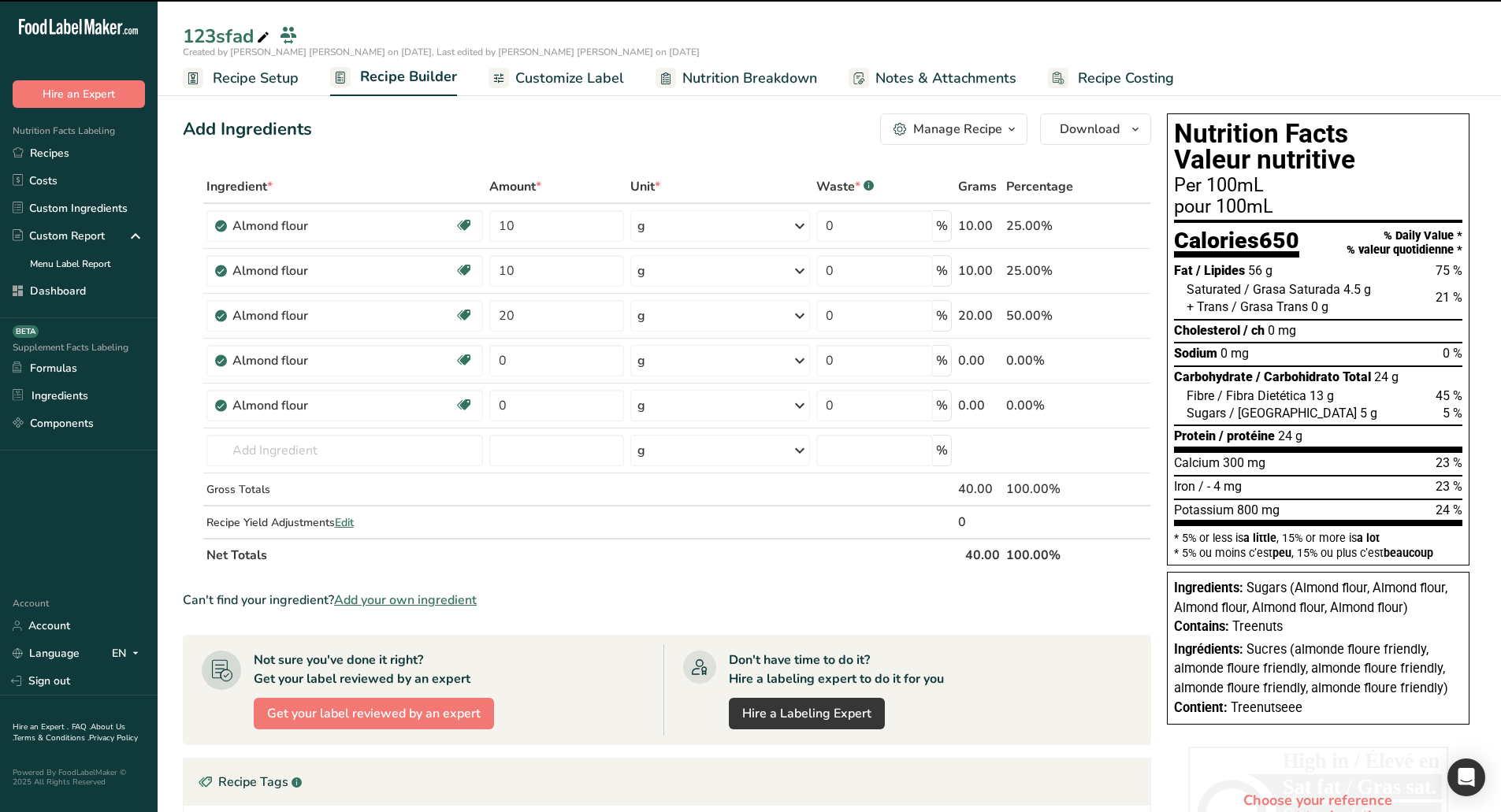type on "20" 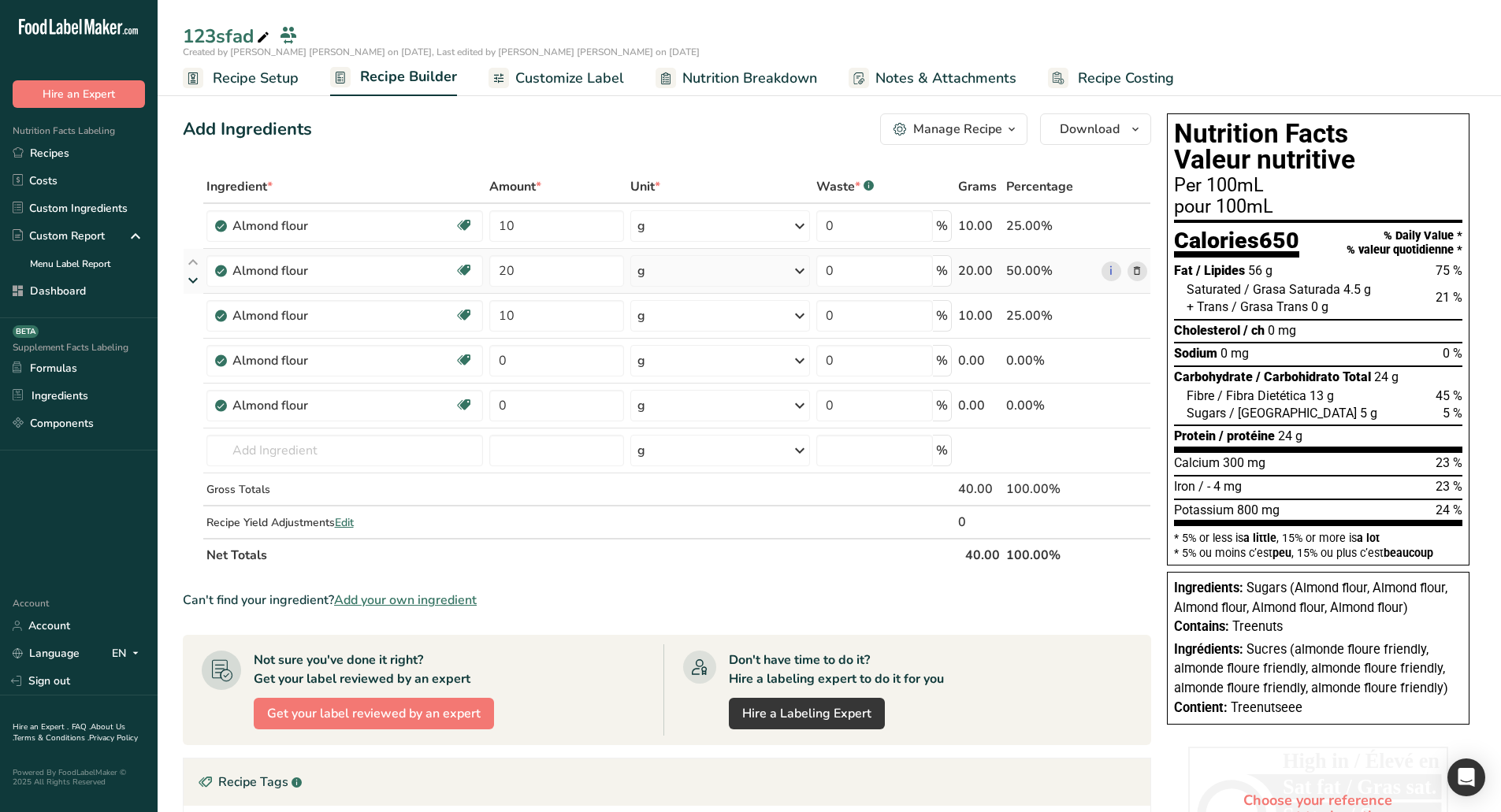click at bounding box center (193, 280) 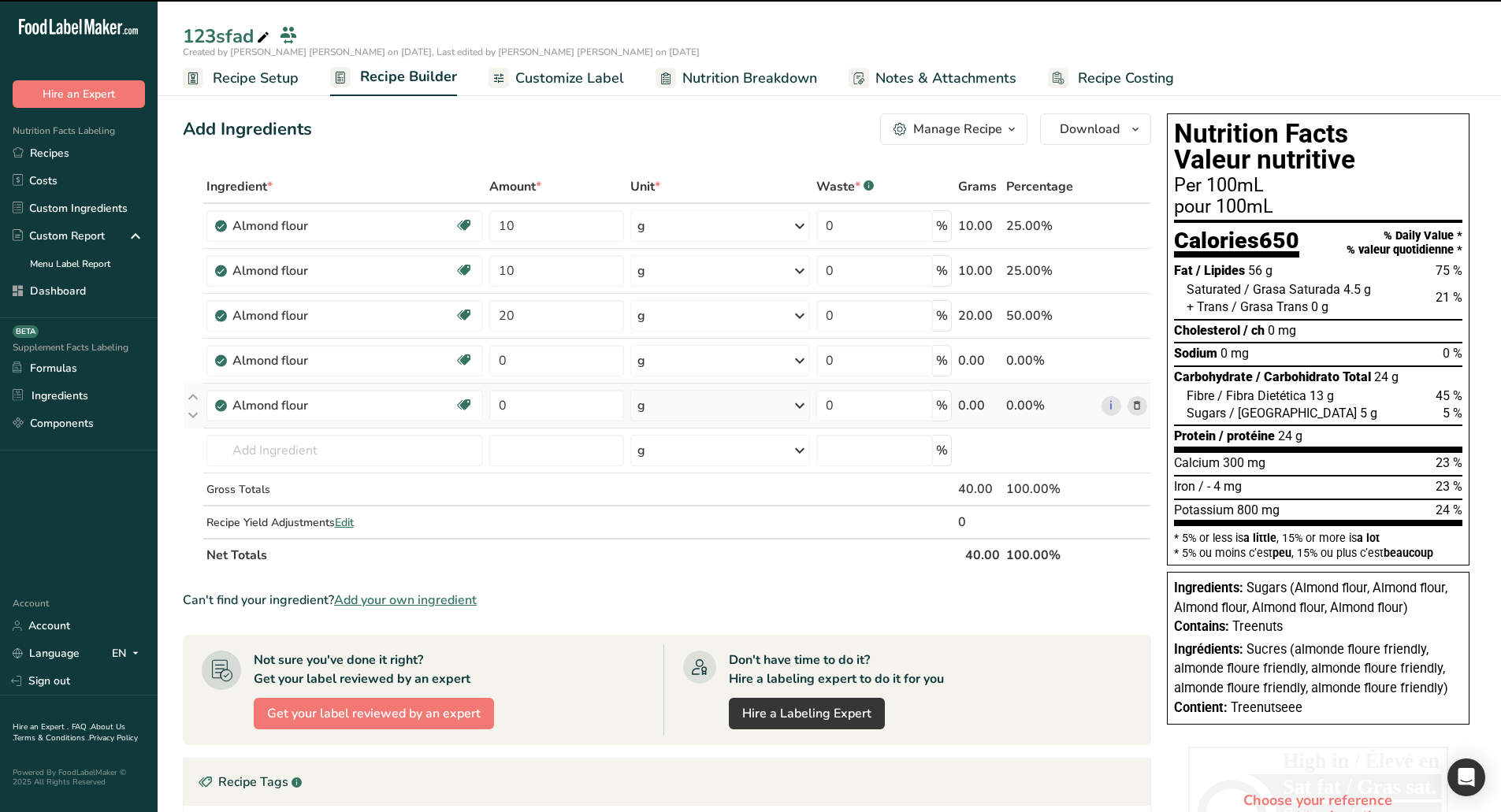 type on "20" 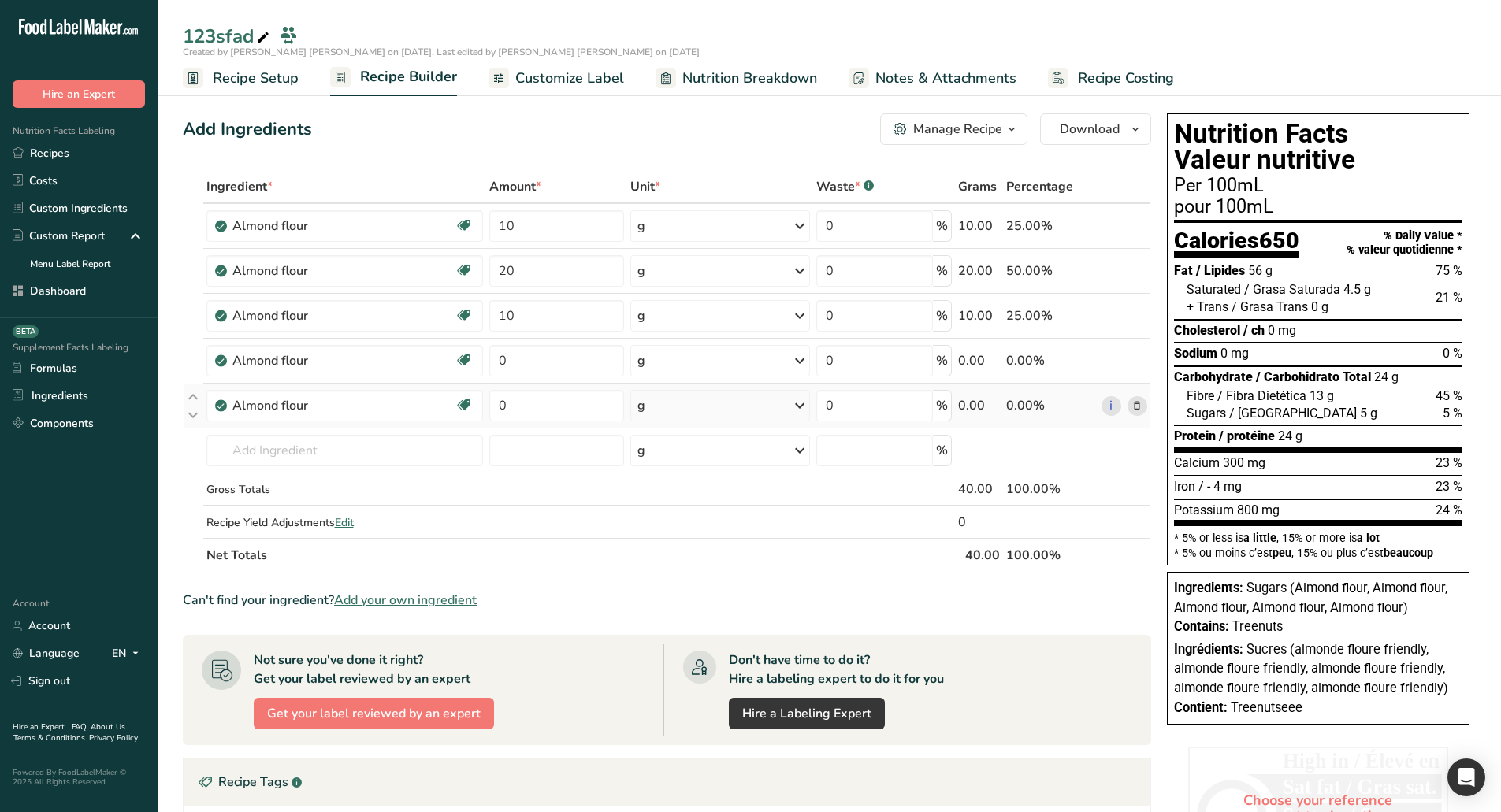 click at bounding box center [1137, 406] 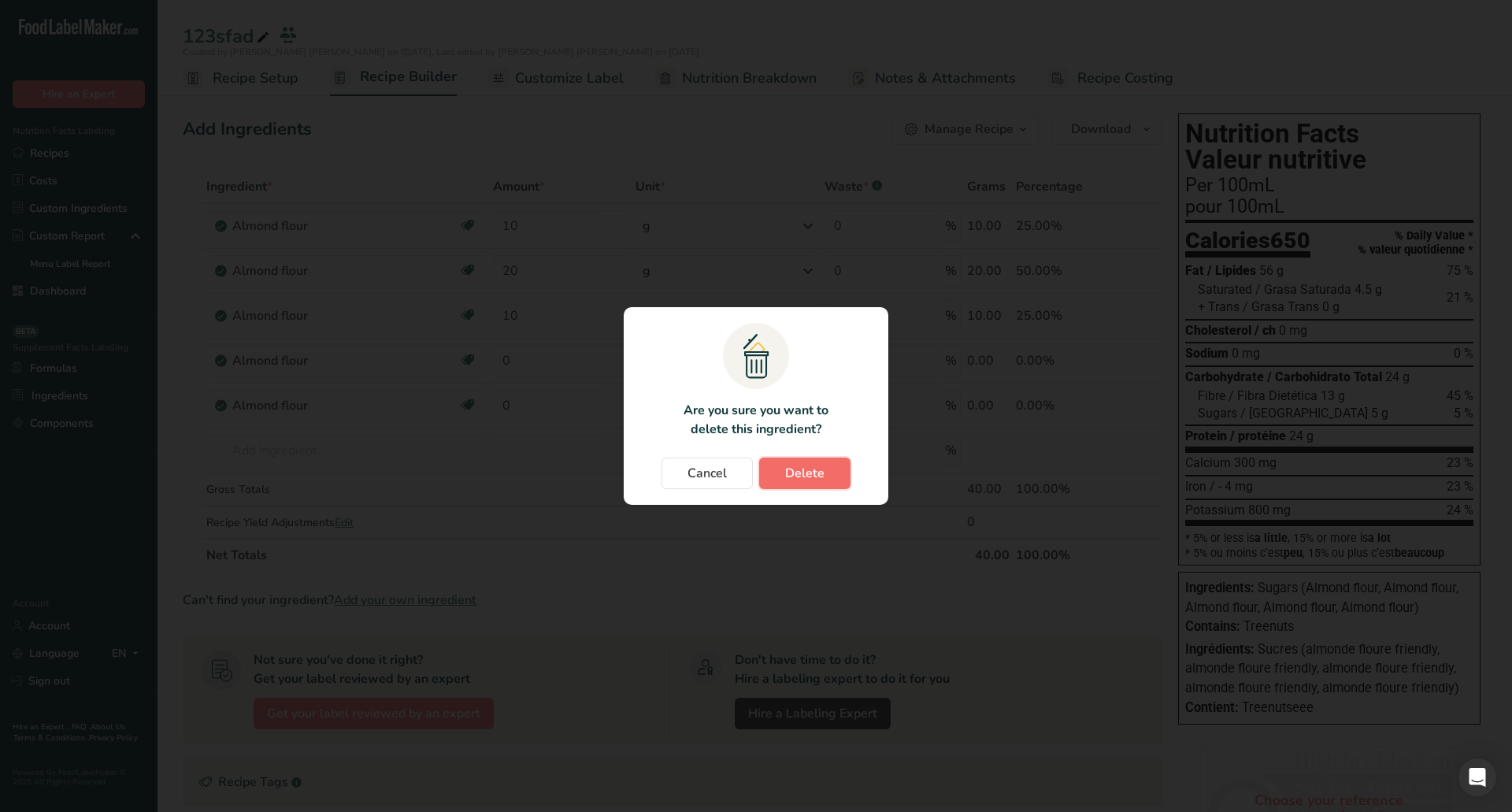 click on "Delete" at bounding box center [805, 473] 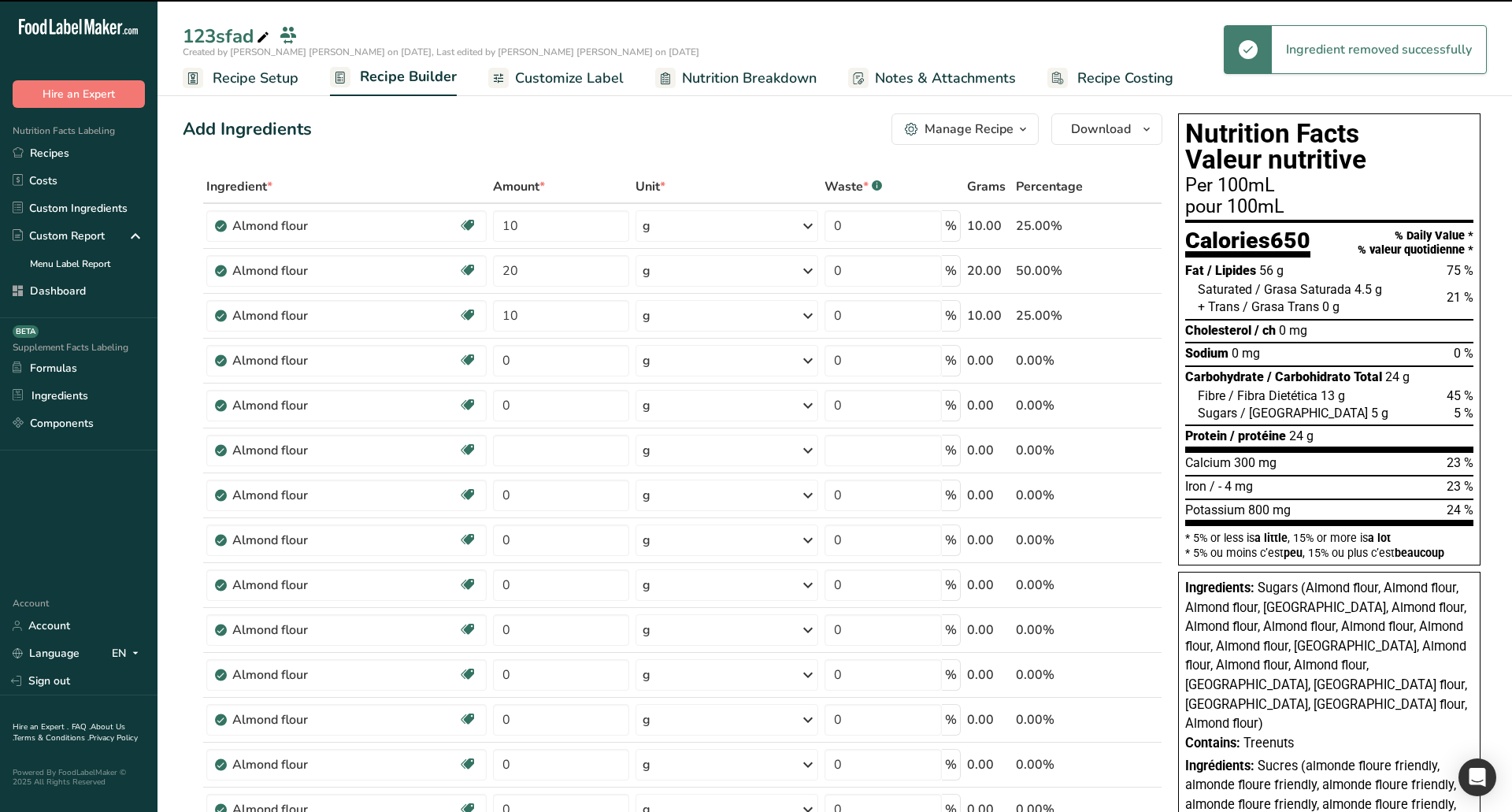 type on "0" 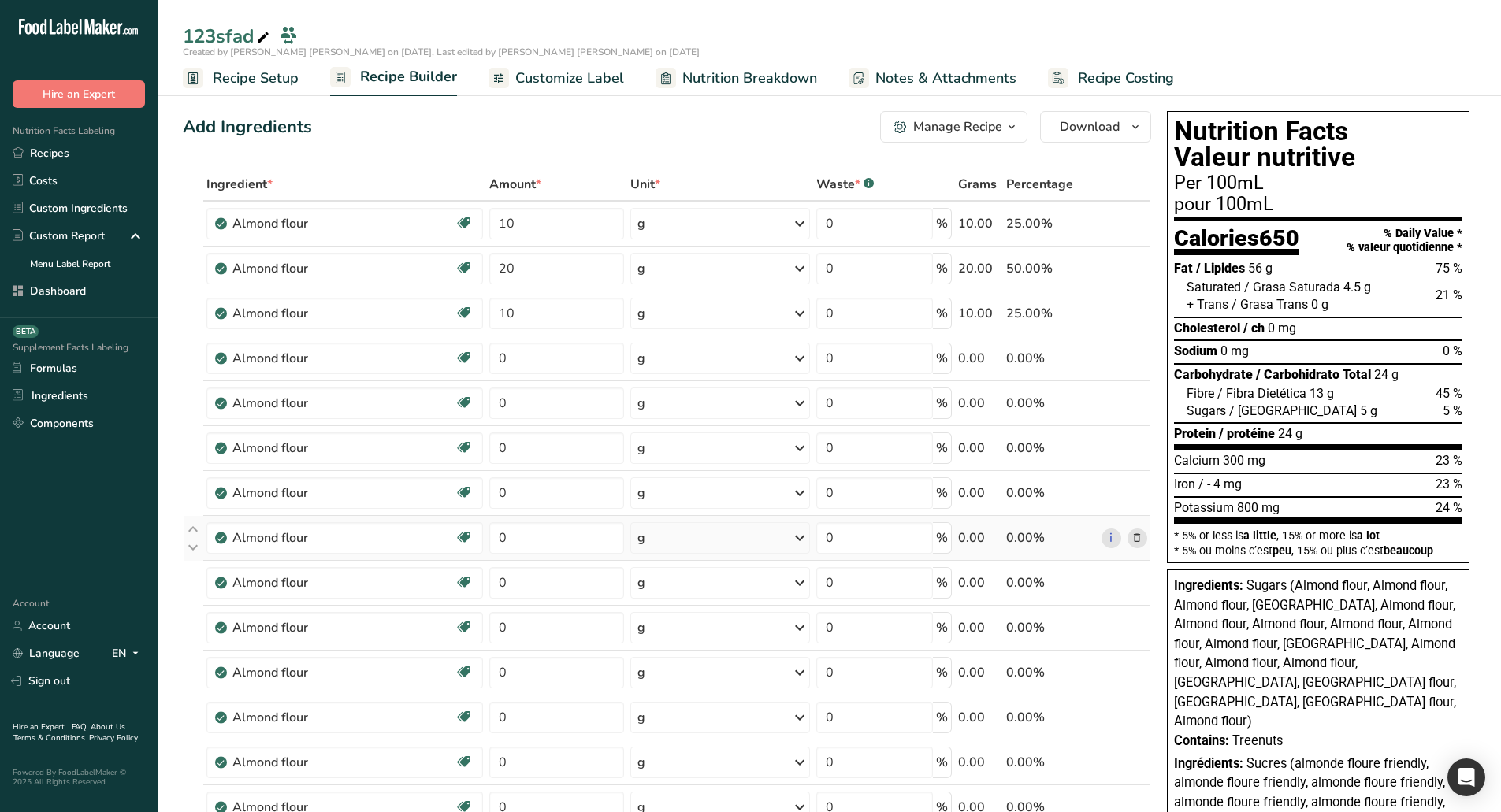 scroll, scrollTop: 0, scrollLeft: 0, axis: both 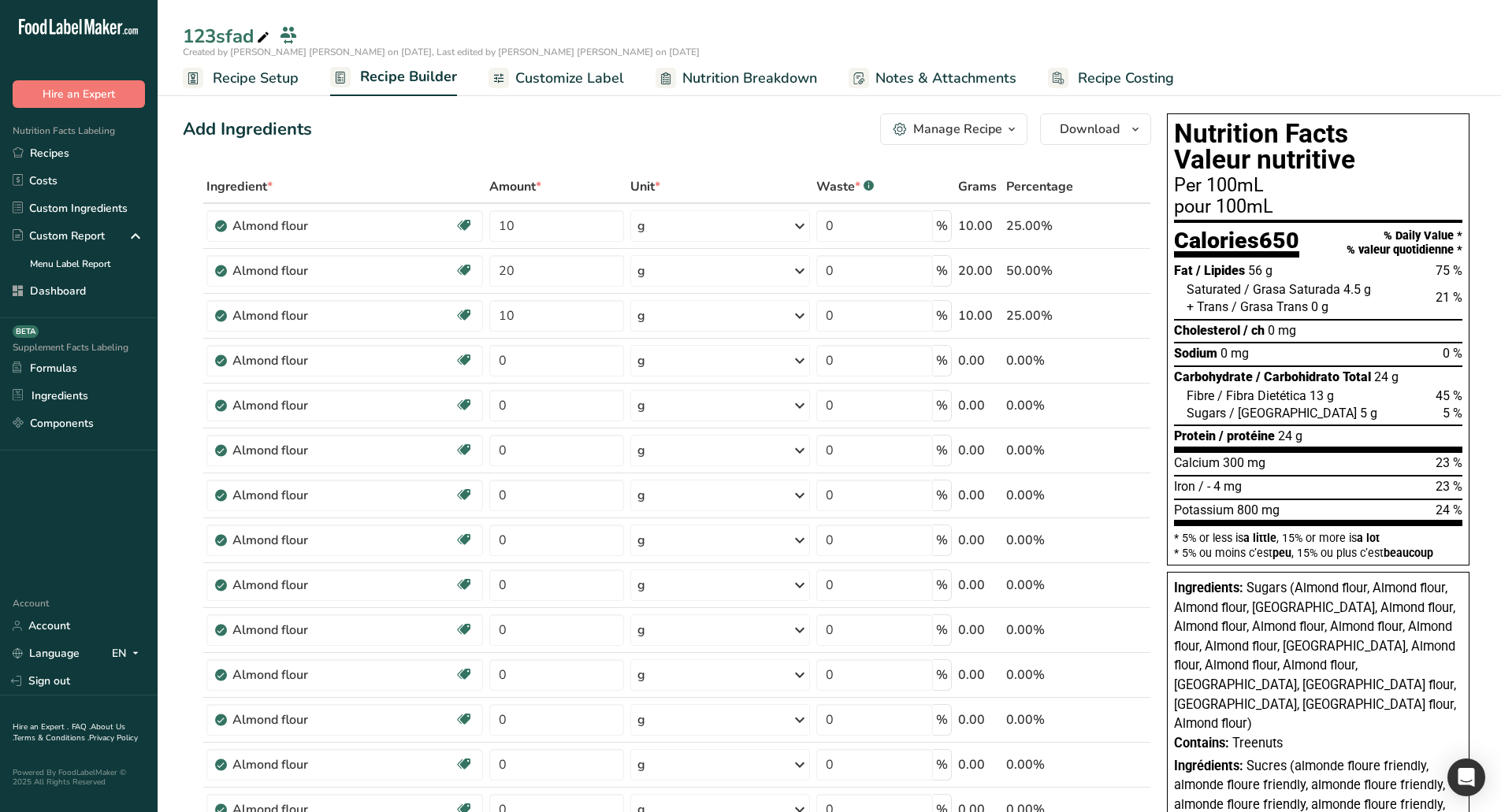 click on "Created by marc abi hanna on 2025-02-05, Last edited by marc abi hanna on 2025-07-15" at bounding box center (829, 52) 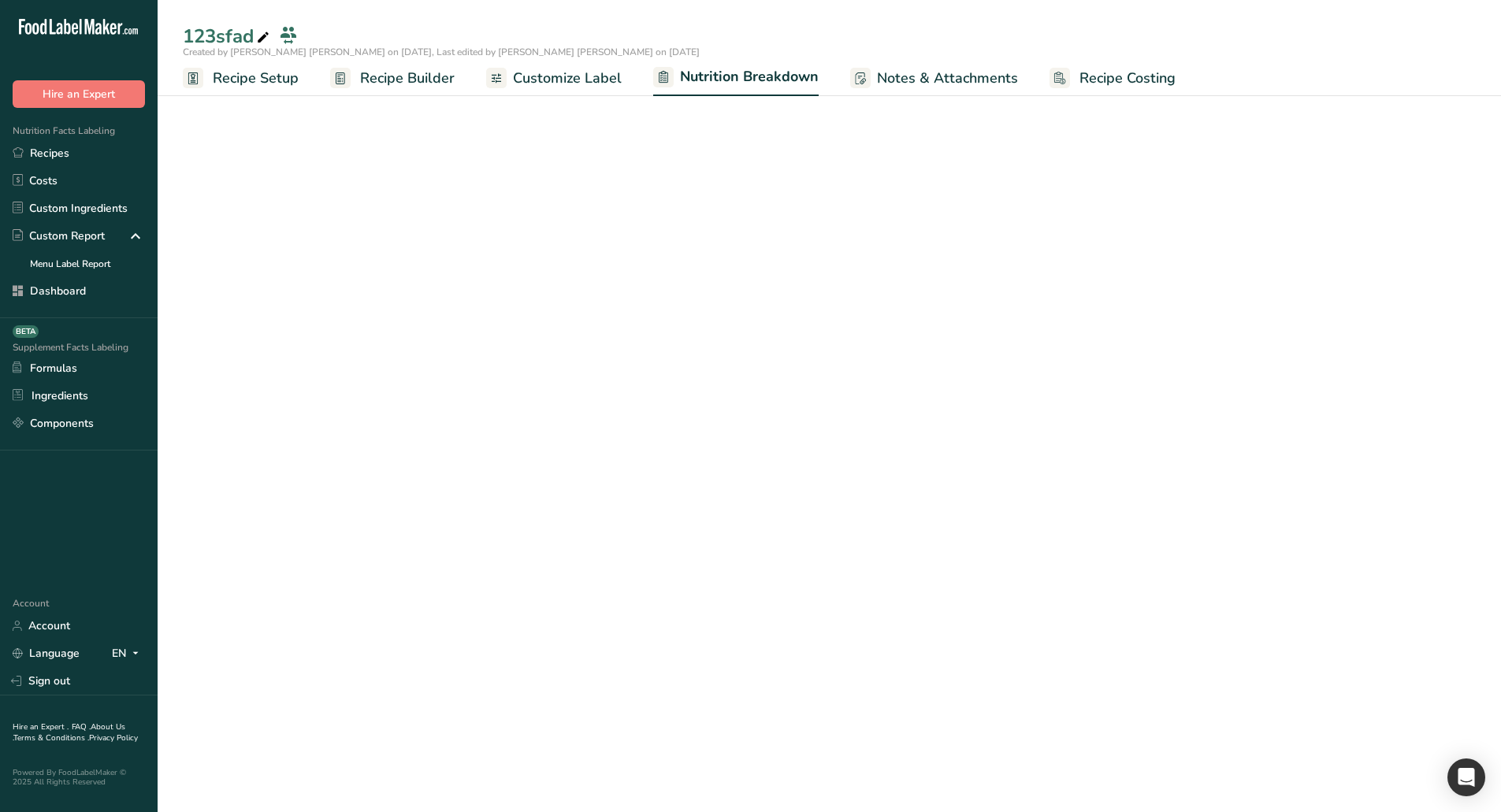select on "Calories" 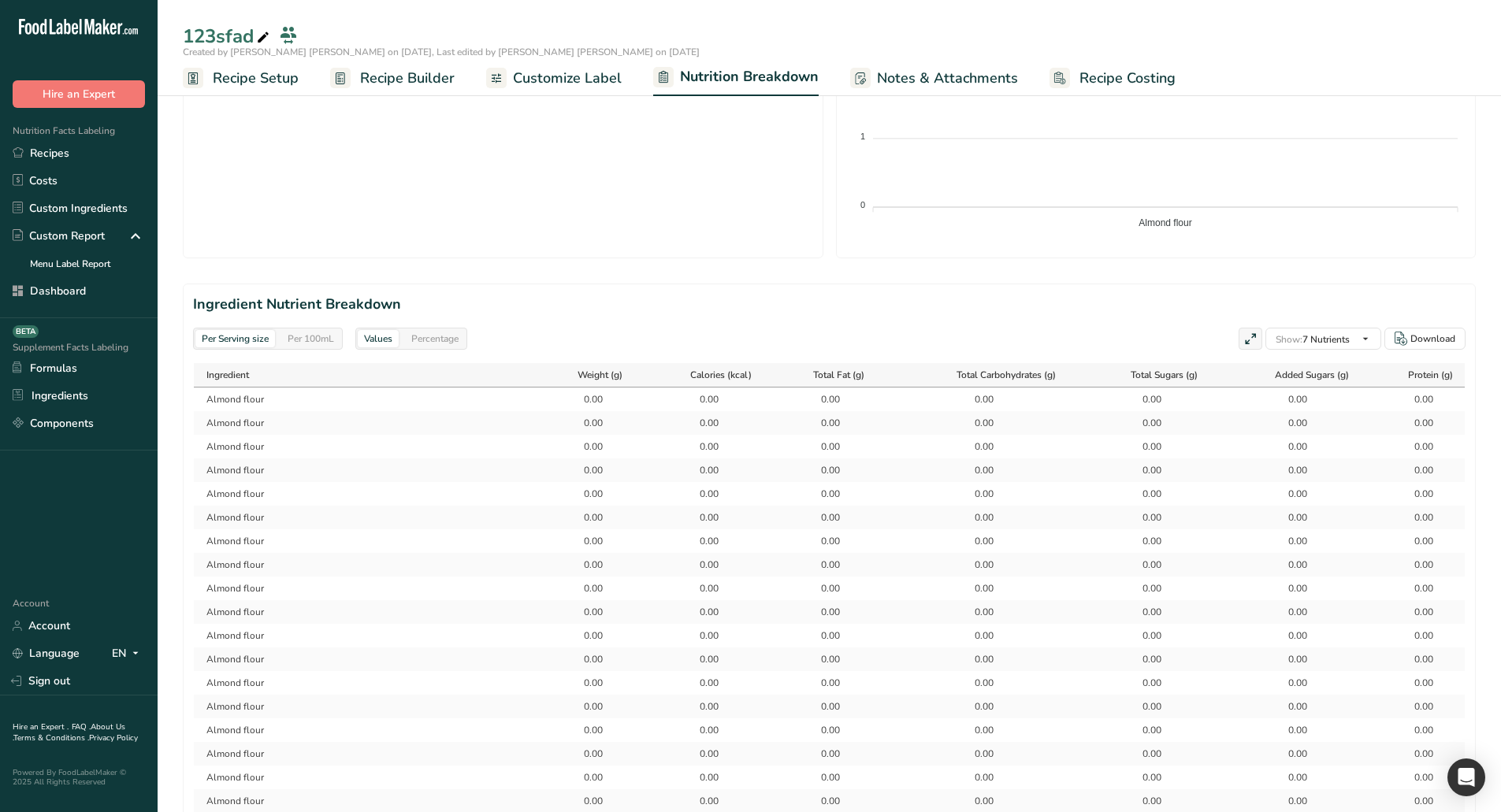 scroll, scrollTop: 709, scrollLeft: 0, axis: vertical 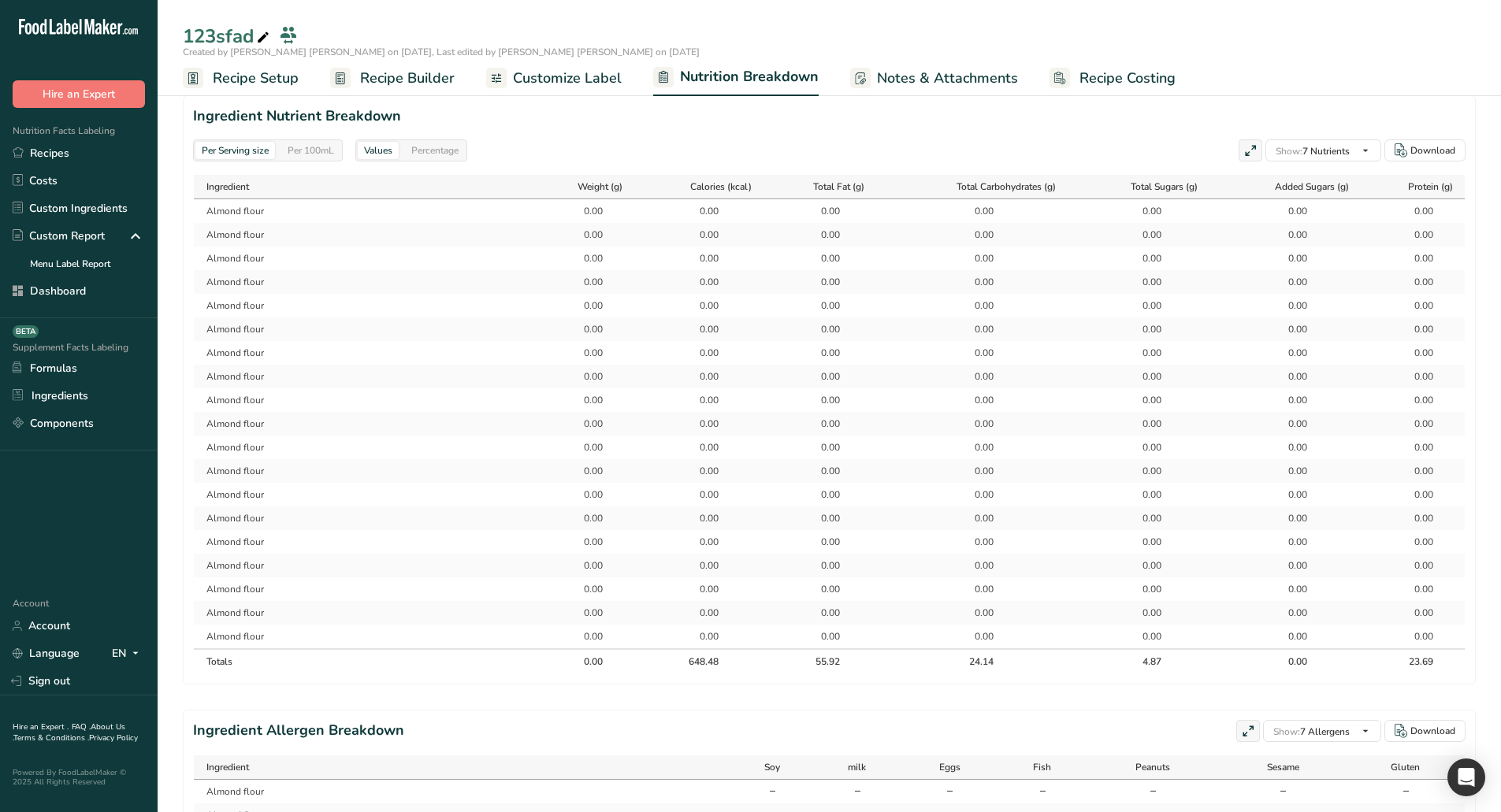 drag, startPoint x: 243, startPoint y: 213, endPoint x: 204, endPoint y: 217, distance: 39.20459 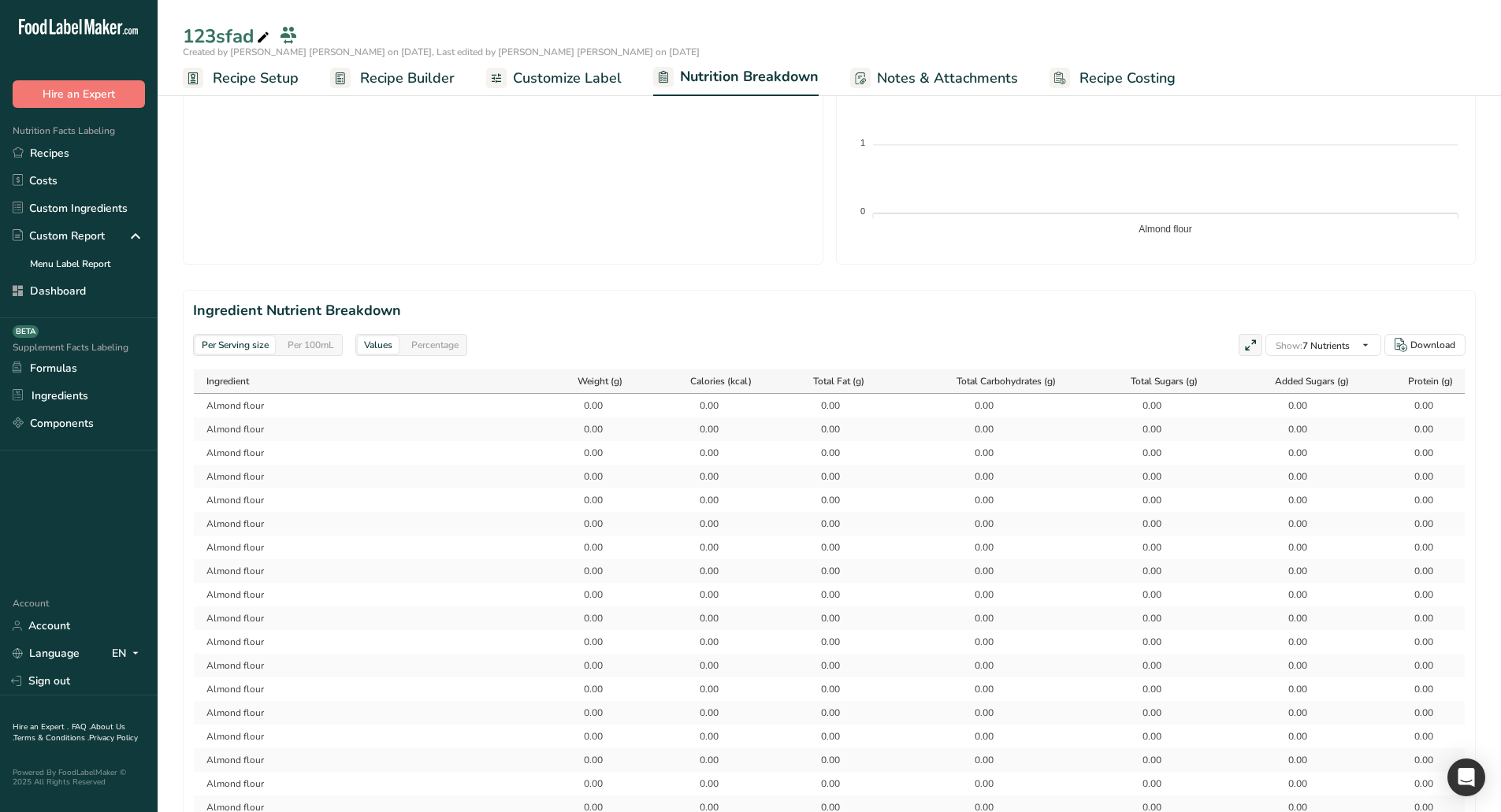 scroll, scrollTop: 473, scrollLeft: 0, axis: vertical 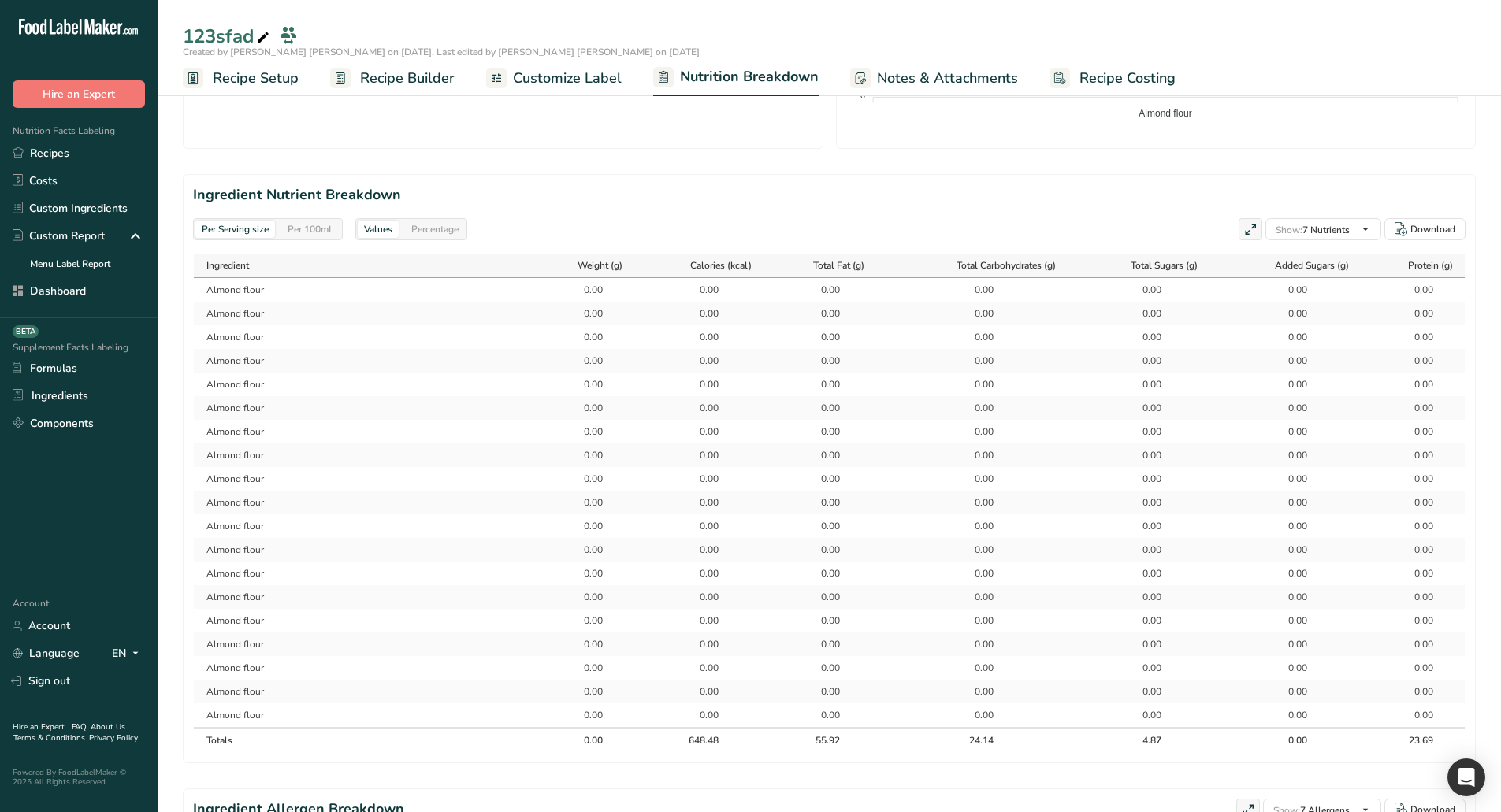 click on "Almond flour" at bounding box center (363, 290) 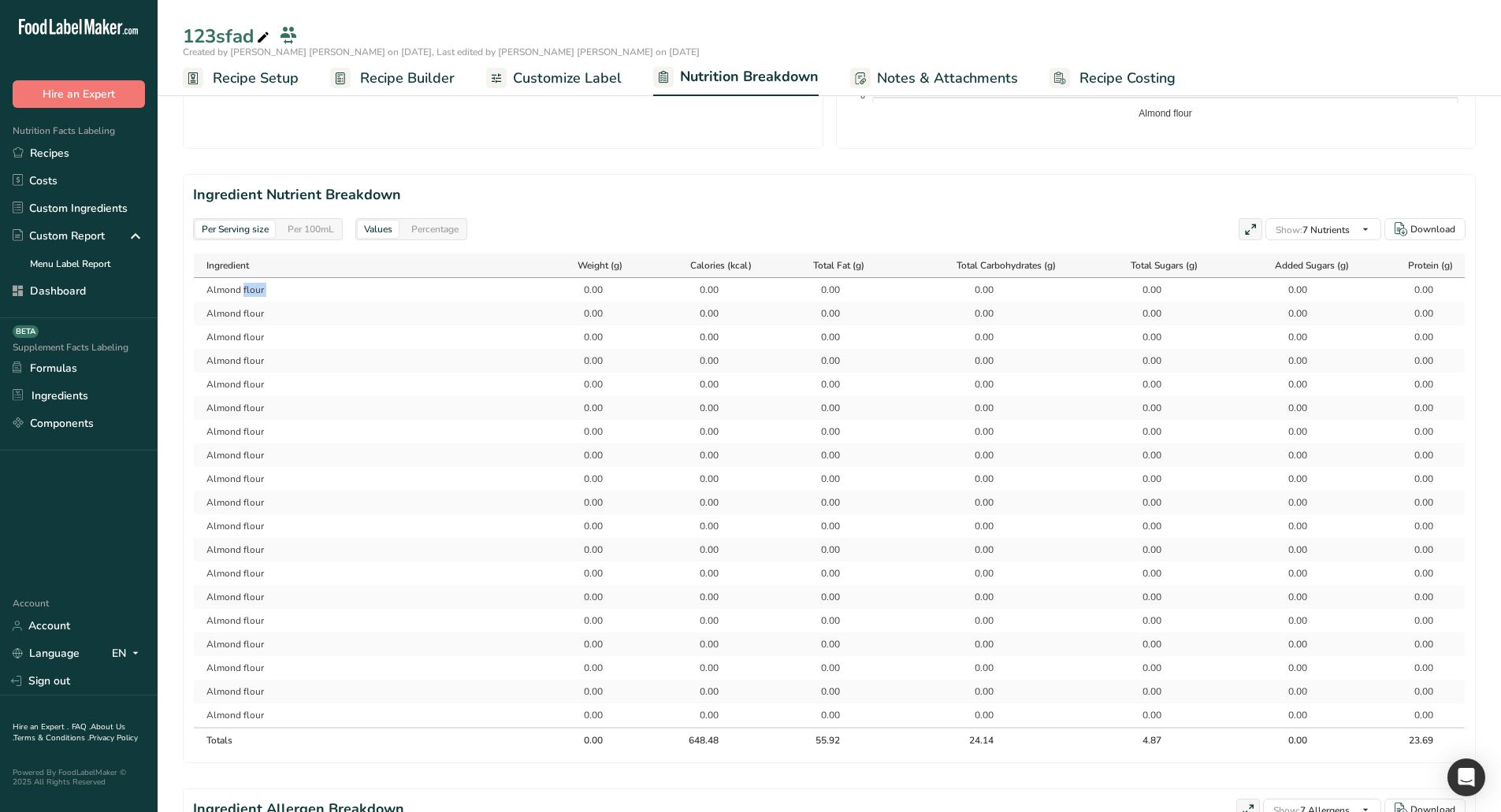 click on "Almond flour" at bounding box center (363, 290) 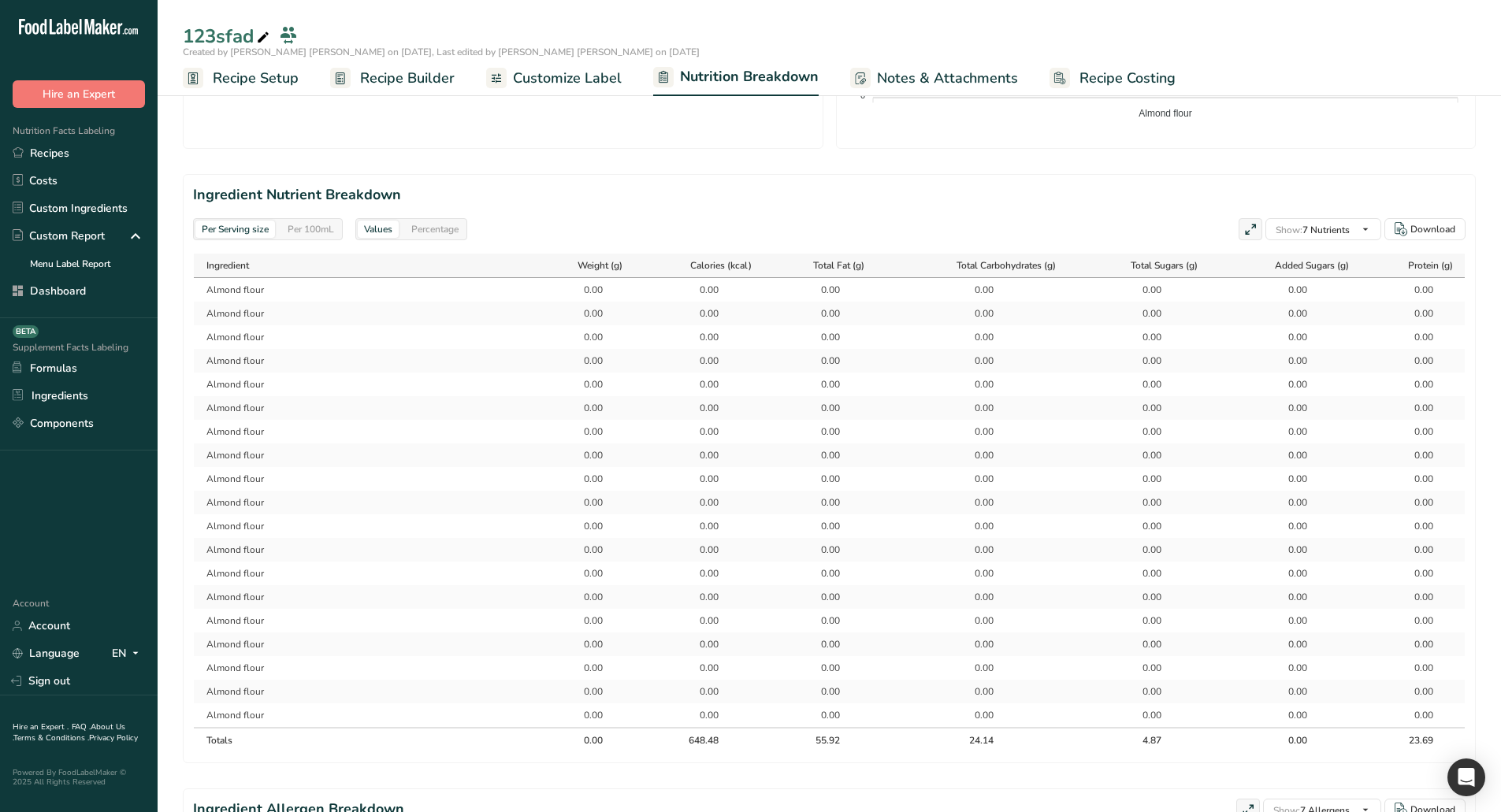 click on "Almond flour" at bounding box center (363, 313) 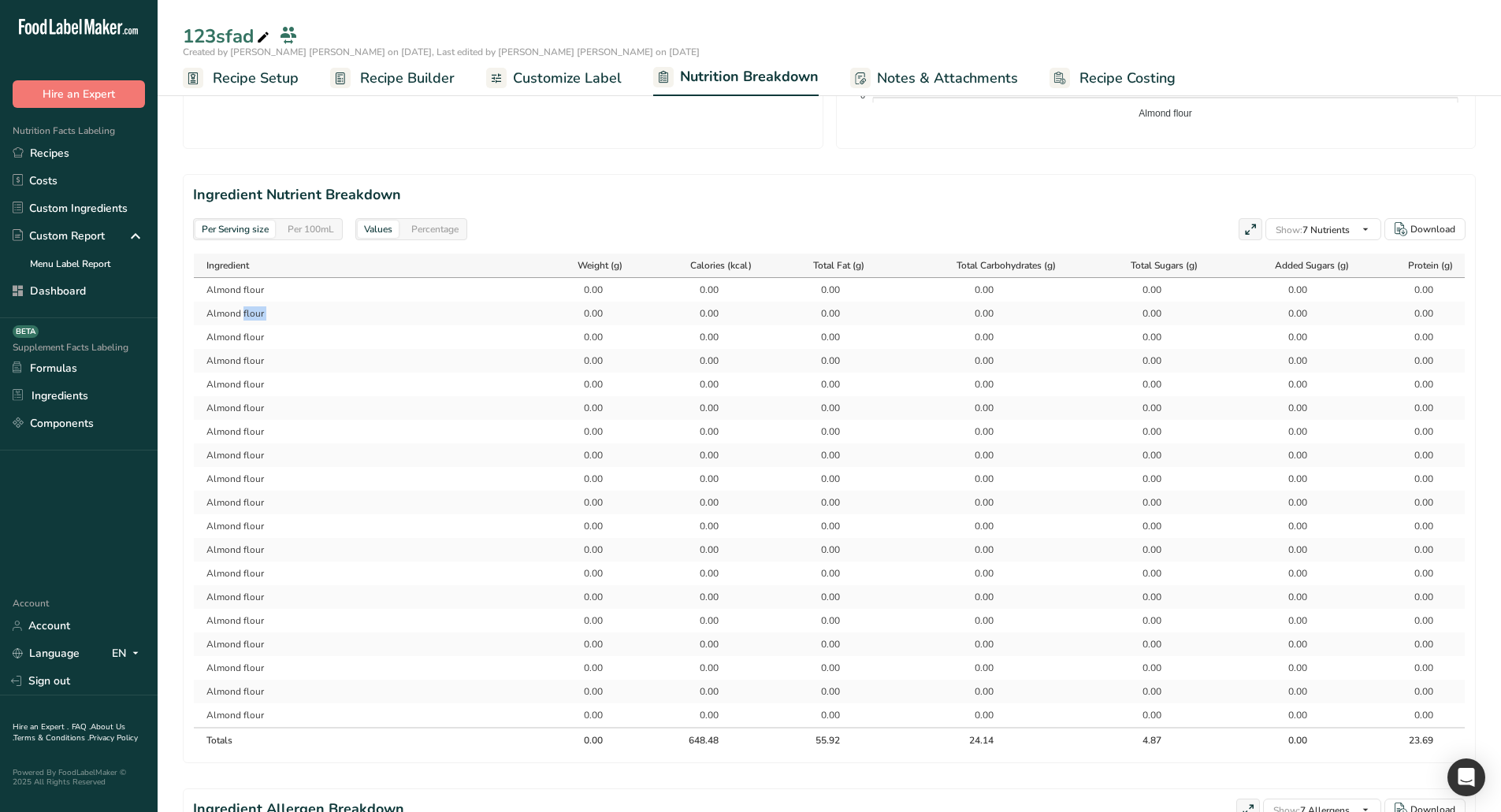 click on "Almond flour" at bounding box center [363, 313] 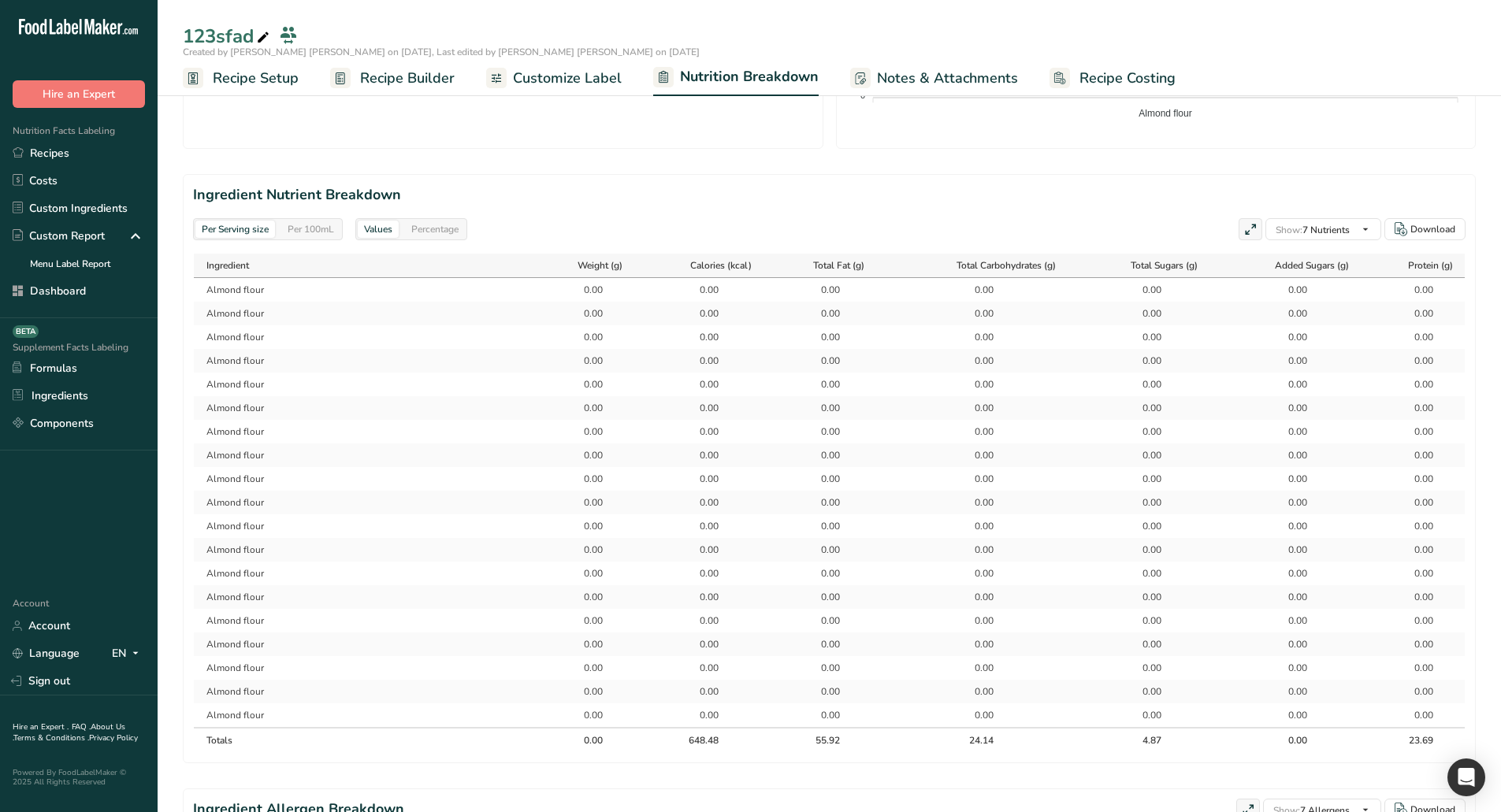click on "0.00" at bounding box center (583, 290) 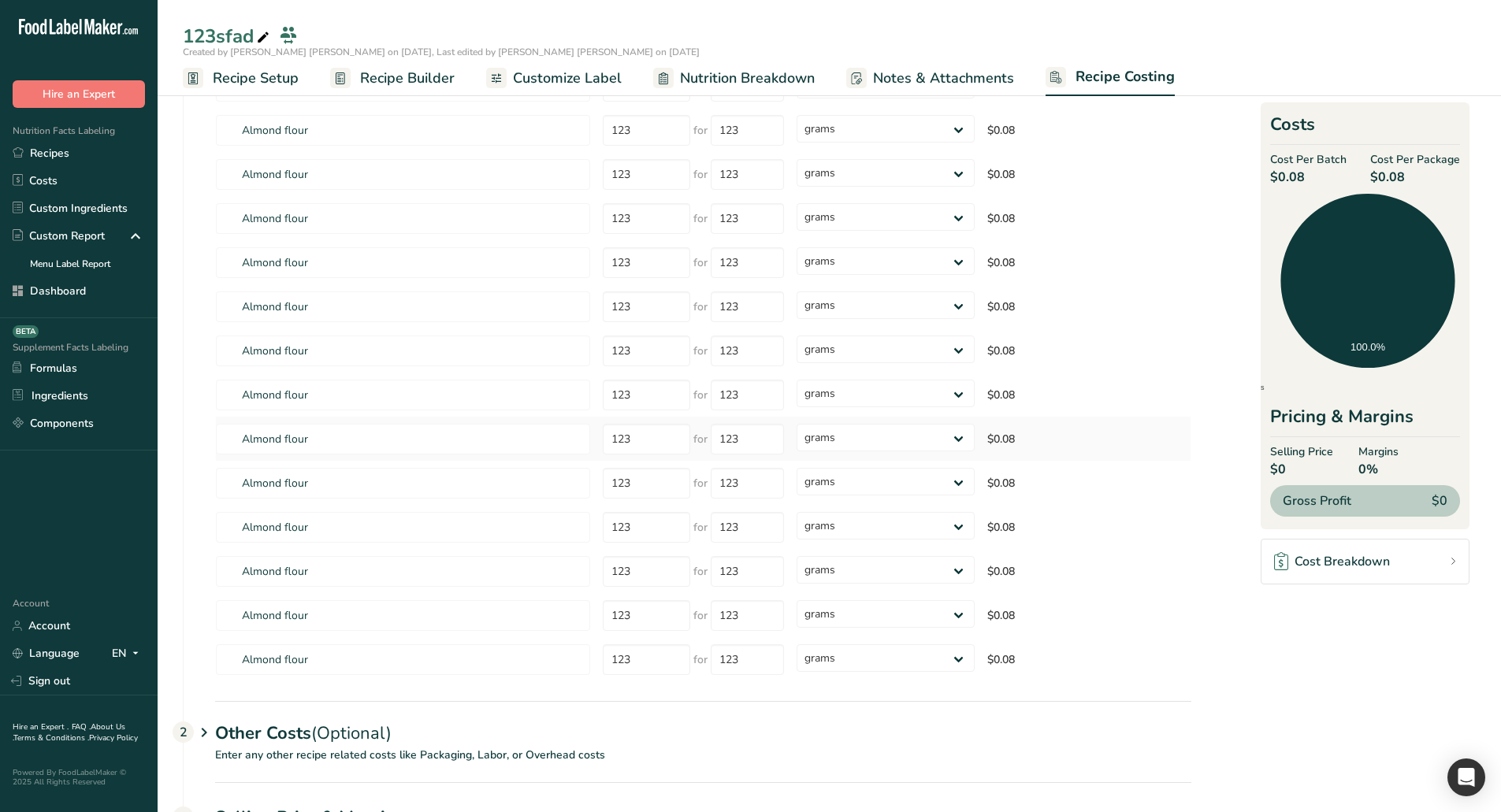 scroll, scrollTop: 453, scrollLeft: 0, axis: vertical 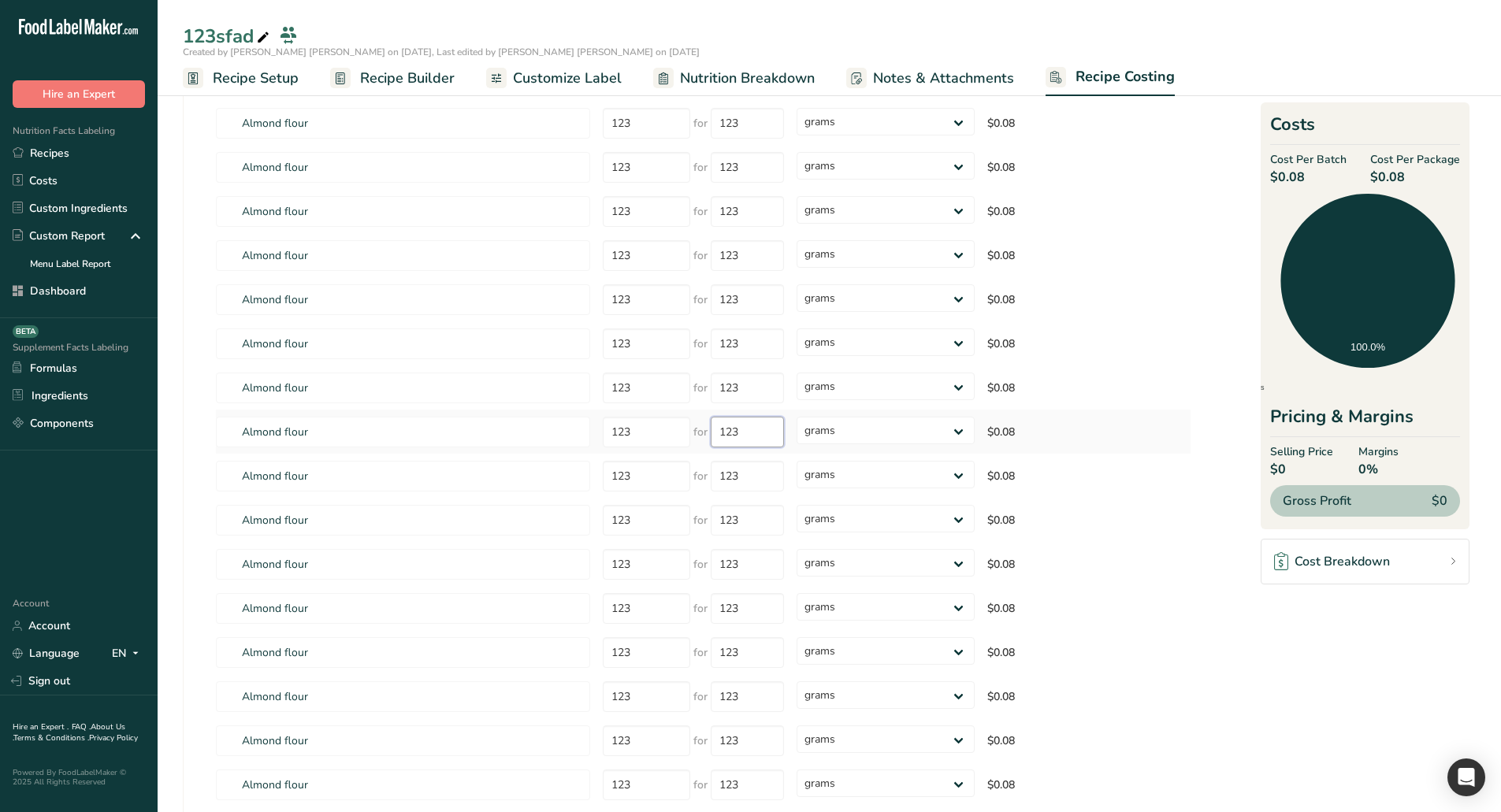 click on "123" at bounding box center (747, 432) 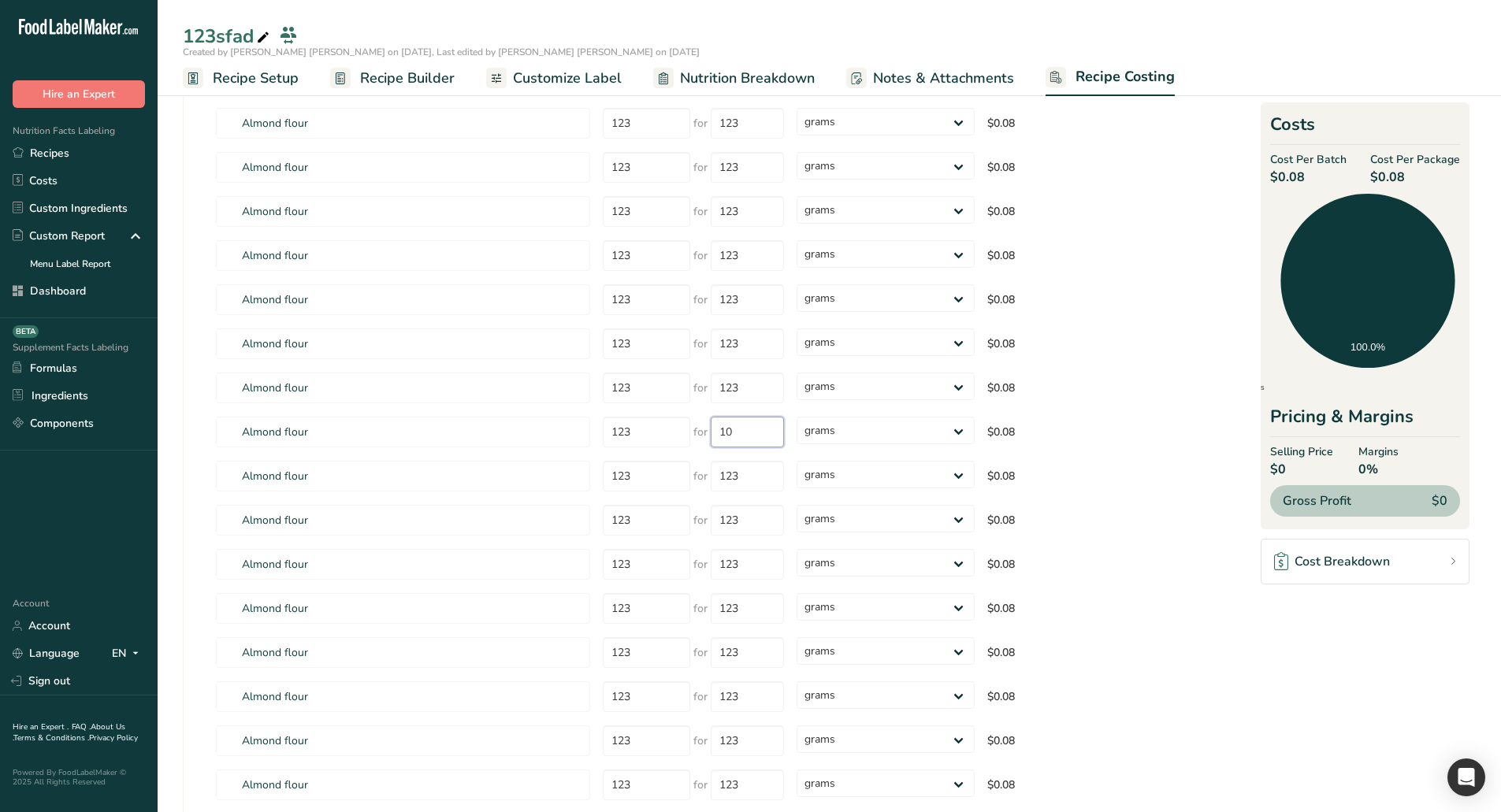 type on "10" 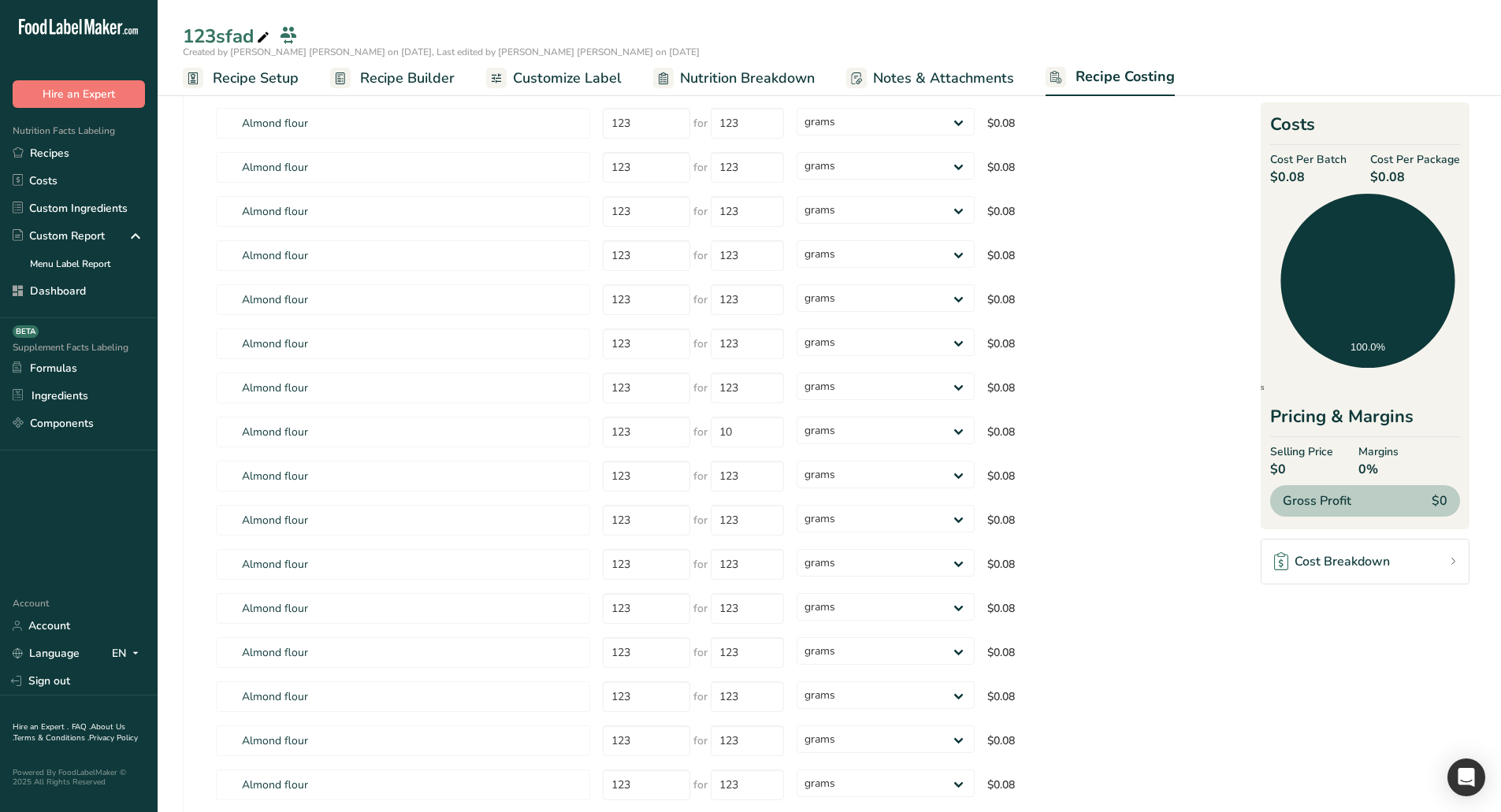 select 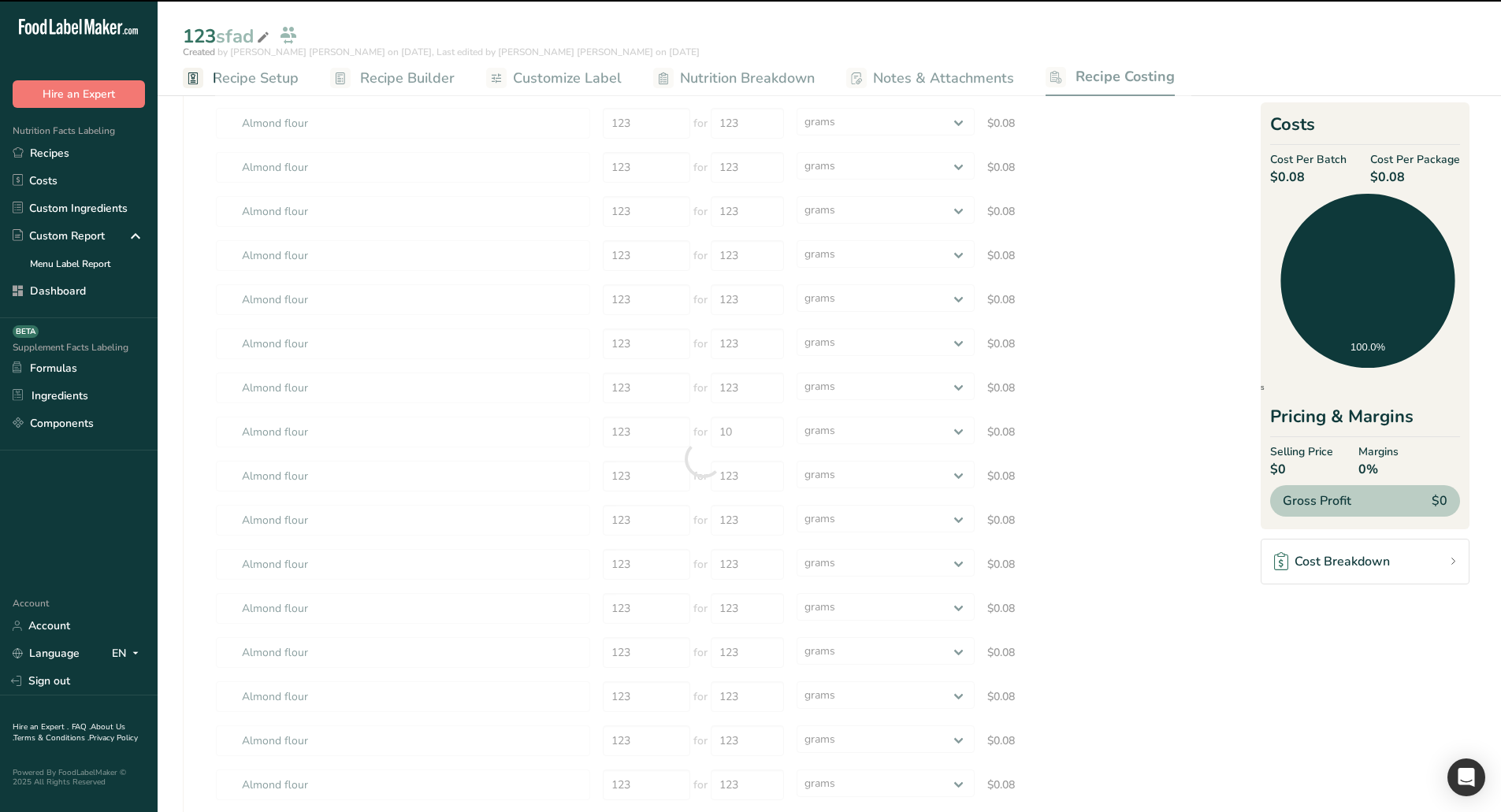 select 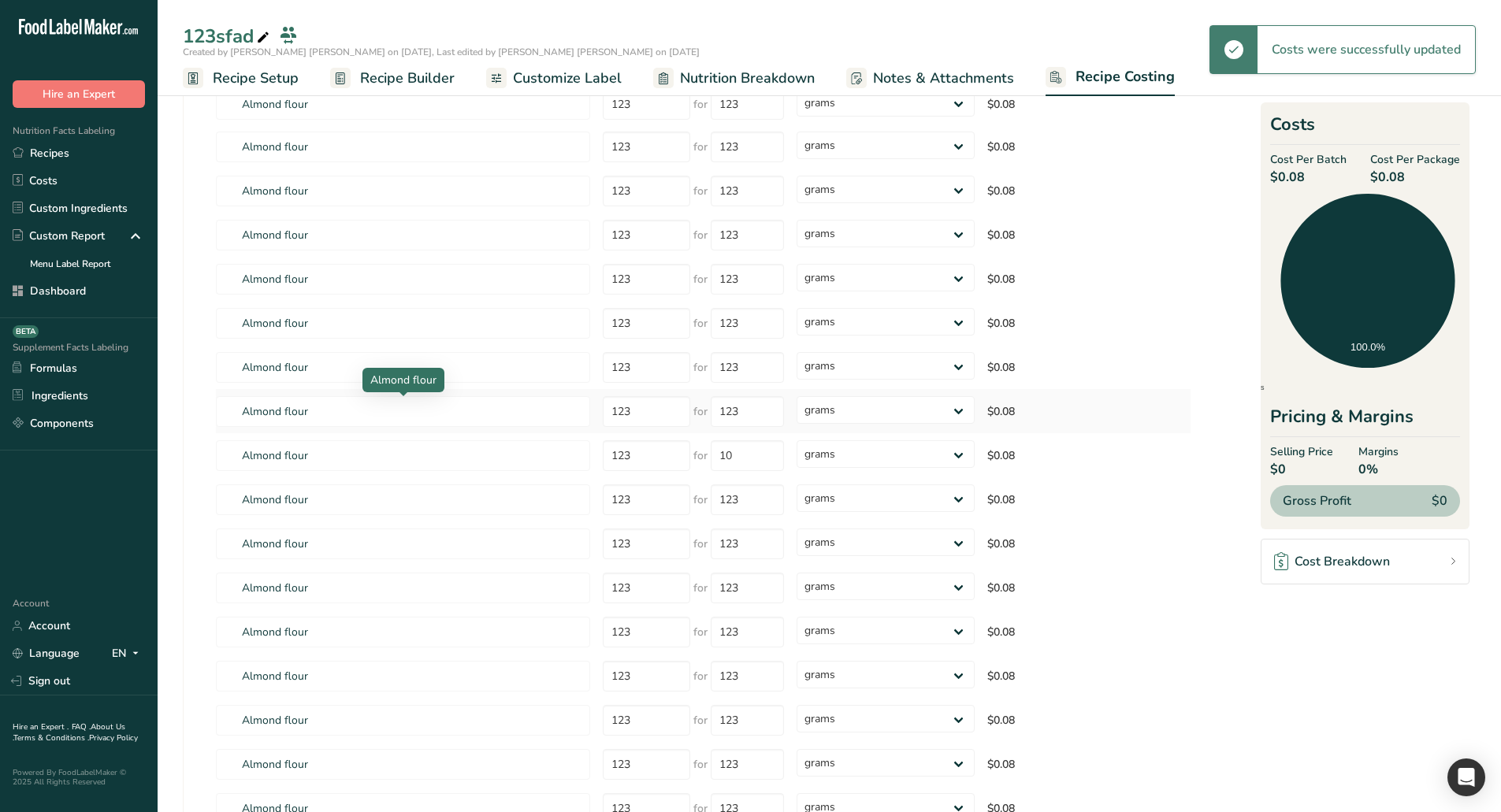 scroll, scrollTop: 0, scrollLeft: 0, axis: both 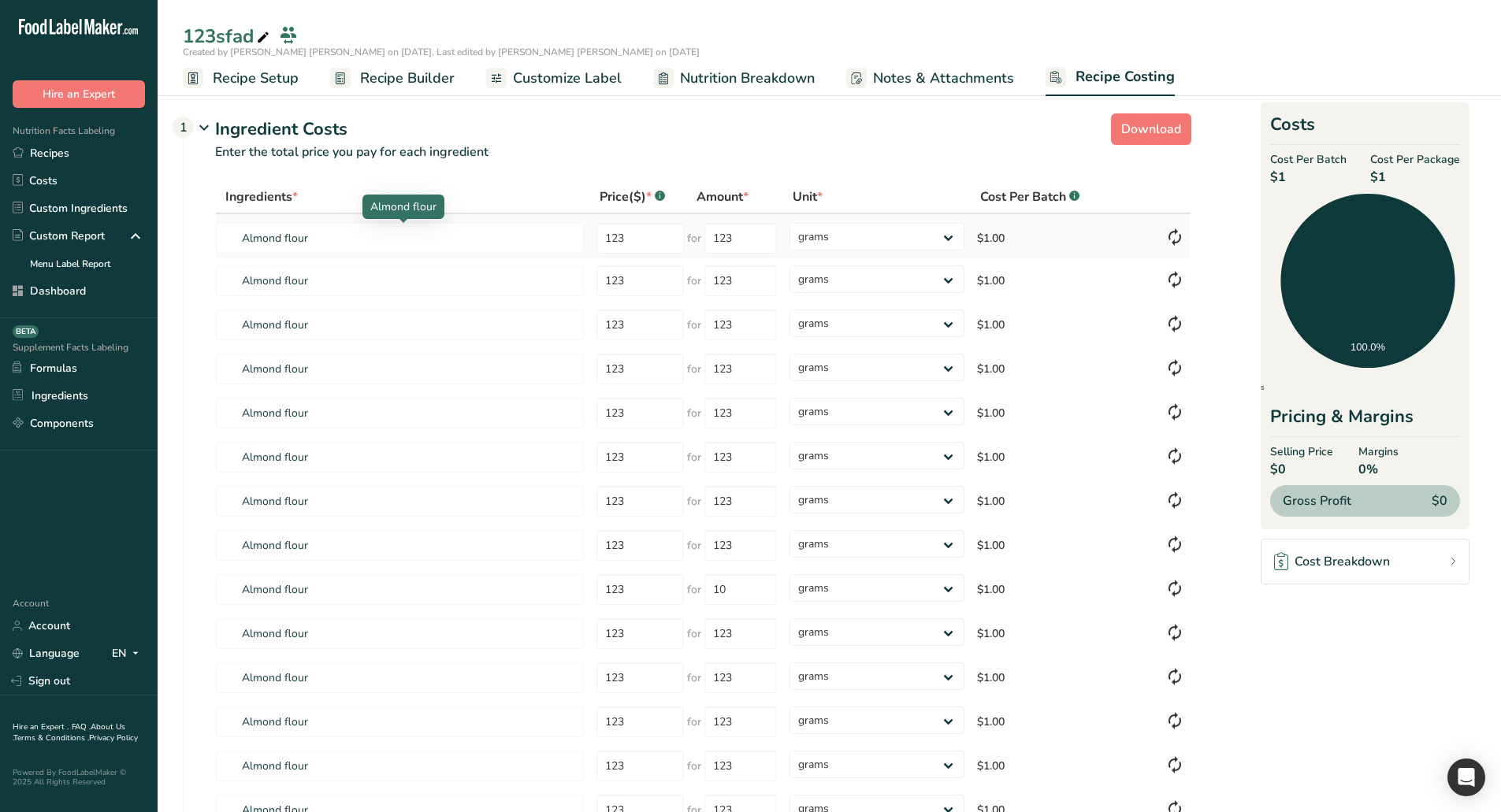type on "10" 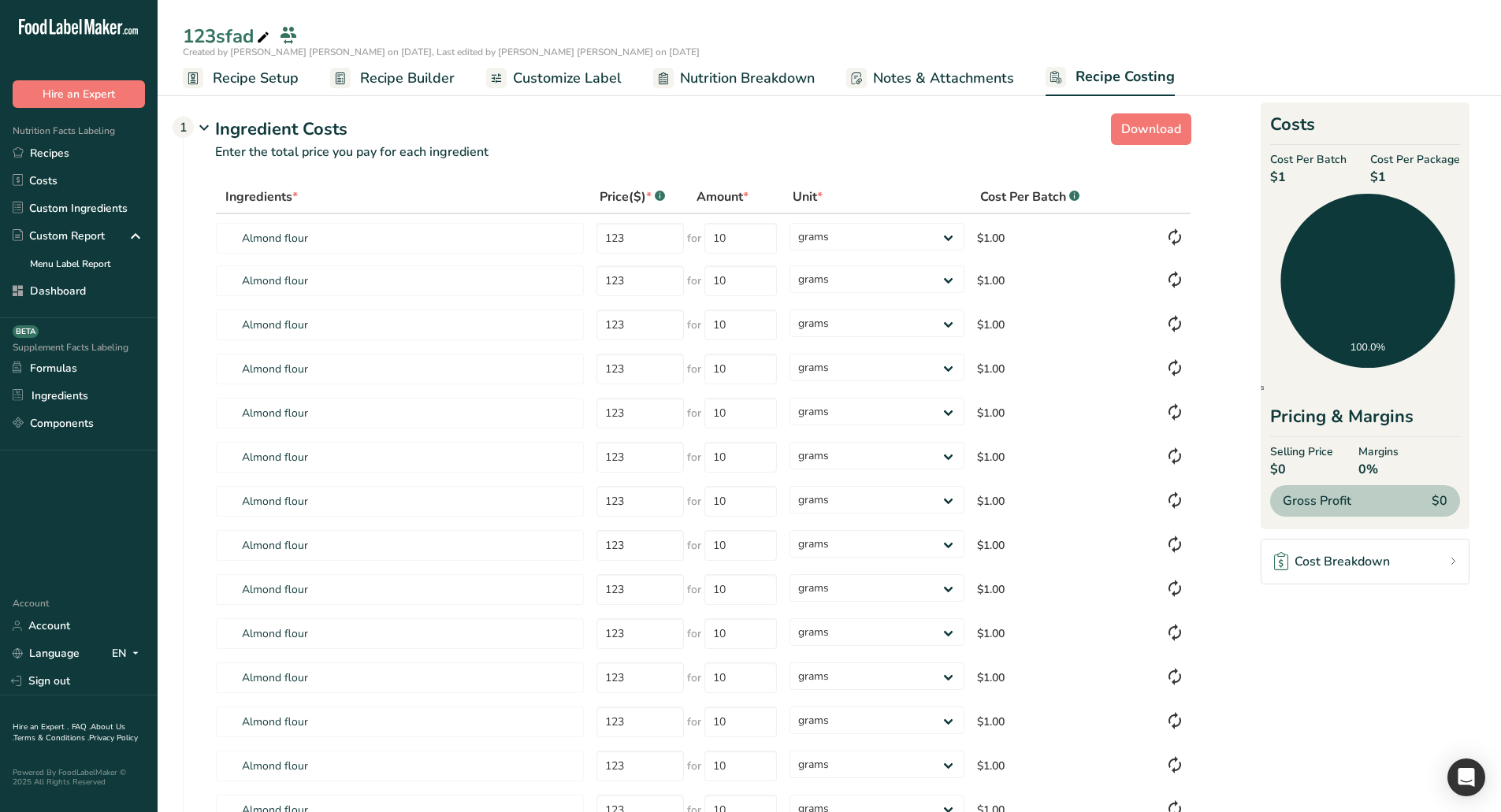click on "Download
Ingredient Costs
1
Enter the total price you pay for each ingredient
Ingredients *
Price($) *   .a-a{fill:#347362;}.b-a{fill:#fff;}
Amount *
Unit *
Cost Per Batch
.a-a{fill:#347362;}.b-a{fill:#fff;}            Almond flour   123
for
10
grams
ppm
ug
kg
mg
mcg
lb
oz
$1.00
Almond flour   123
for
10
grams
ppm
ug
kg
mg
mcg
lb
oz
$1.00
Almond flour   123
for
10     123" at bounding box center (829, 673) 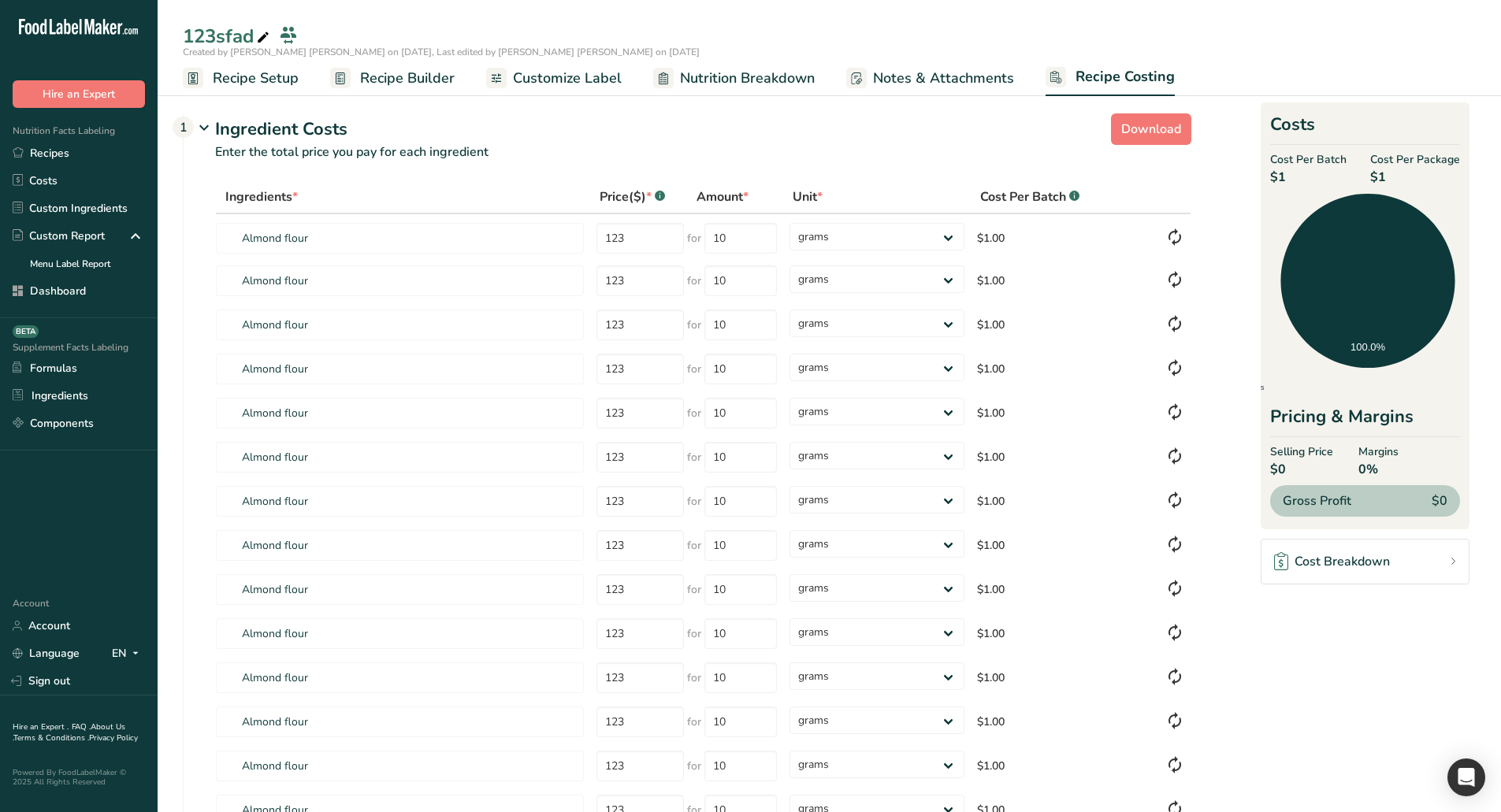 click on "Download
Ingredient Costs
1
Enter the total price you pay for each ingredient
Ingredients *
Price($) *   .a-a{fill:#347362;}.b-a{fill:#fff;}
Amount *
Unit *
Cost Per Batch
.a-a{fill:#347362;}.b-a{fill:#fff;}            Almond flour   123
for
10
grams
ppm
ug
kg
mg
mcg
lb
oz
$1.00
Almond flour   123
for
10
grams
ppm
ug
kg
mg
mcg
lb
oz
$1.00
Almond flour   123
for
10     123" at bounding box center [829, 673] 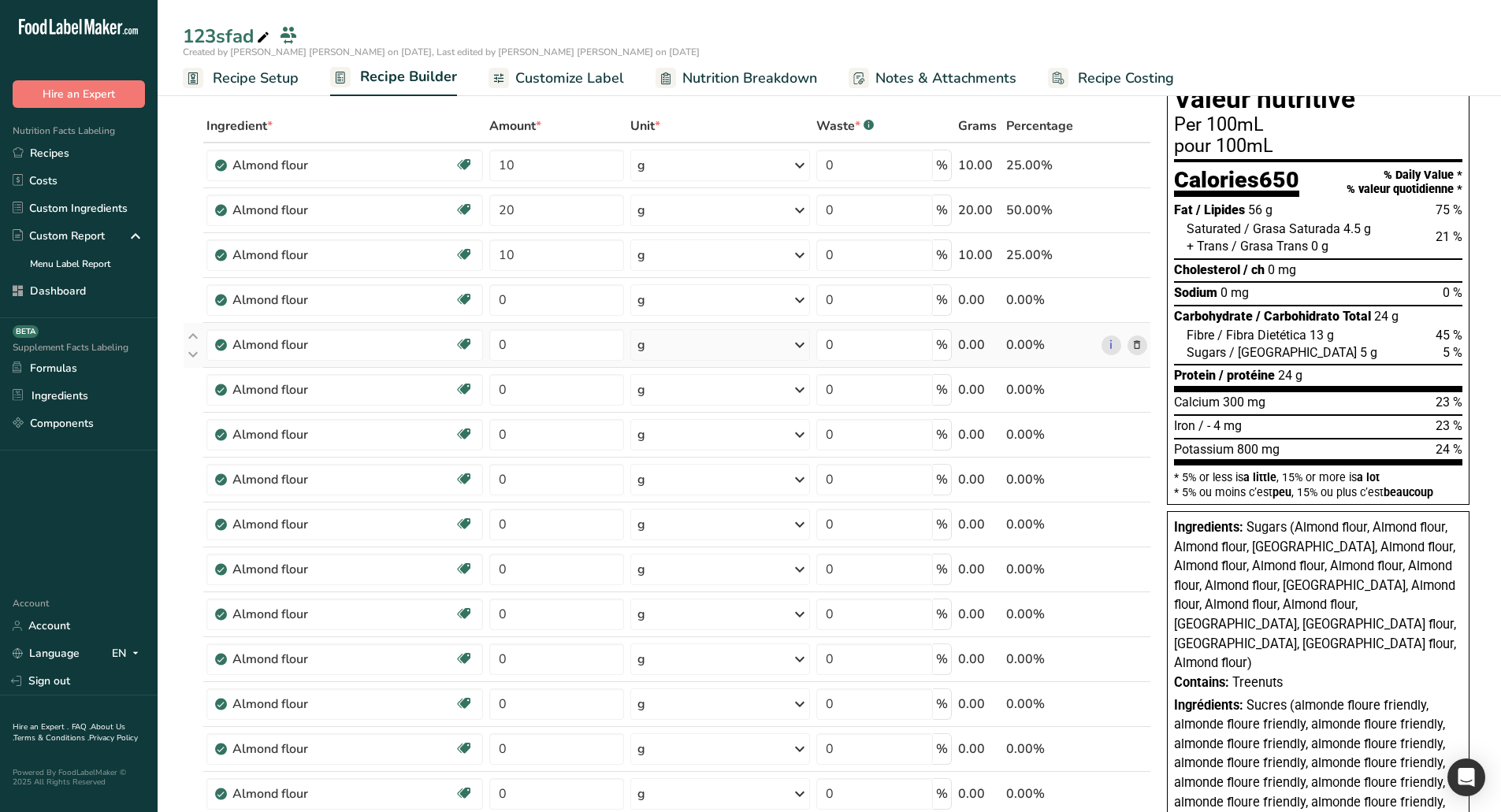 scroll, scrollTop: 0, scrollLeft: 0, axis: both 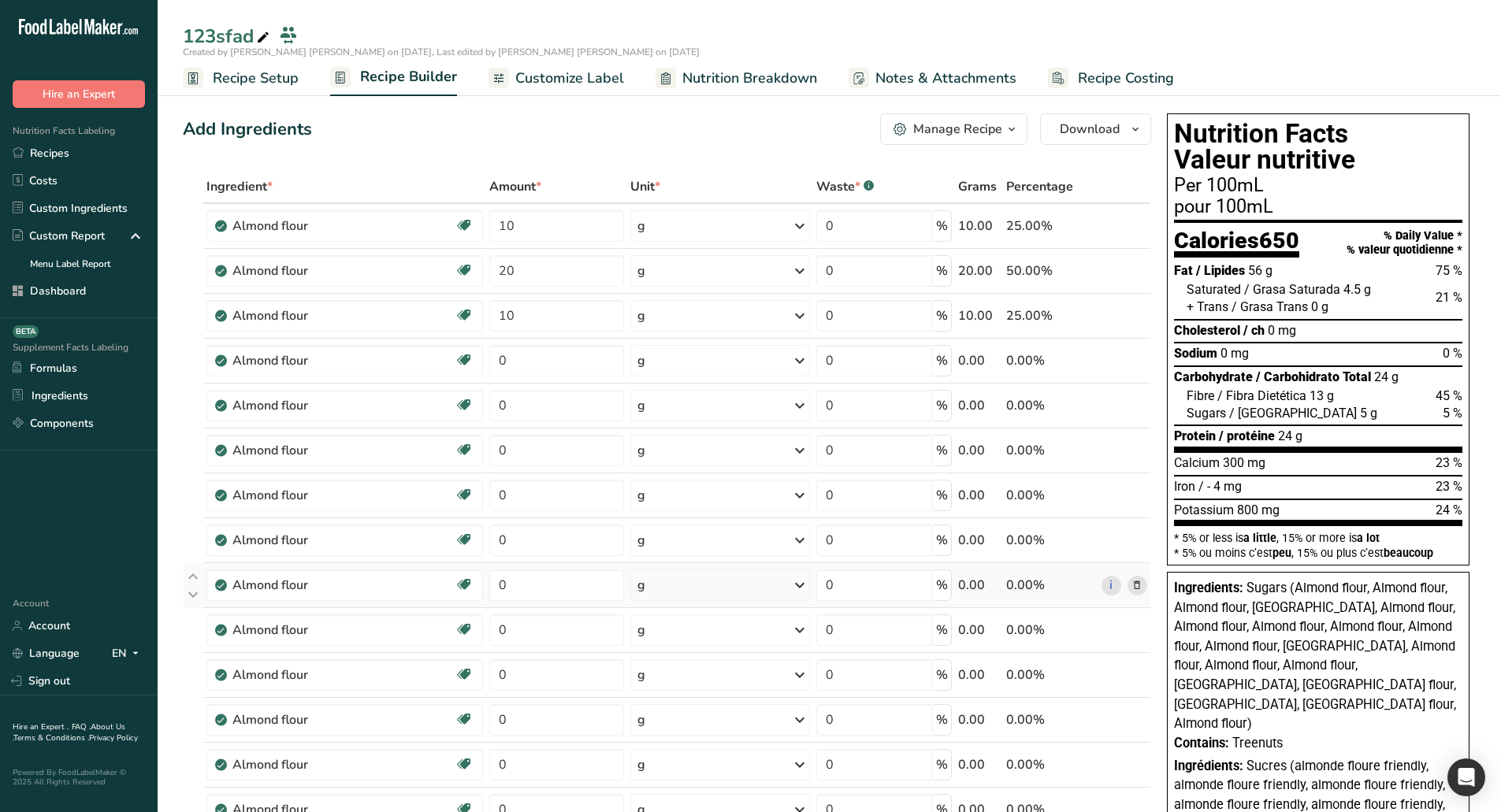 drag, startPoint x: 183, startPoint y: 119, endPoint x: 1130, endPoint y: 568, distance: 1048.0506 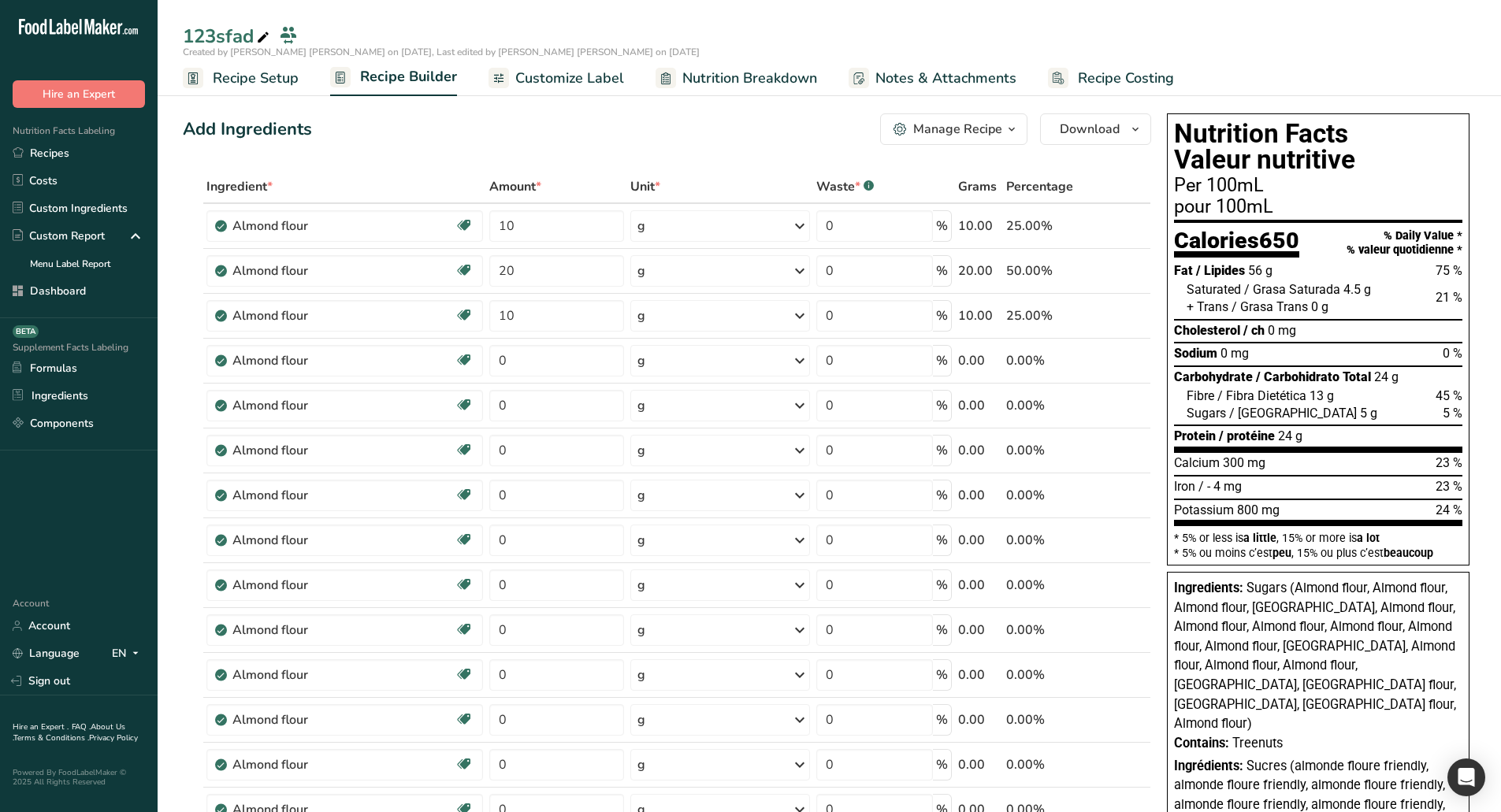 click on "Add Ingredients
Manage Recipe         Delete Recipe           Duplicate Recipe             Scale Recipe             Save as Sub-Recipe   .a-a{fill:#347362;}.b-a{fill:#fff;}                               Nutrition Breakdown                 Recipe Card
NEW
Amino Acids Pattern Report           Activity History
Download
Choose your preferred label style
Standard FDA label
Standard FDA label
The most common format for nutrition facts labels in compliance with the FDA's typeface, style and requirements
Tabular FDA label
A label format compliant with the FDA regulations presented in a tabular (horizontal) display.
Linear FDA label
A simple linear display for small sized packages.
Simplified FDA label" at bounding box center (671, 943) 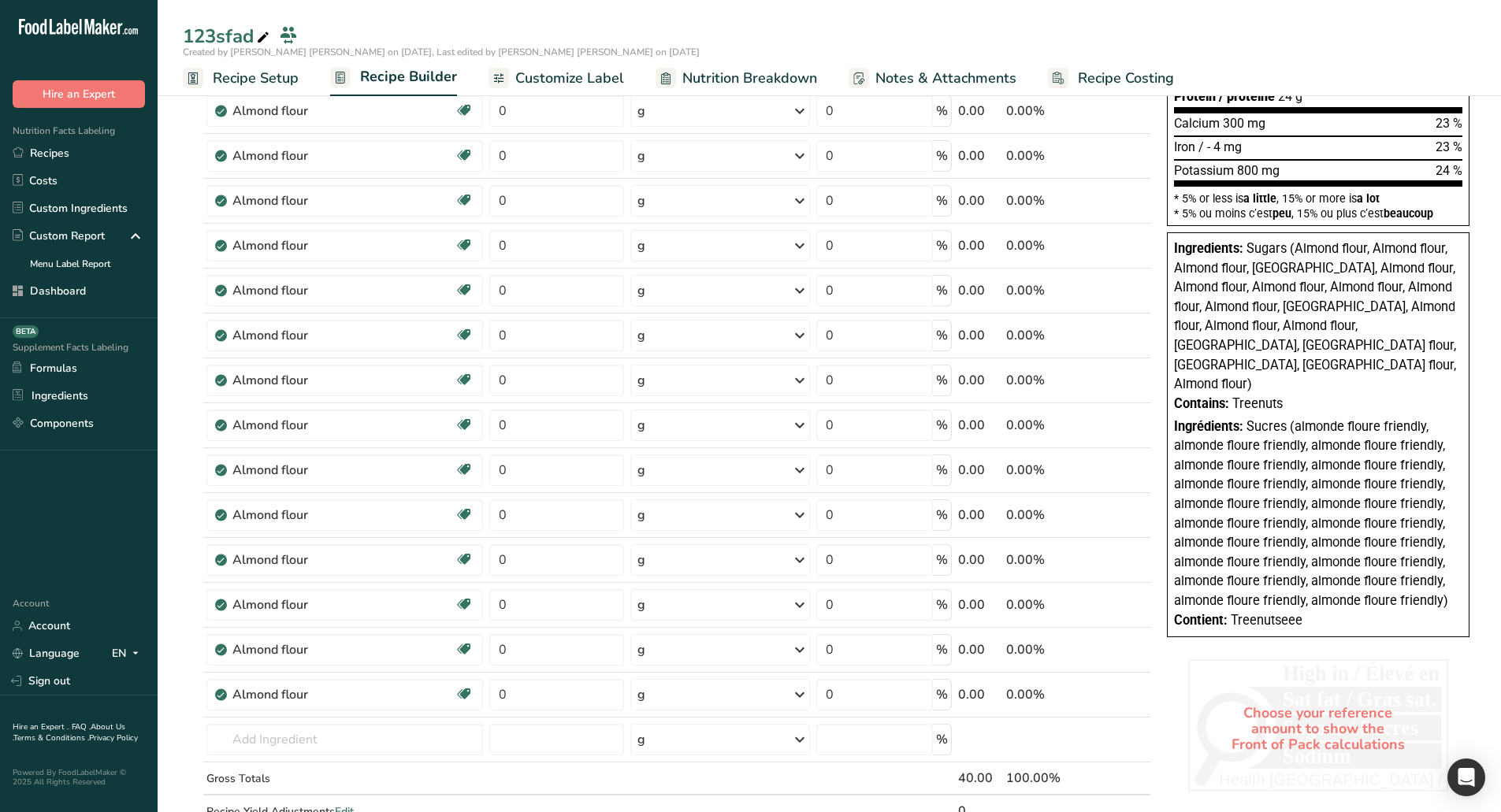 scroll, scrollTop: 394, scrollLeft: 0, axis: vertical 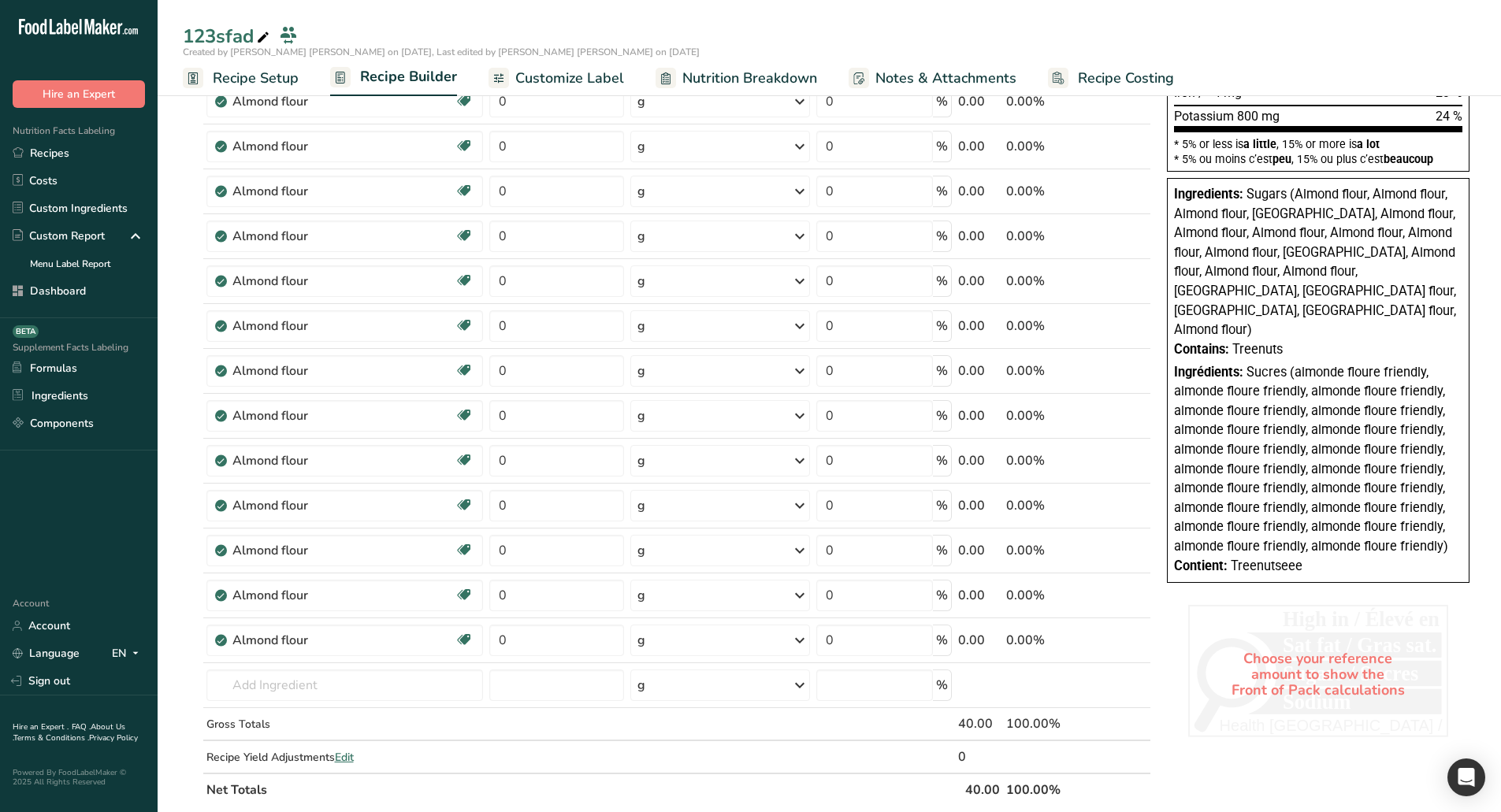 drag, startPoint x: 1321, startPoint y: 523, endPoint x: 1169, endPoint y: 336, distance: 240.9834 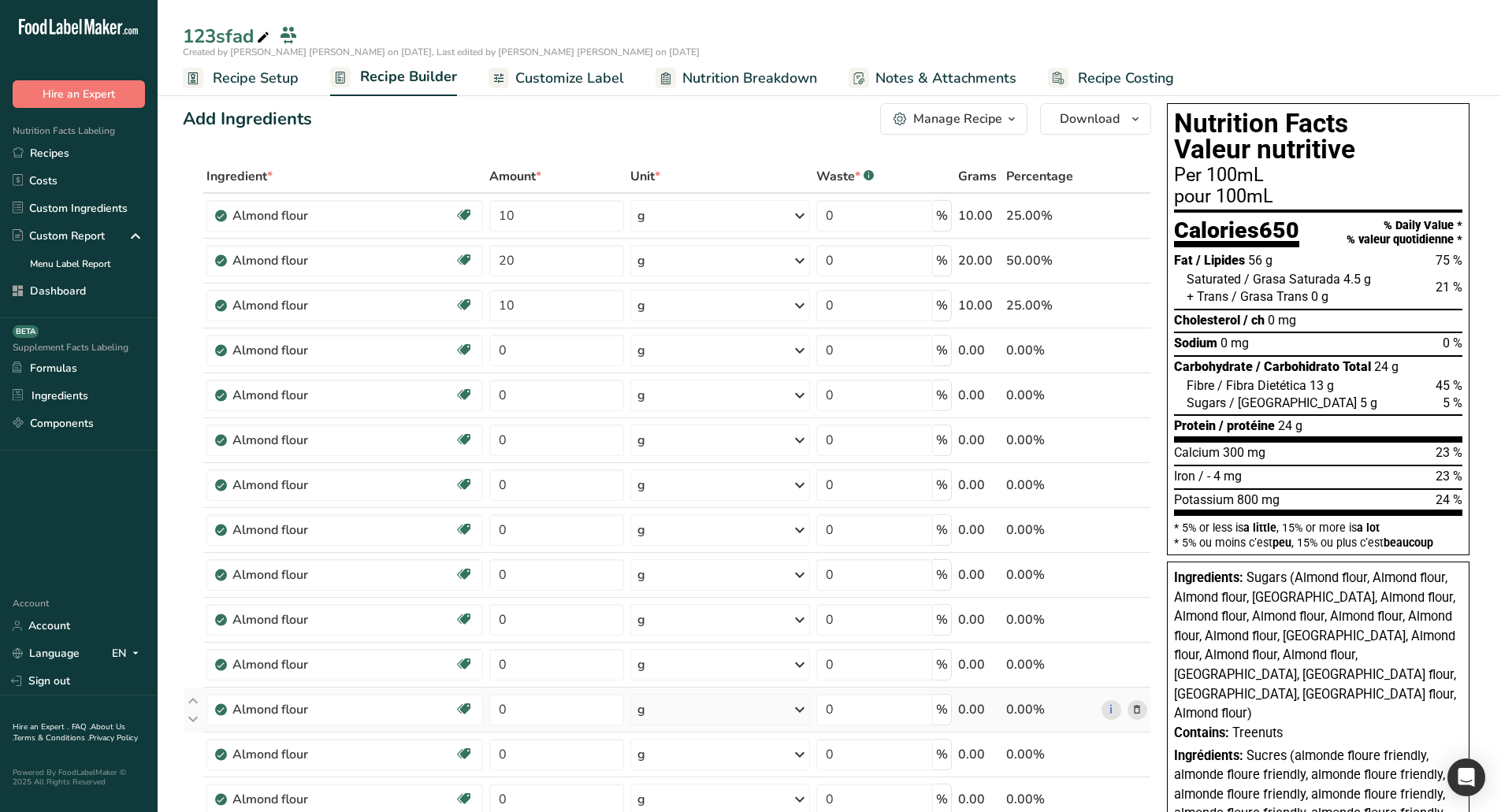 scroll, scrollTop: 0, scrollLeft: 0, axis: both 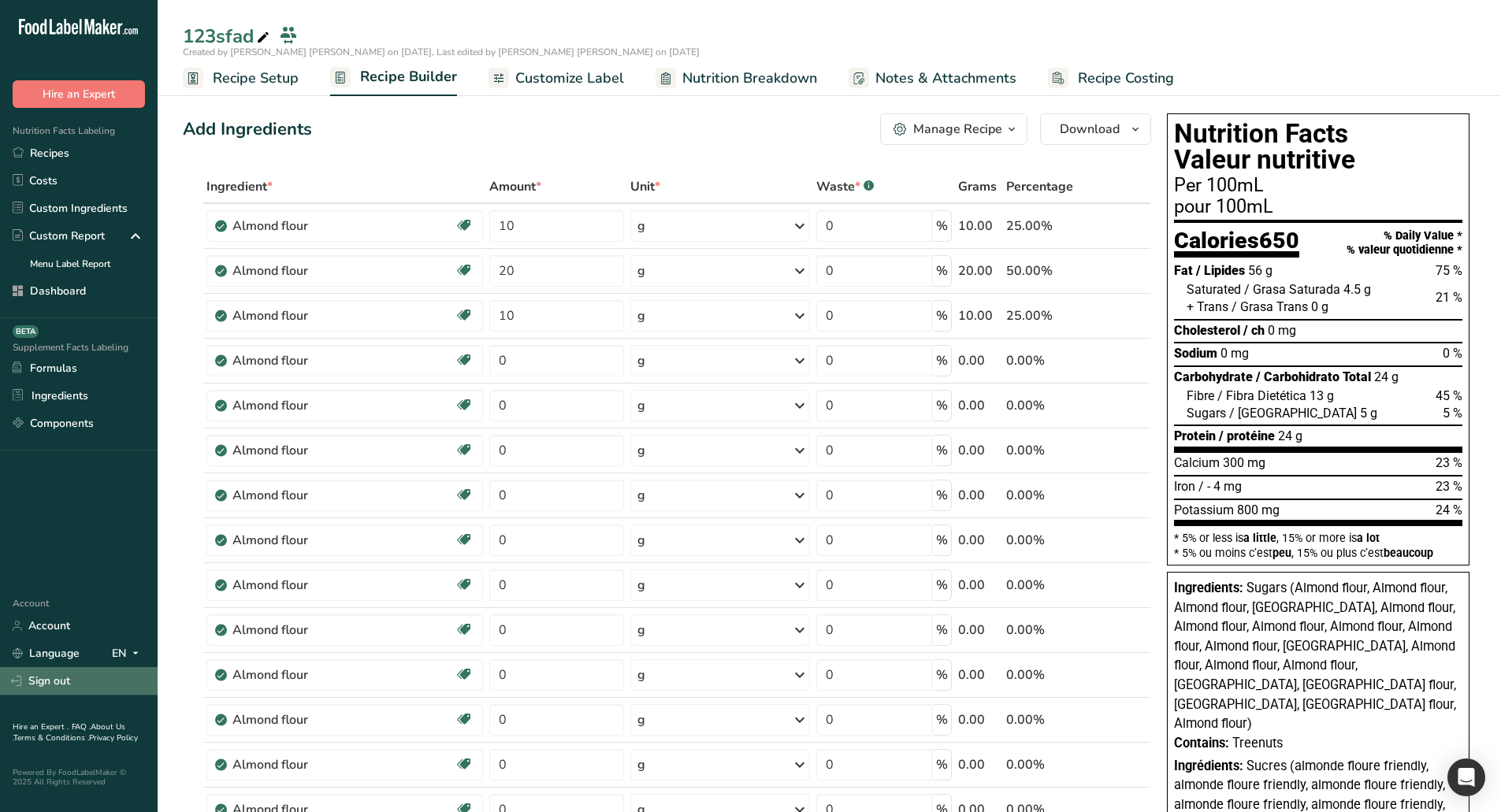click on "Sign out" at bounding box center [79, 680] 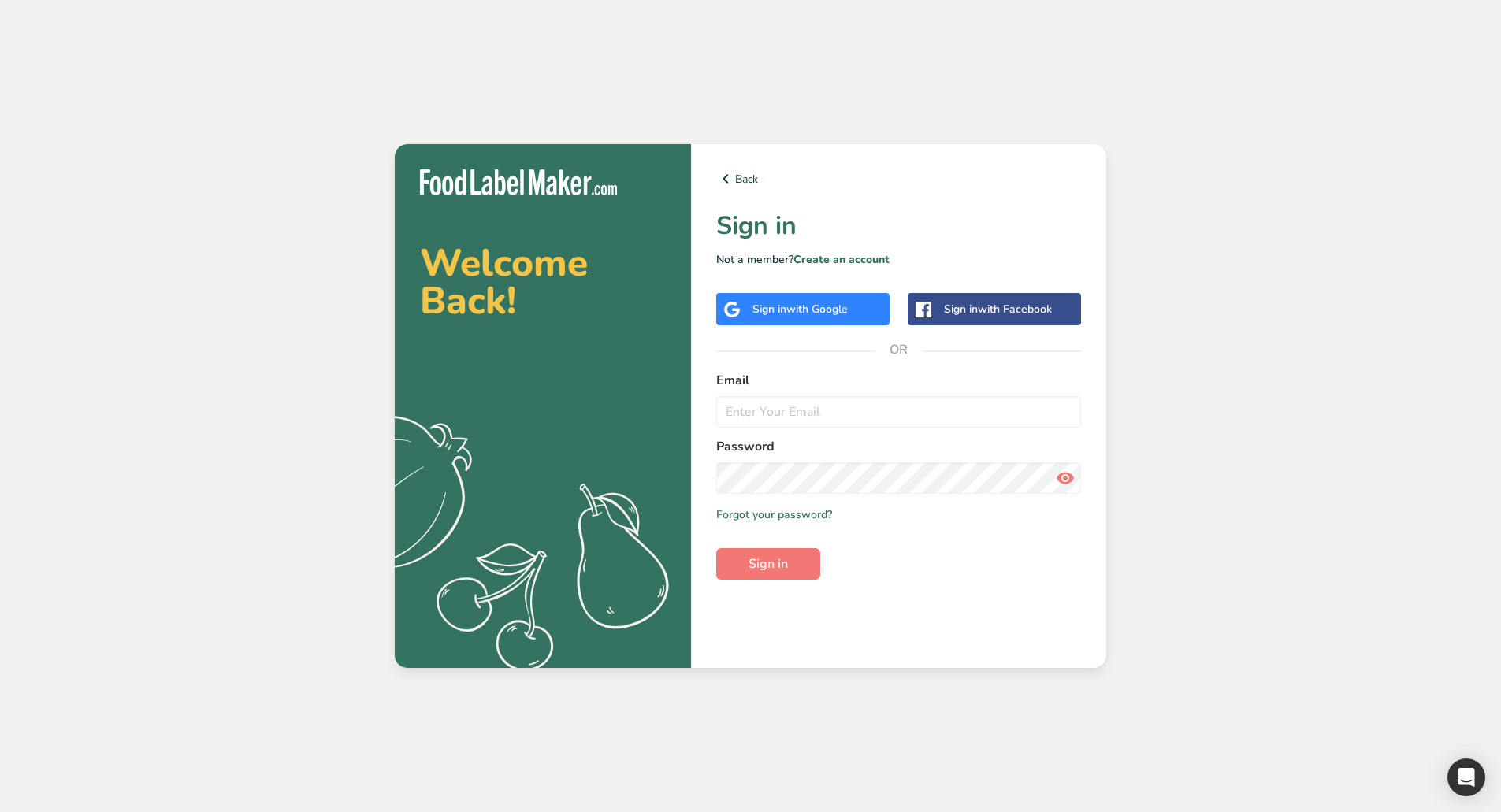 scroll, scrollTop: 0, scrollLeft: 0, axis: both 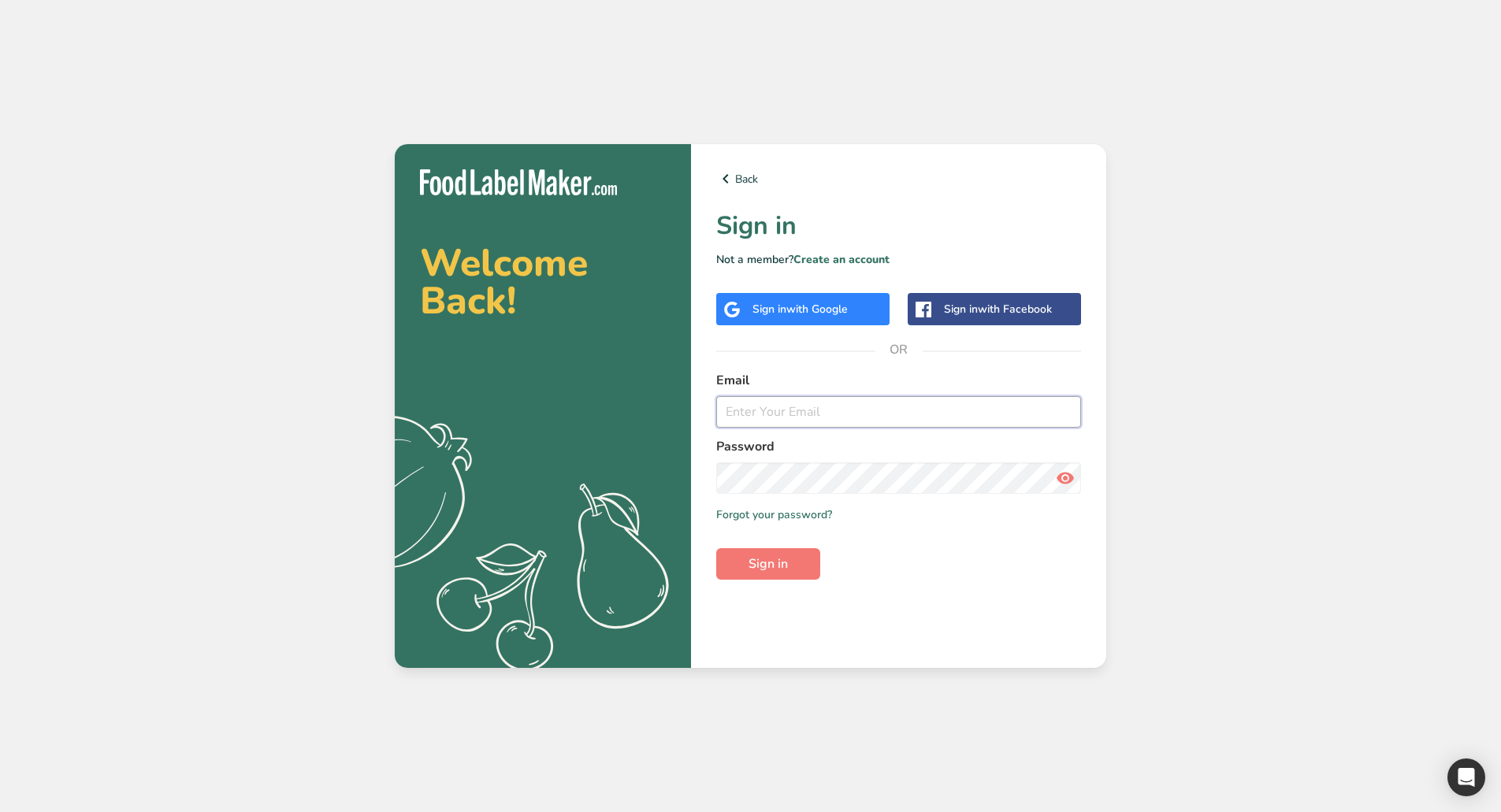 click at bounding box center [898, 412] 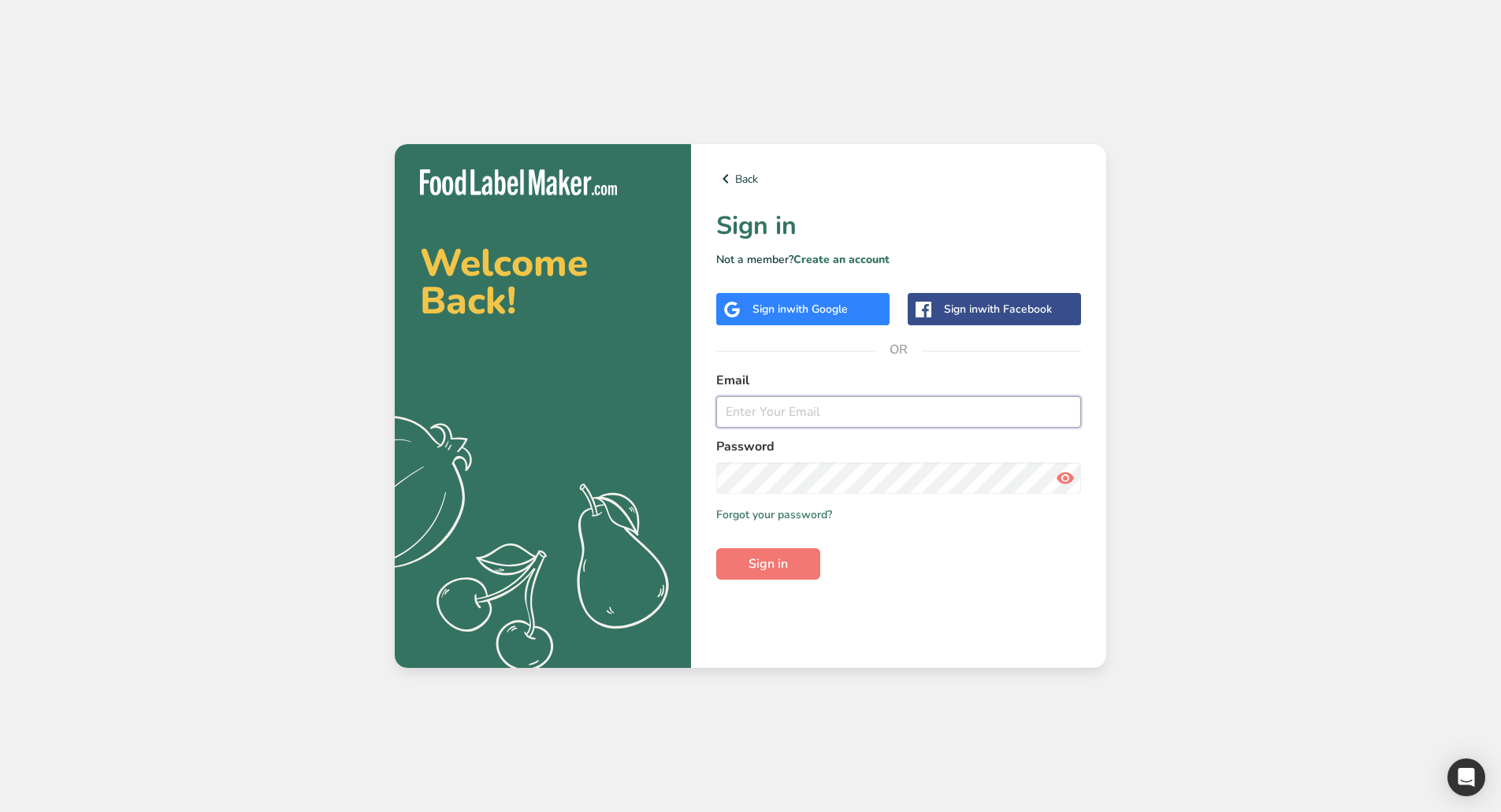 type on "marc@foodlabelmaker.com" 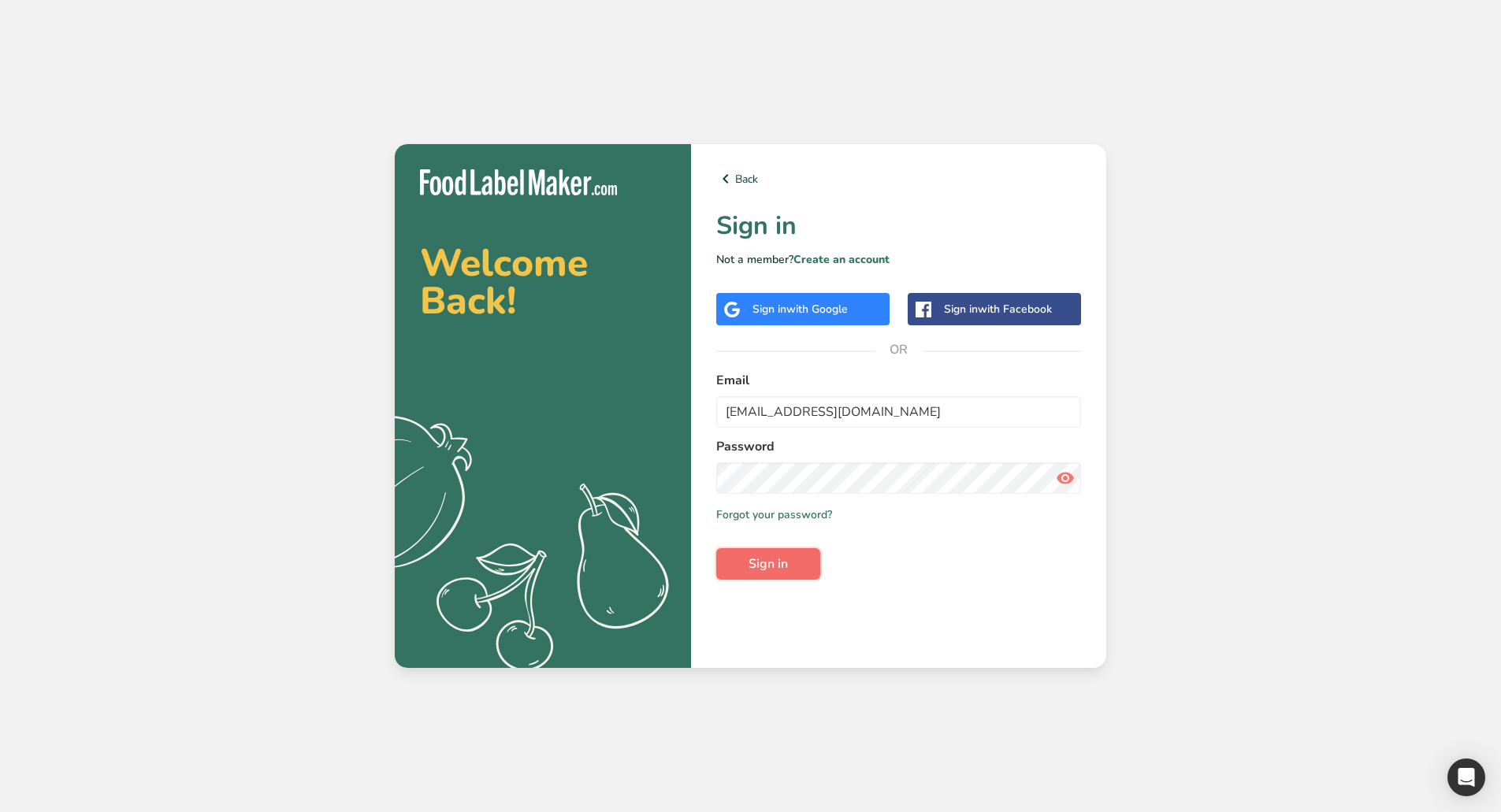 click on "Sign in" at bounding box center (768, 564) 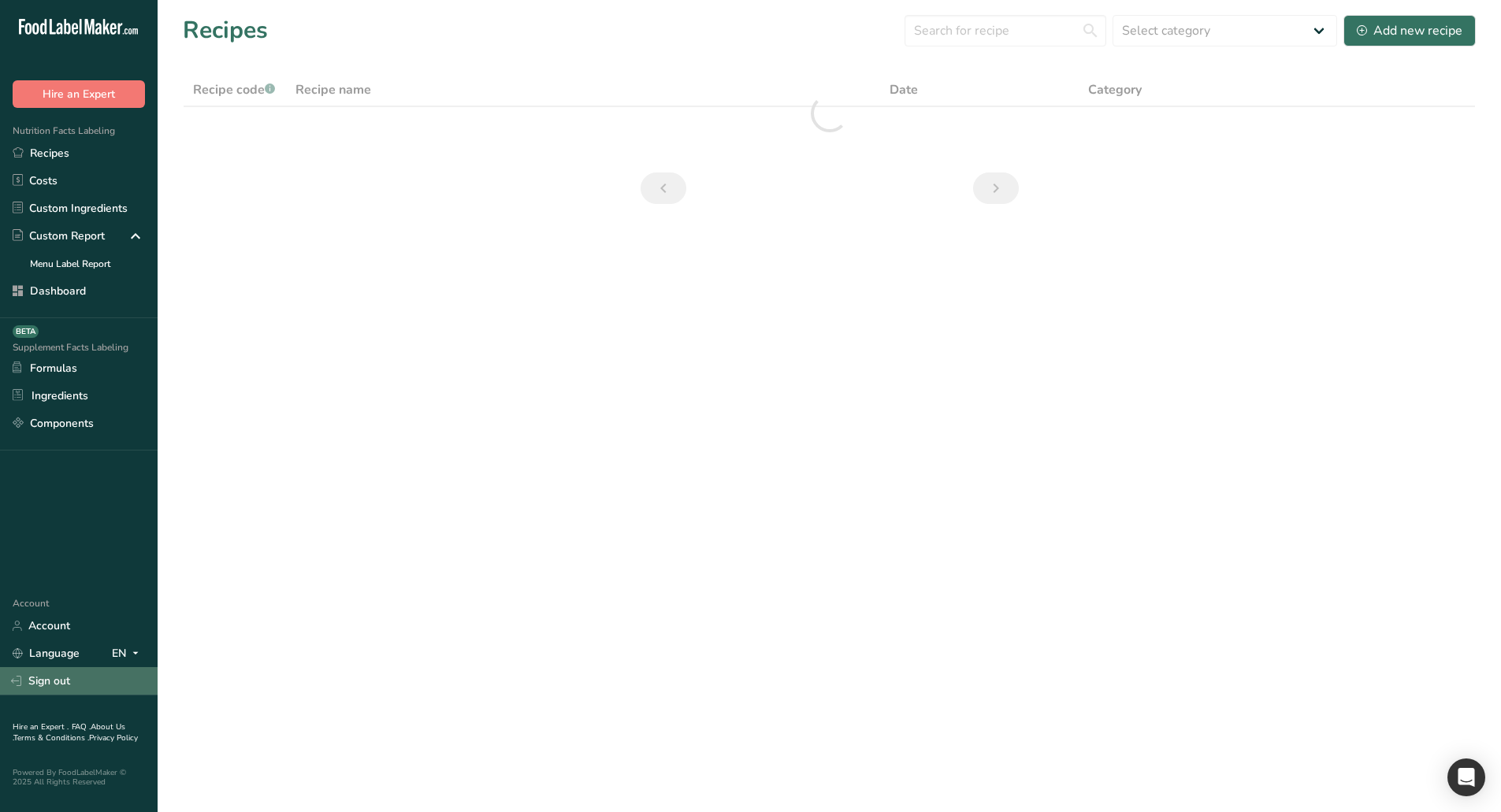 click on "Sign out" at bounding box center (79, 680) 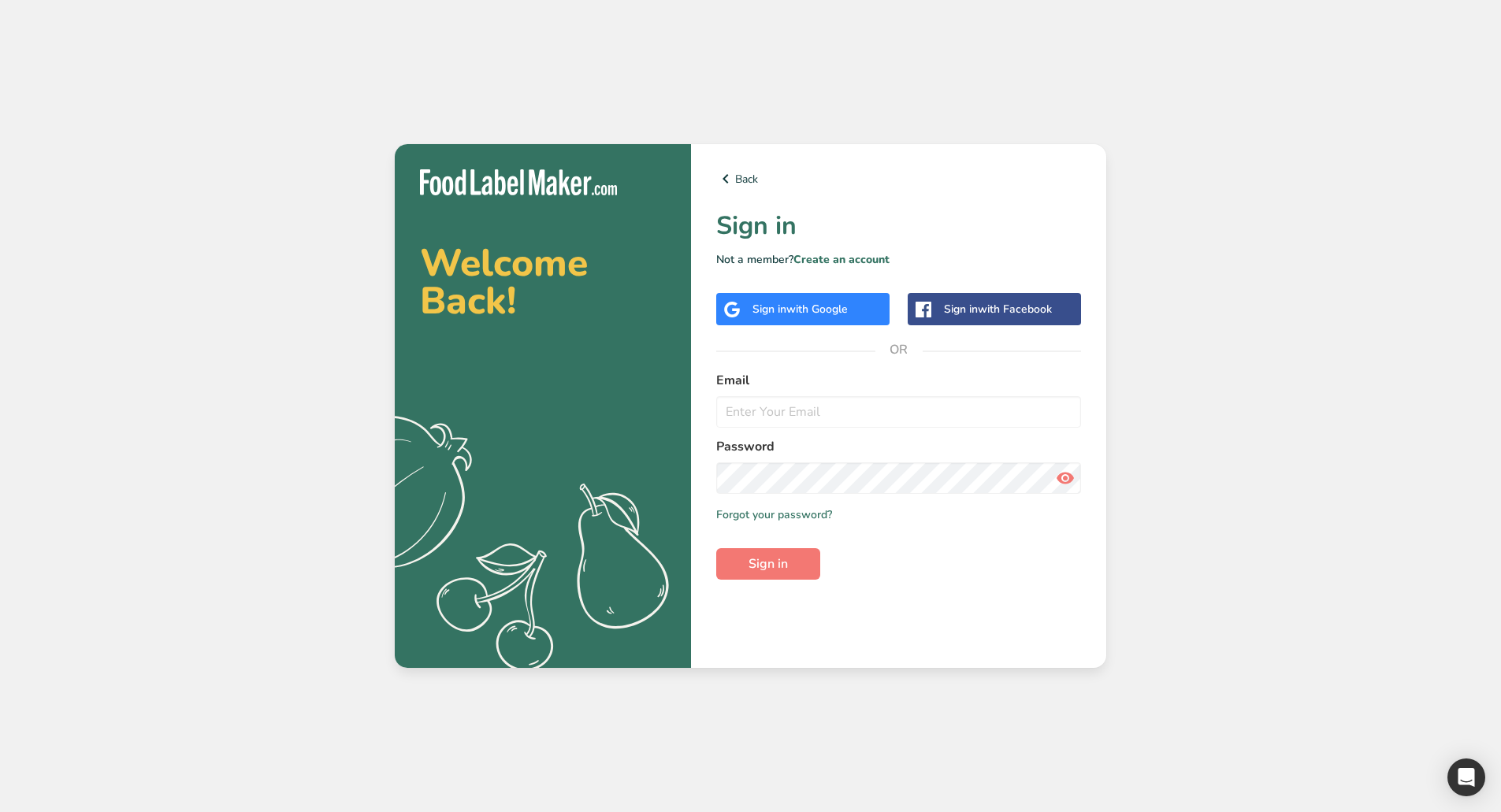 scroll, scrollTop: 0, scrollLeft: 0, axis: both 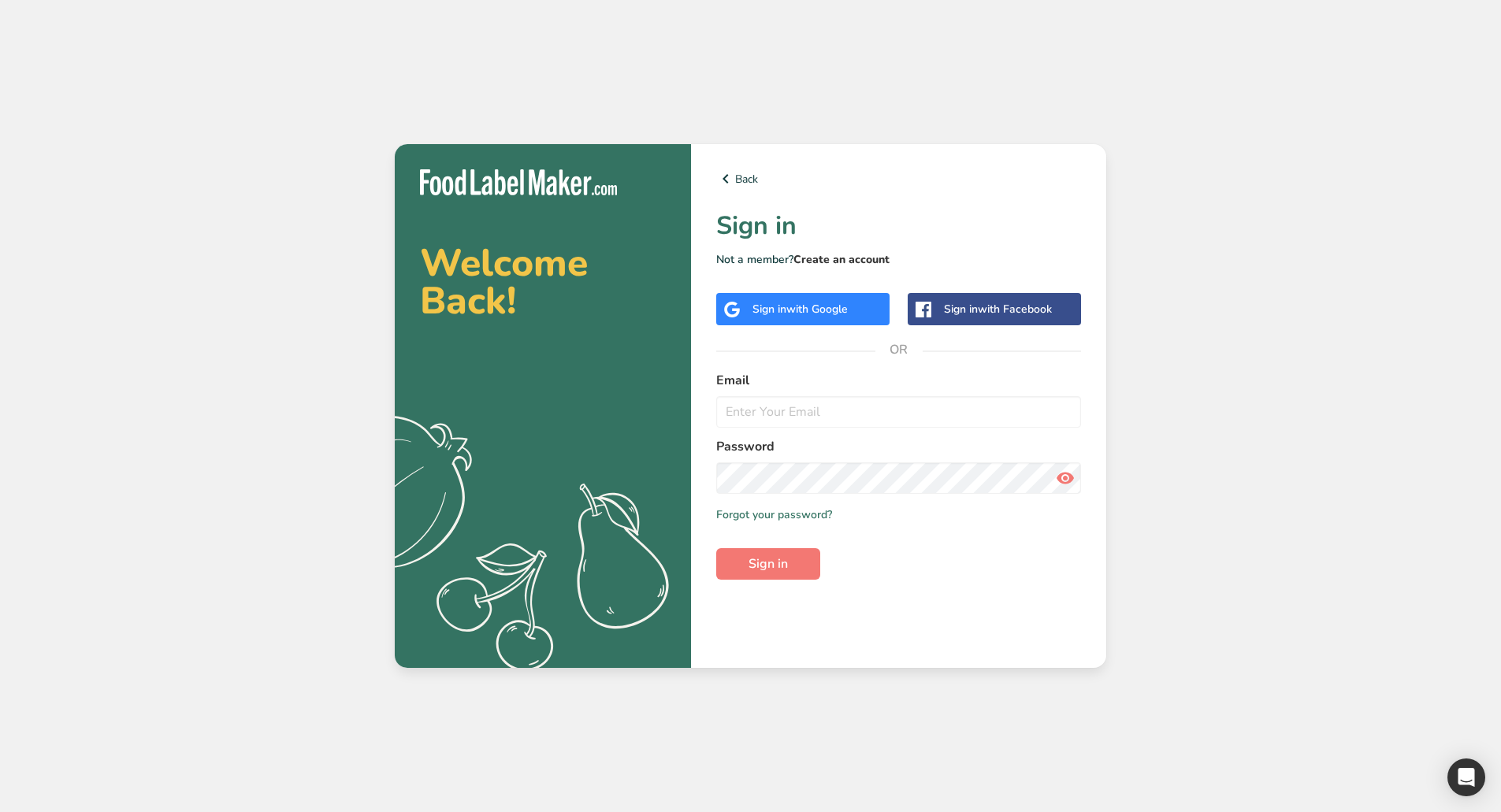 click on "Create an account" at bounding box center [842, 259] 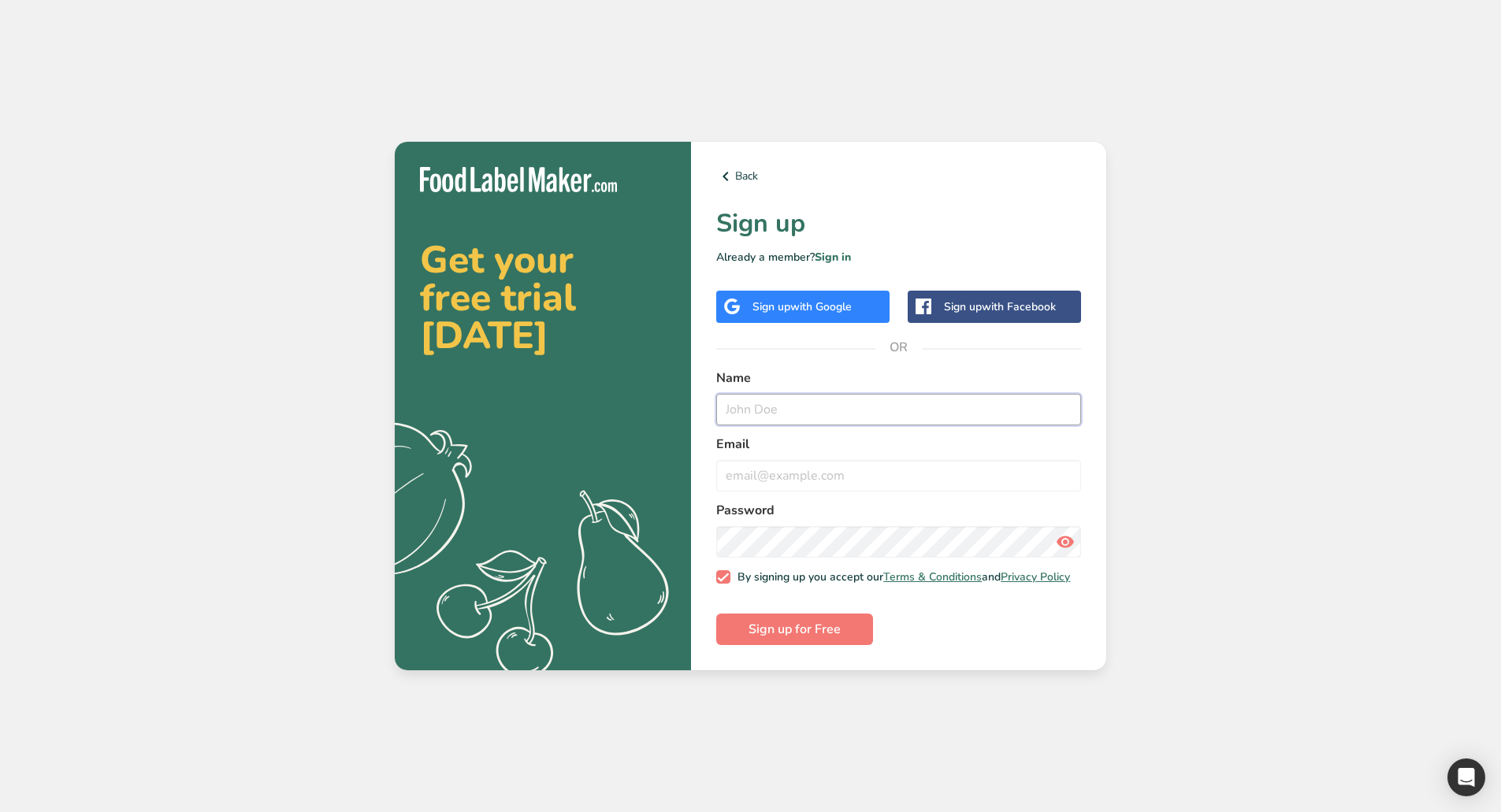 click at bounding box center [898, 410] 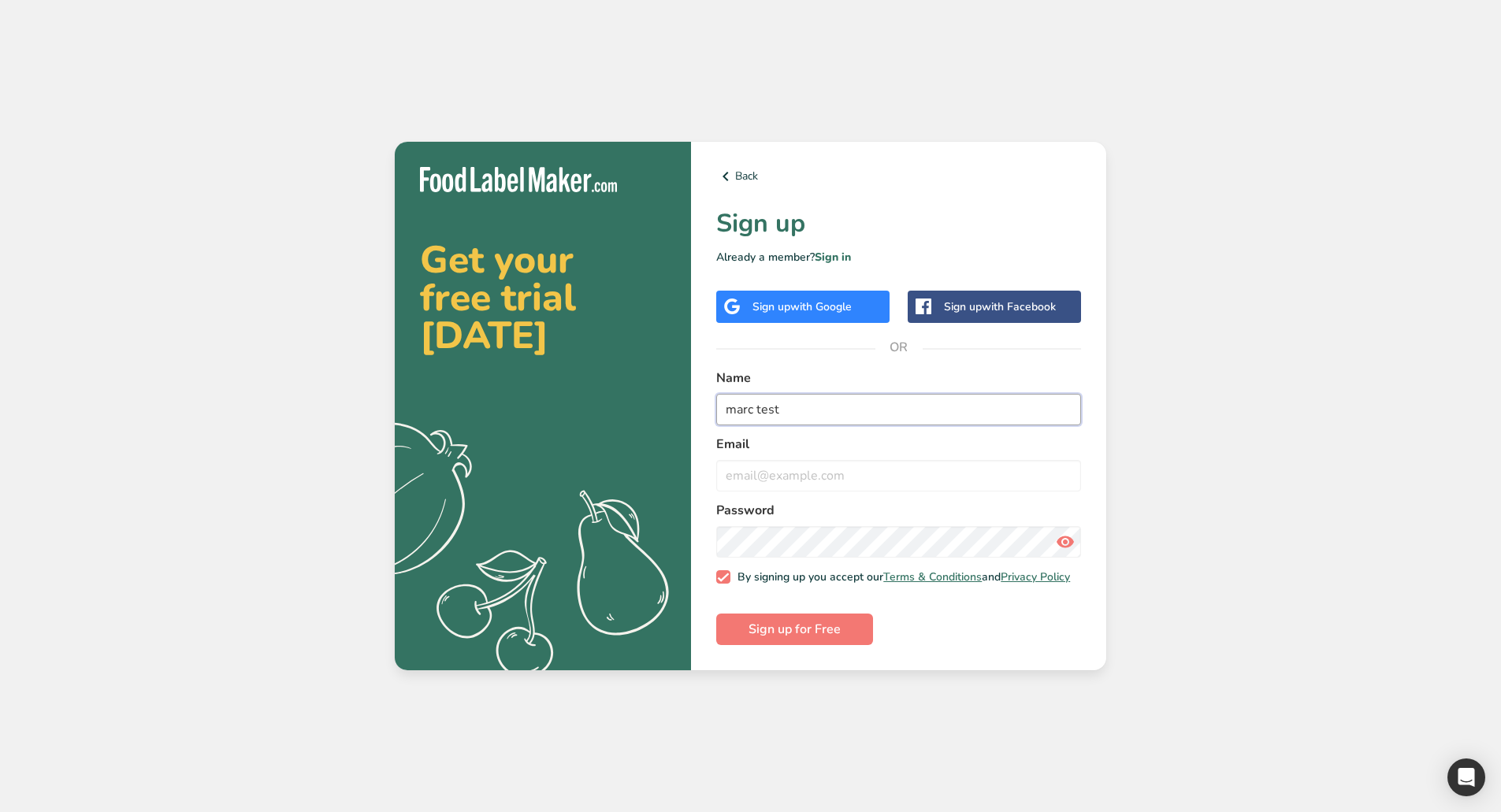 type on "marc test" 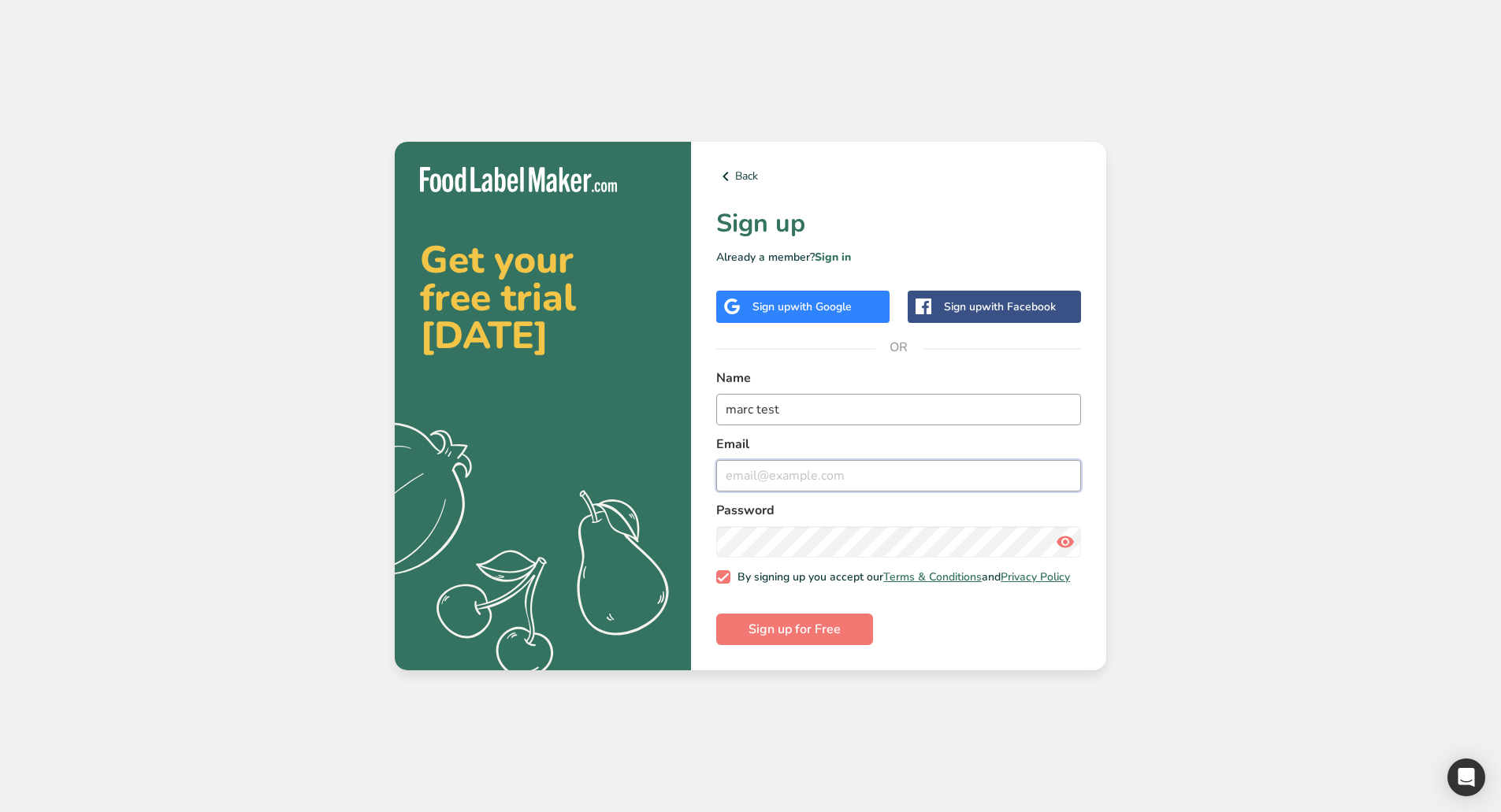 type on "q" 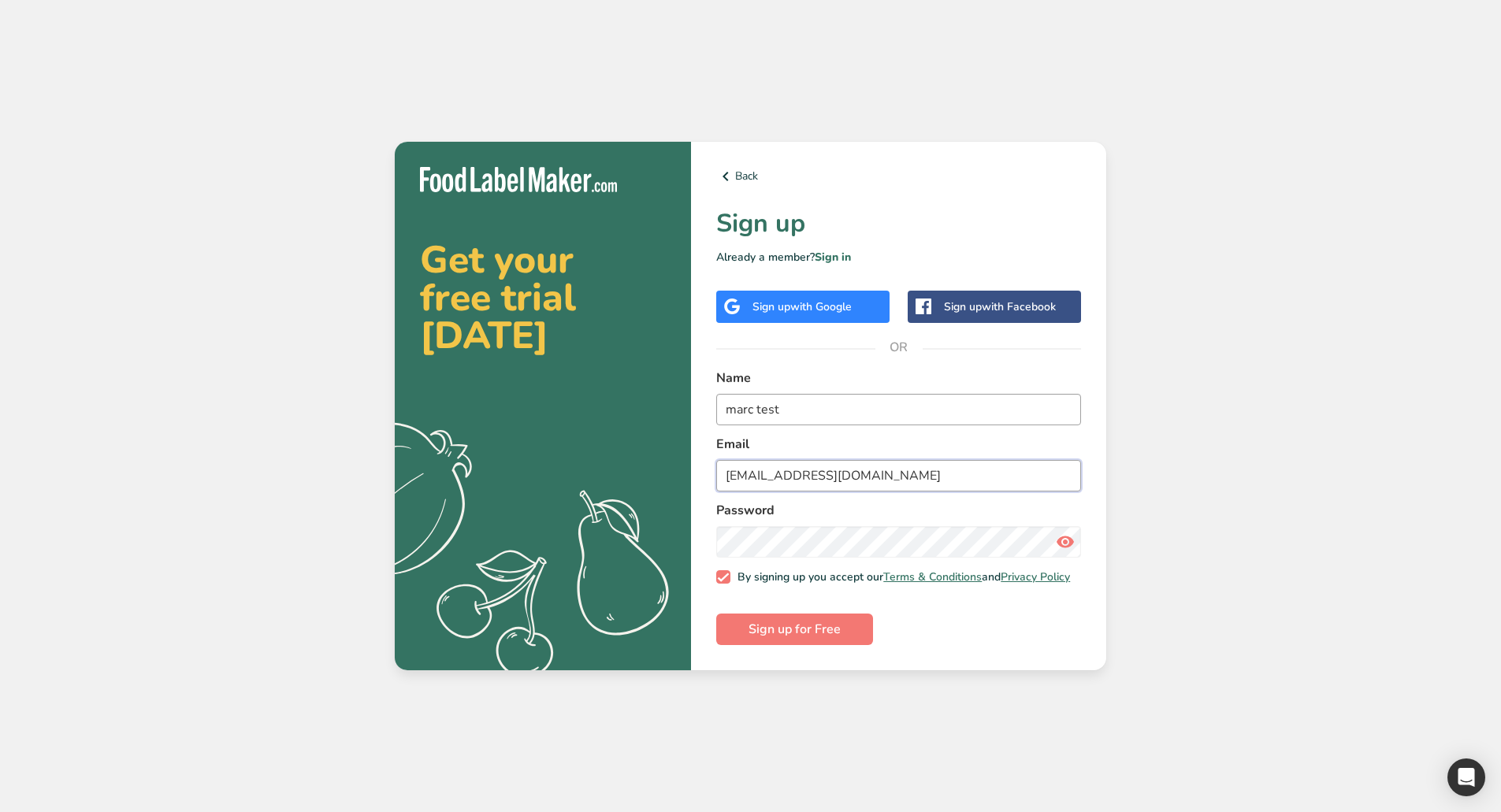 type on "[EMAIL_ADDRESS][DOMAIN_NAME]" 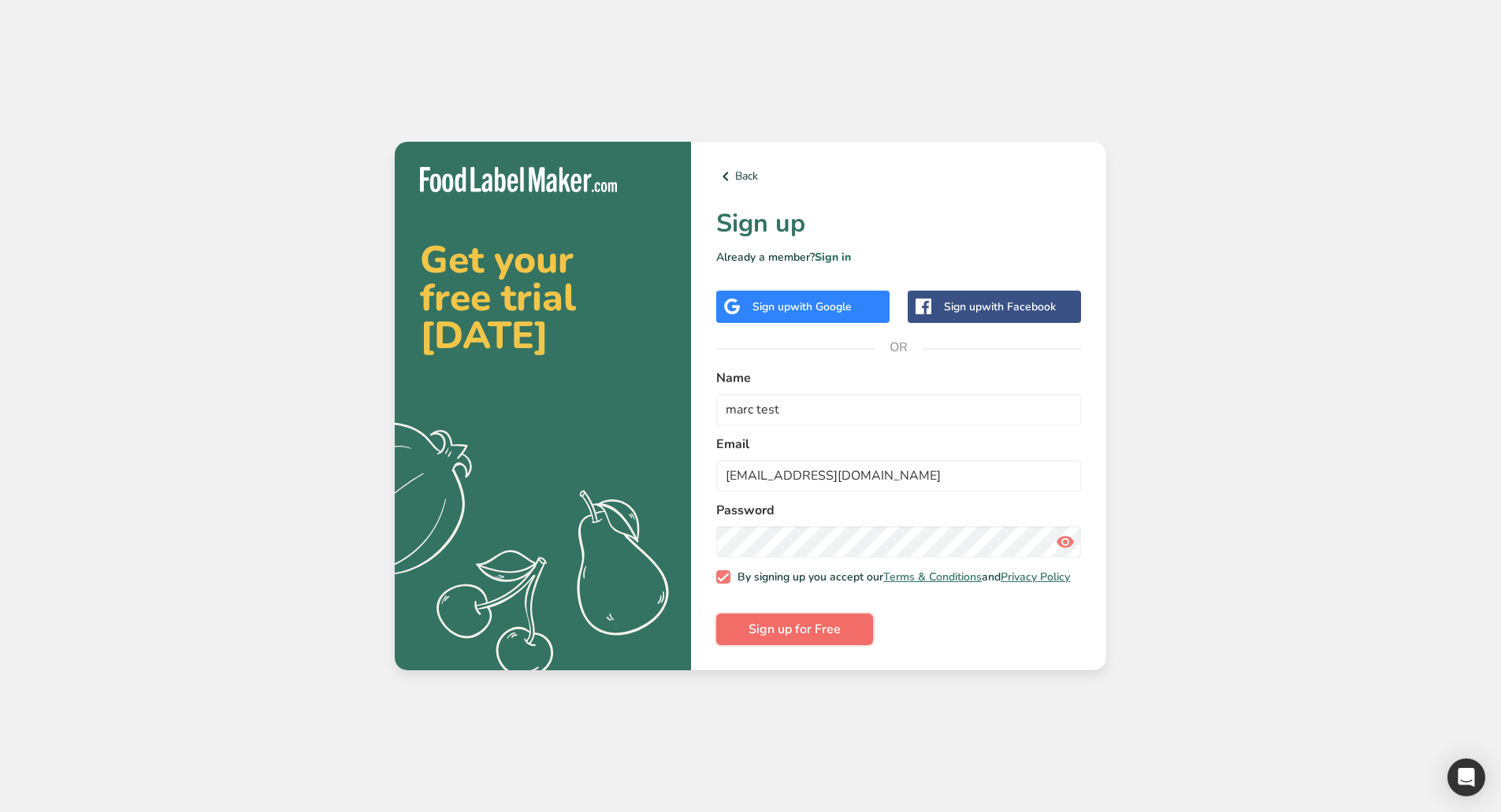 click on "Sign up for Free" at bounding box center (794, 629) 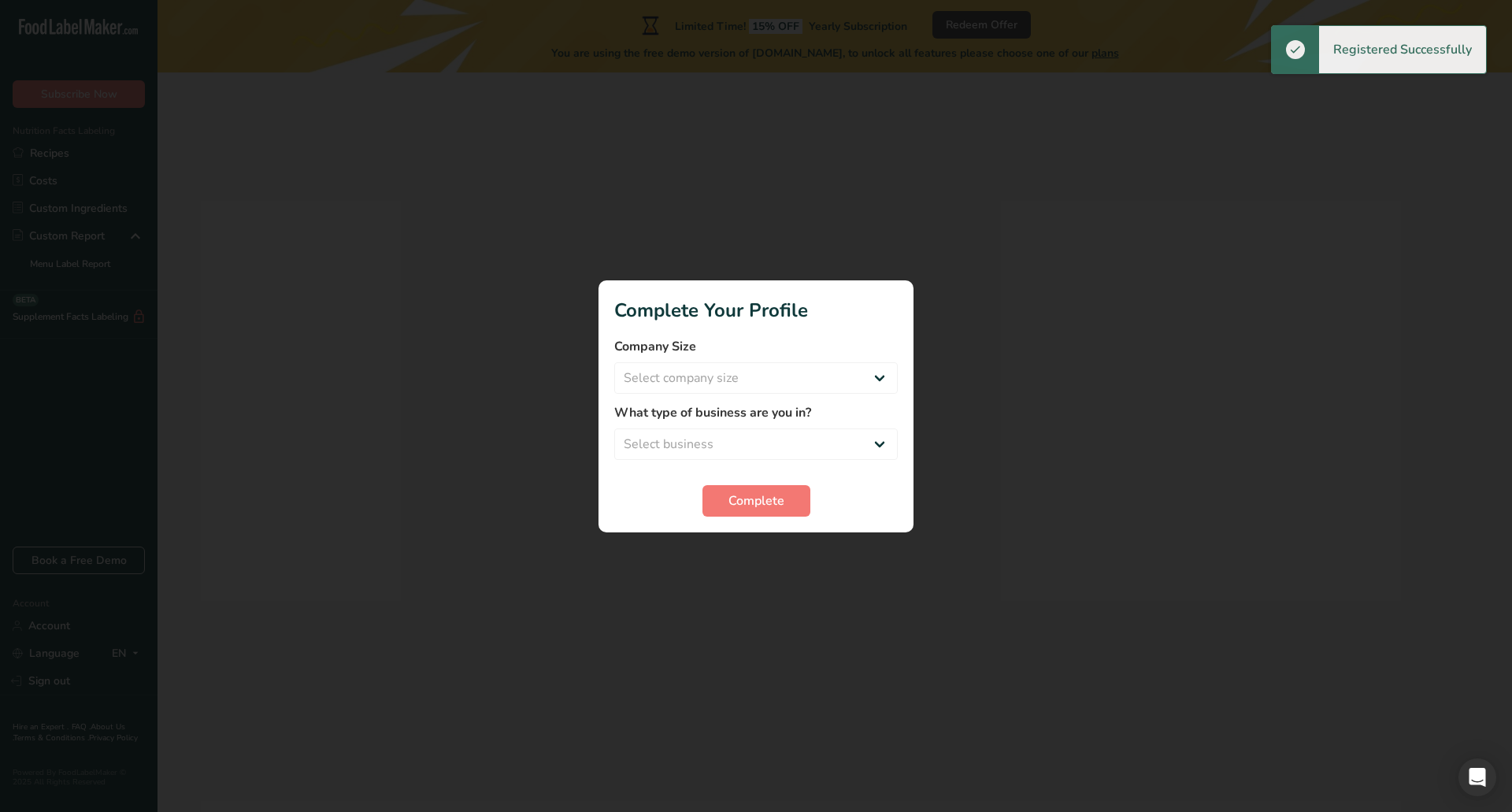 click on "Company Size  Select company size
Over 500 Employees
test 1
1
Fewer than 10 Employees
Fewer than 10 Employees 123 4
Fewer than 10 Employees 123 4. 5
What type of business are you in?  Select business
Packaged Food Manufacturer
Restaurant & Cafe
Bakery
Meal Plans & Catering Company
Nutritionist
Food Blogger
Personal Trainer
Other
Complete" at bounding box center [756, 427] 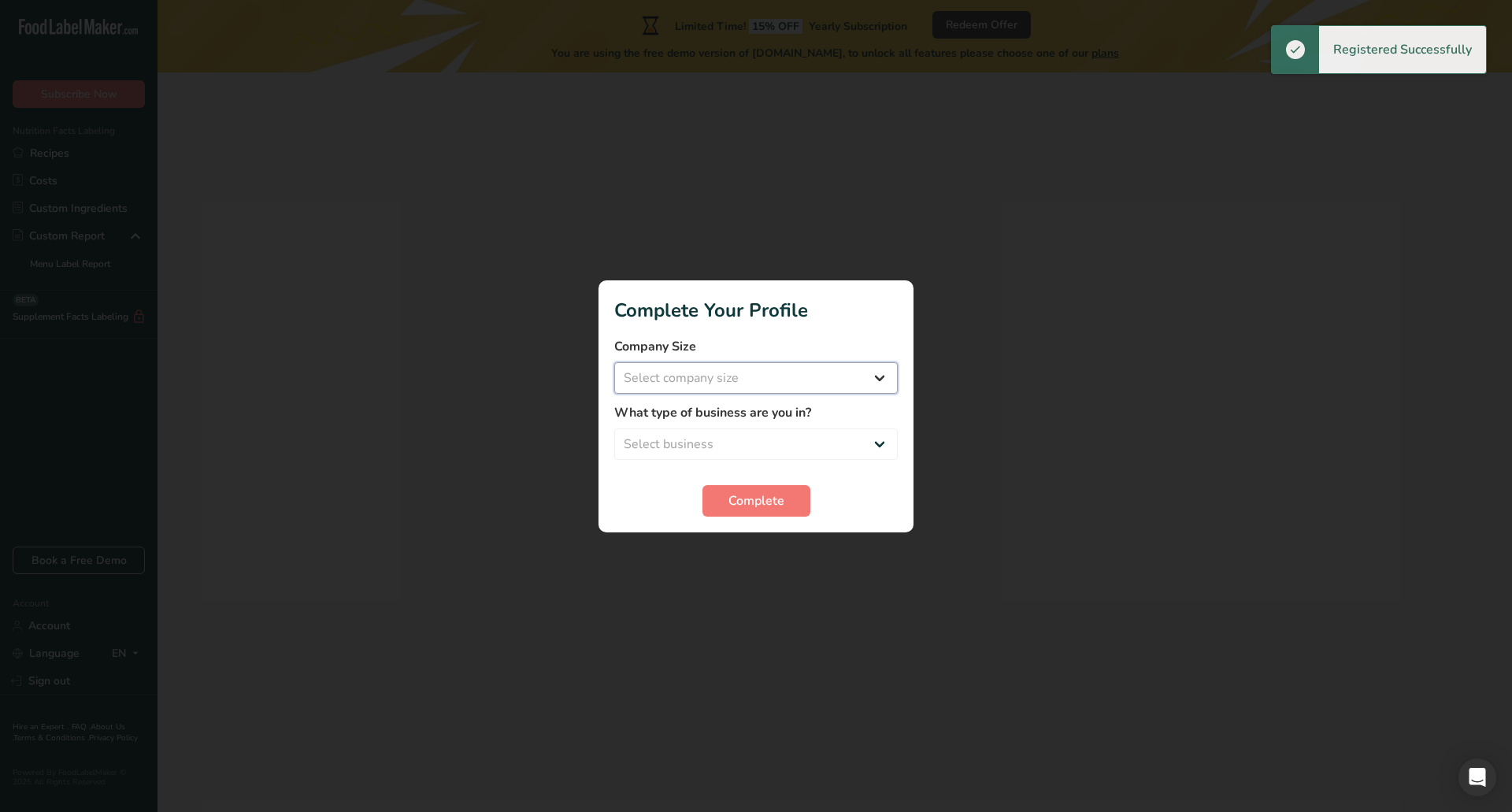 drag, startPoint x: 810, startPoint y: 387, endPoint x: 803, endPoint y: 393, distance: 9.219544 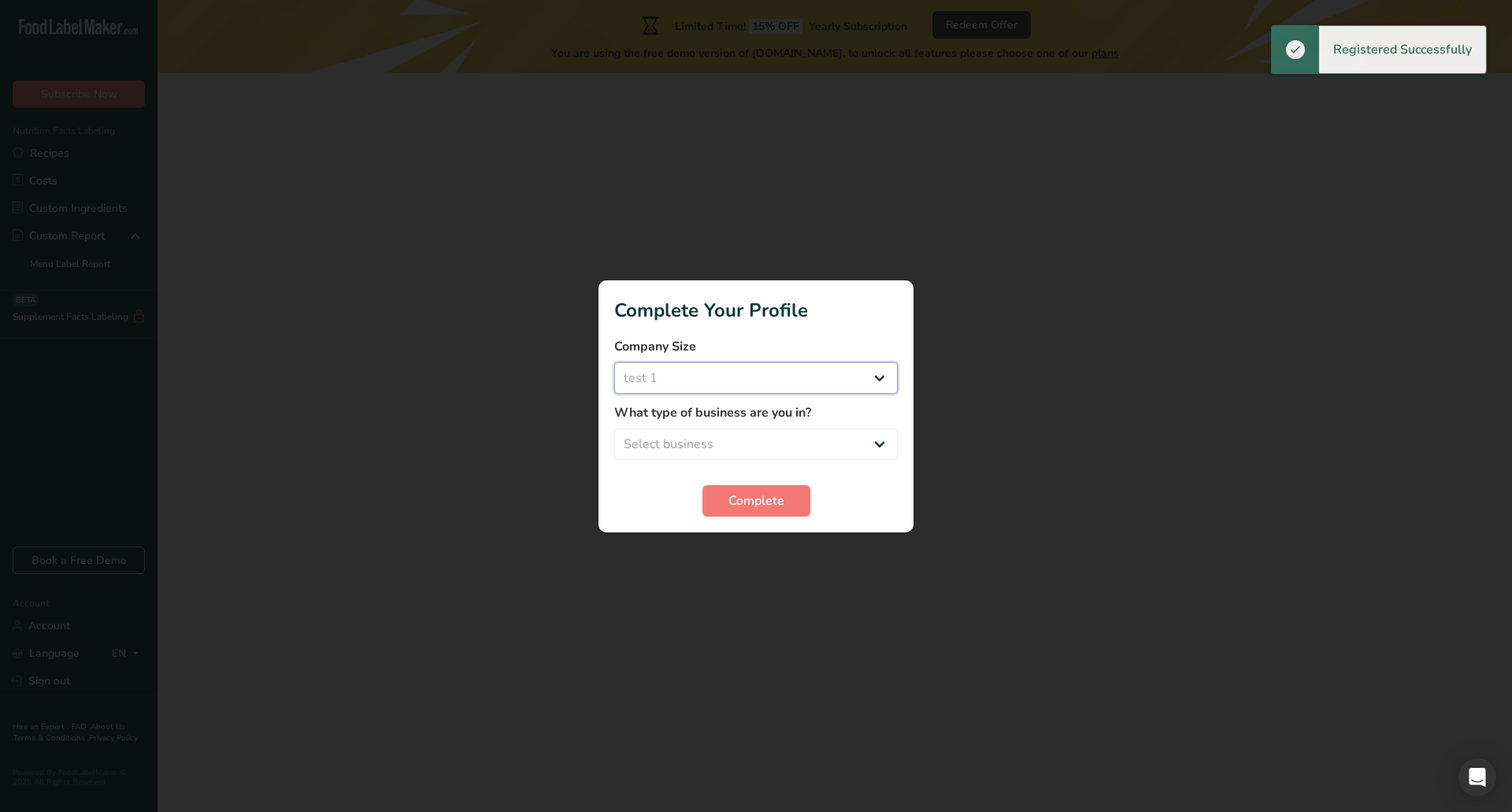 click on "Select company size
Over 500 Employees
test 1
1
Fewer than 10 Employees
Fewer than 10 Employees 123 4
Fewer than 10 Employees 123 4. 5" at bounding box center [756, 378] 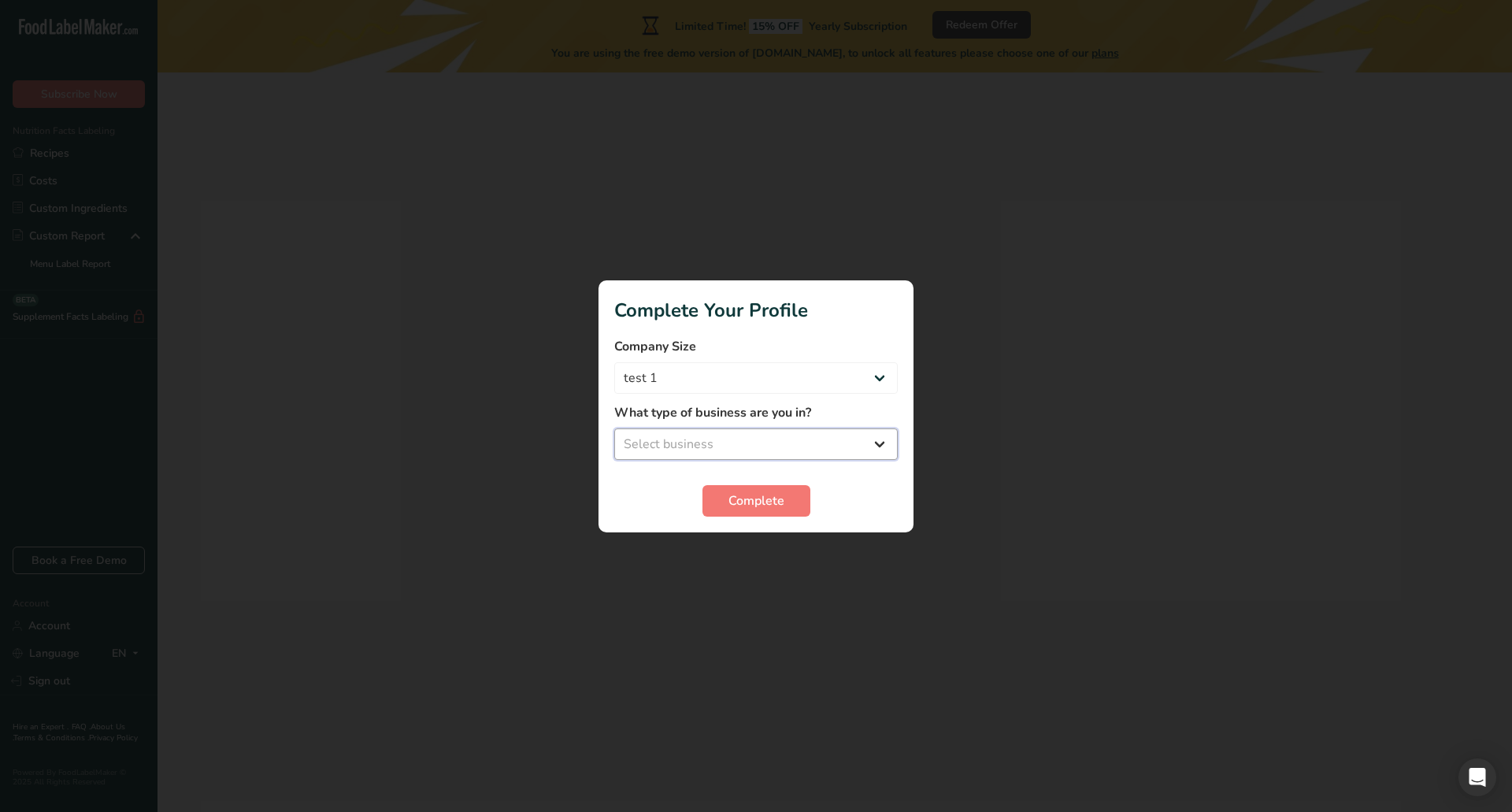 click on "Select business
Packaged Food Manufacturer
Restaurant & Cafe
Bakery
Meal Plans & Catering Company
Nutritionist
Food Blogger
Personal Trainer
Other" at bounding box center [756, 444] 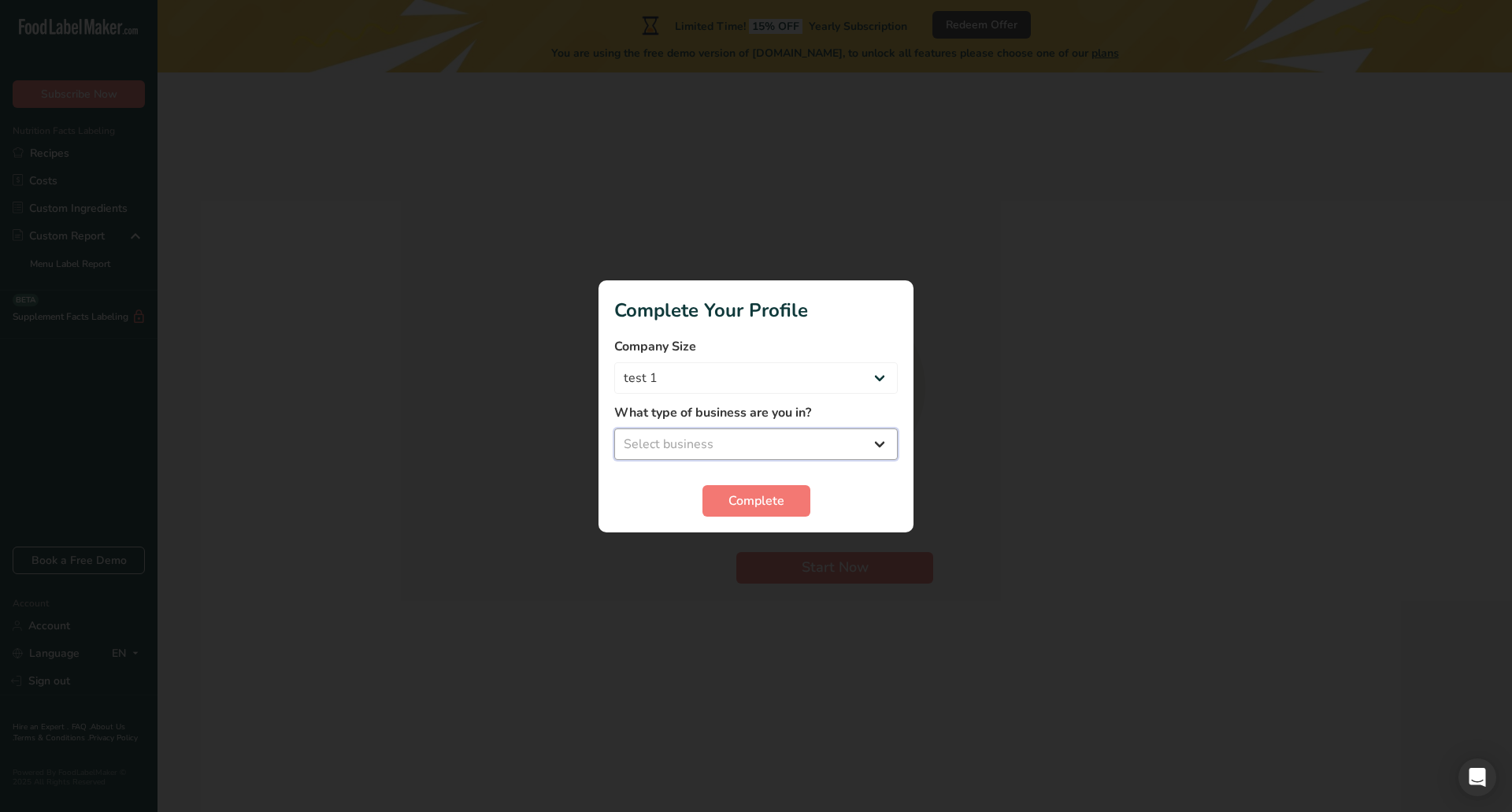 select on "2" 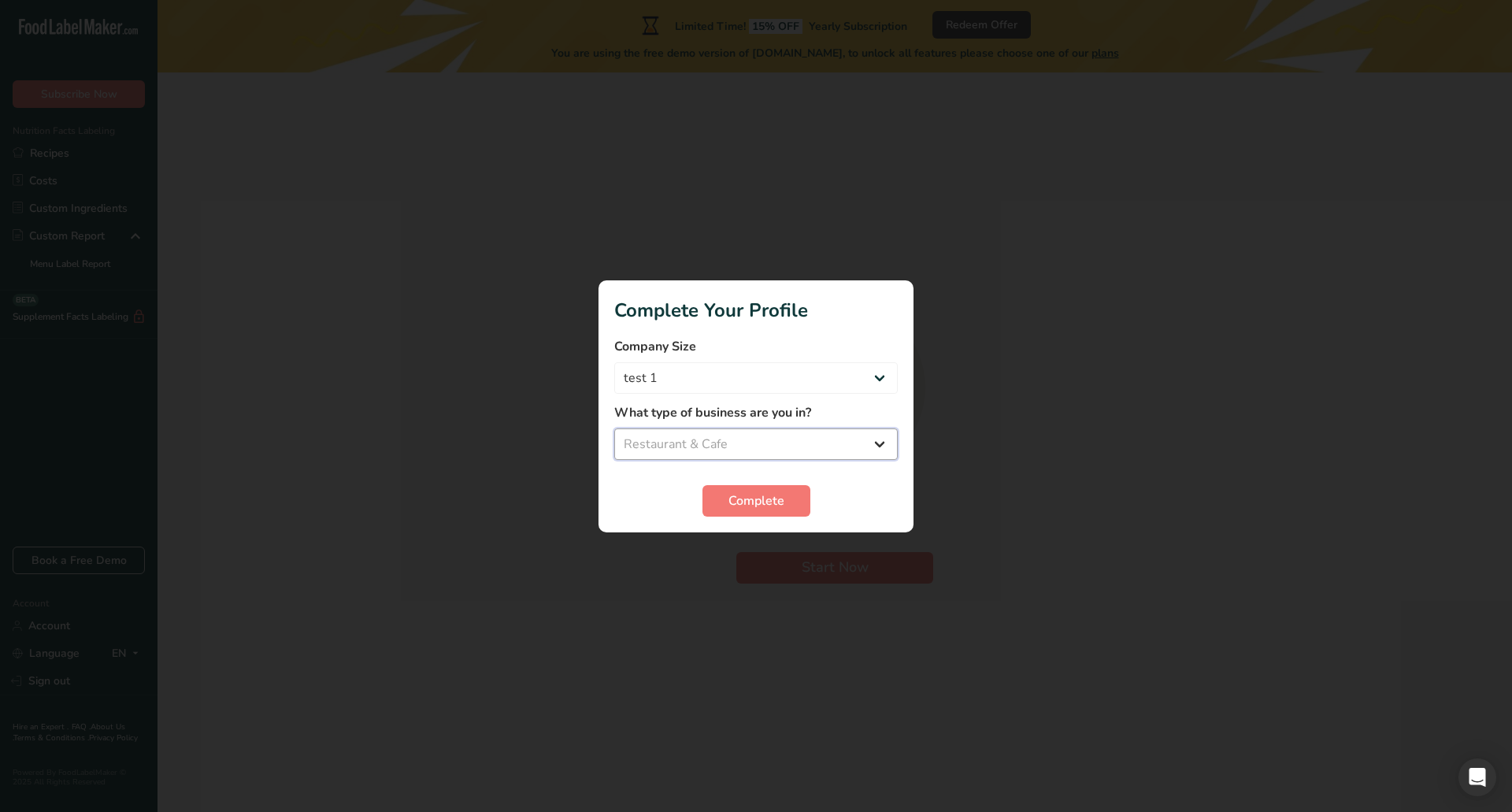 click on "Select business
Packaged Food Manufacturer
Restaurant & Cafe
Bakery
Meal Plans & Catering Company
Nutritionist
Food Blogger
Personal Trainer
Other" at bounding box center [756, 444] 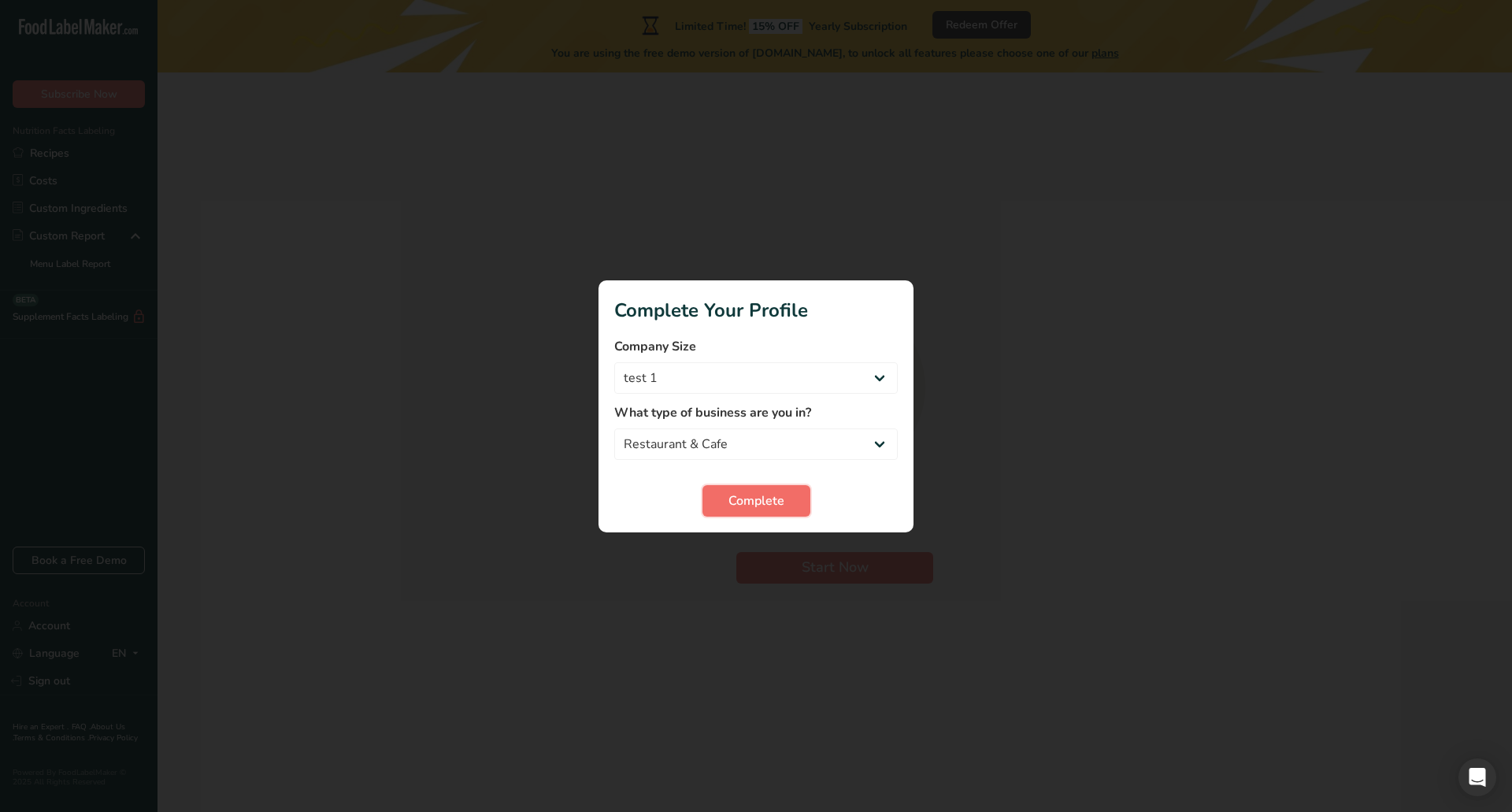 click on "Complete" at bounding box center (756, 501) 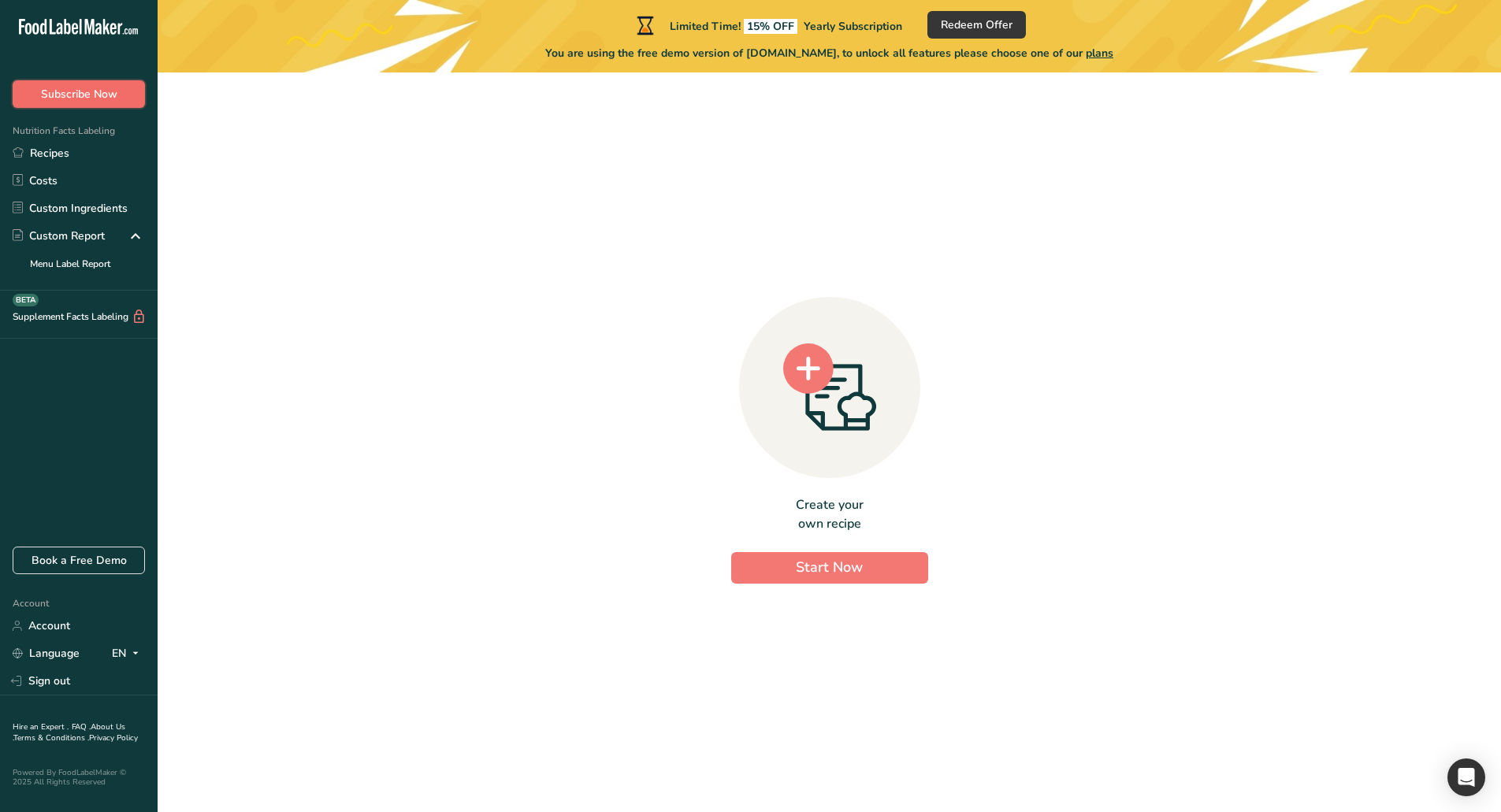 click on "Subscribe Now" at bounding box center (79, 94) 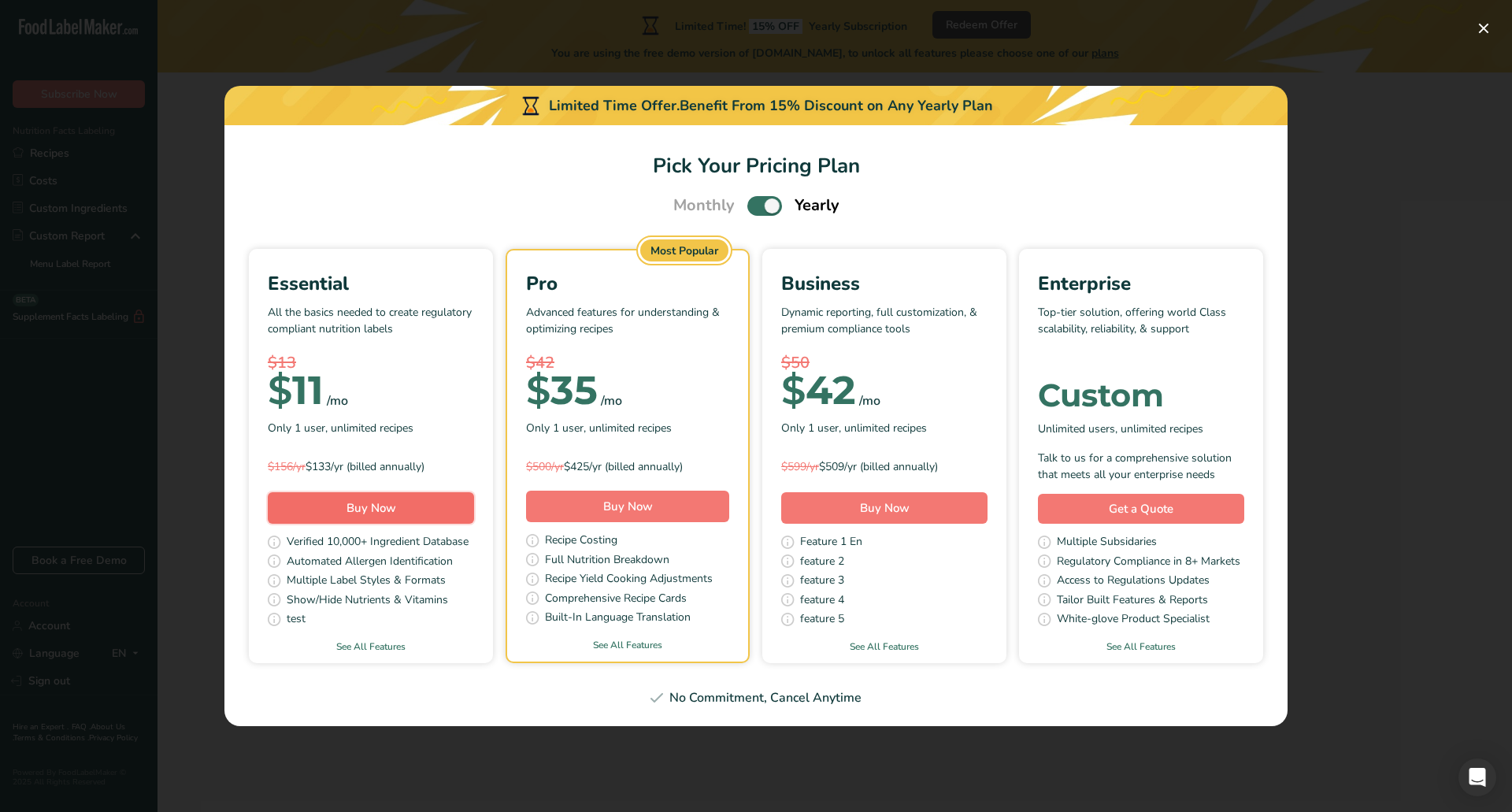 click on "Buy Now" at bounding box center [371, 508] 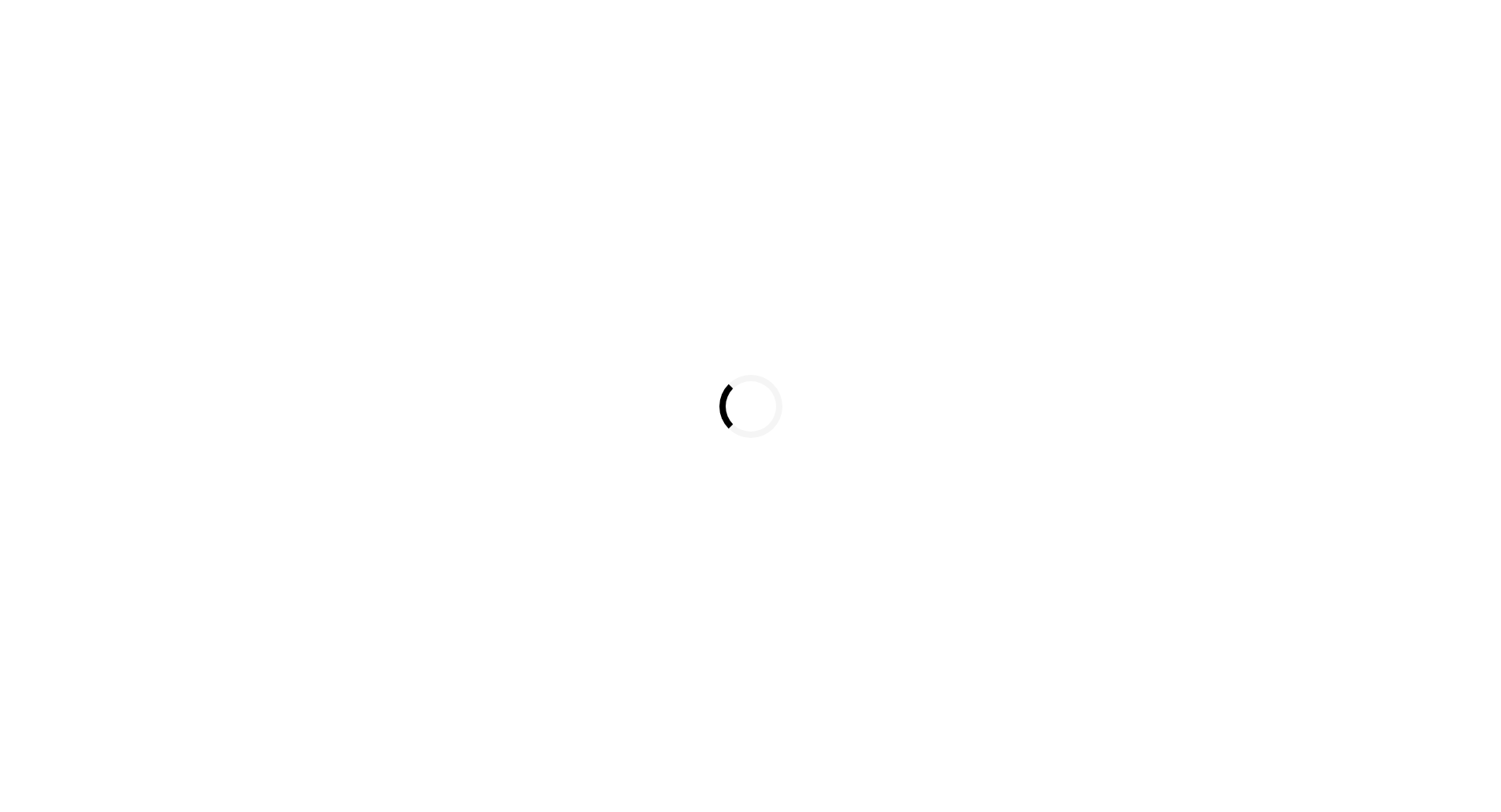 scroll, scrollTop: 0, scrollLeft: 0, axis: both 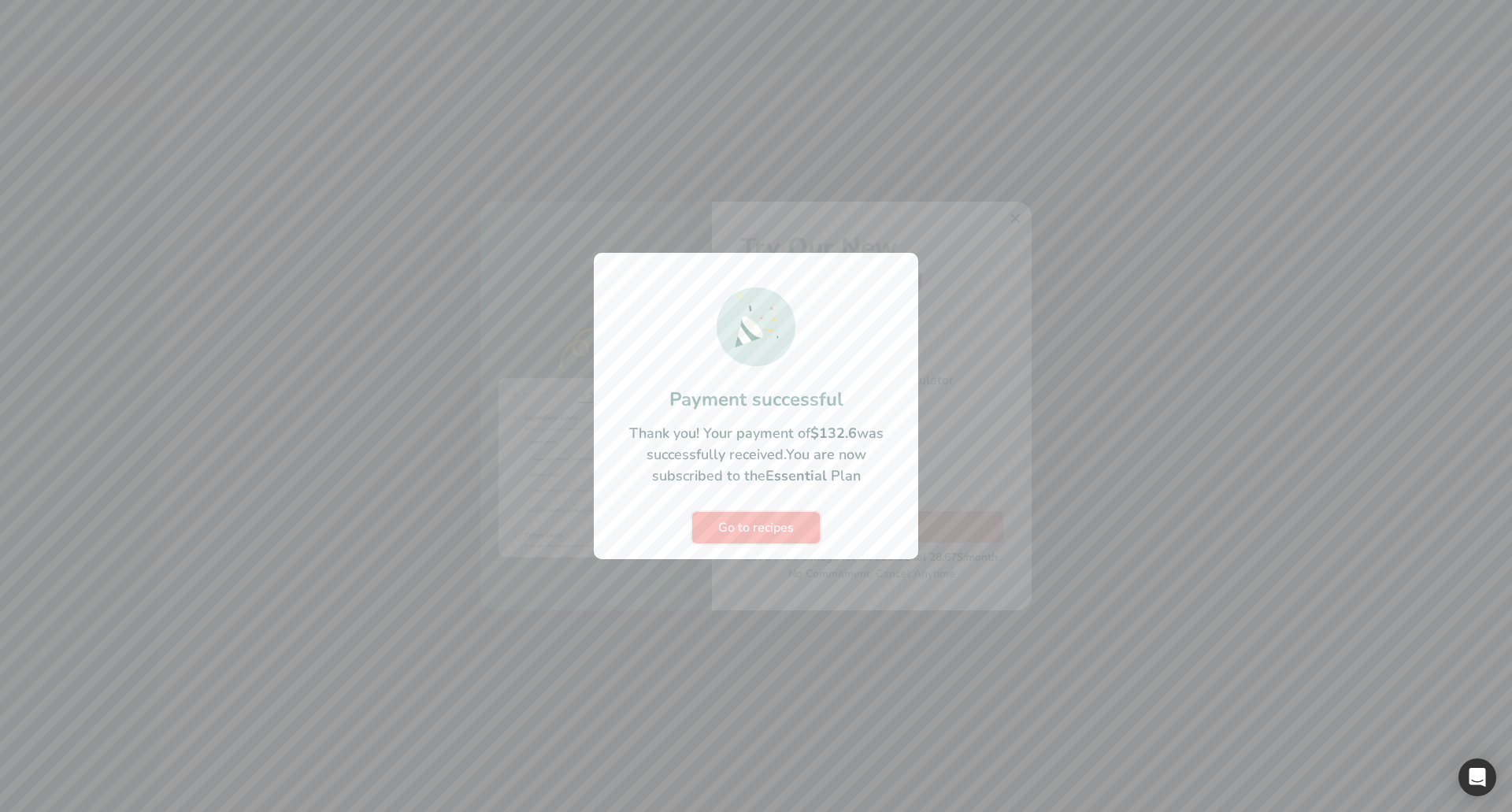 click on "Go to recipes" at bounding box center (756, 528) 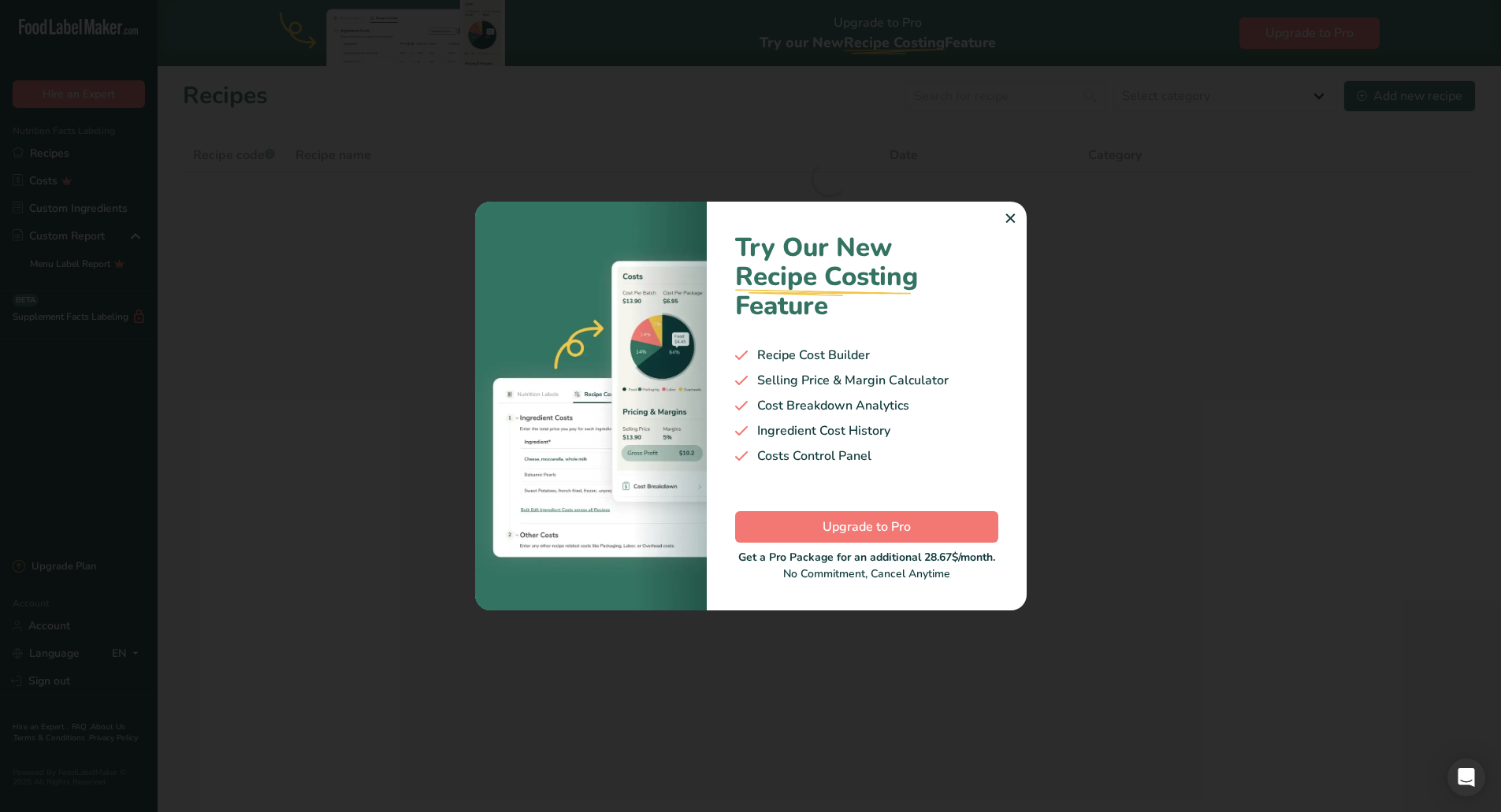 click on "Try Our New
Recipe Costing
.a-29{fill:none;stroke-linecap:round;stroke-width:3px;}
Feature
Recipe Cost Builder
Selling Price & Margin Calculator
Cost Breakdown Analytics
Ingredient Cost History
Costs Control Panel
Upgrade to Pro
Get a Pro Package for an additional 28.67$/month.
No Commitment, Cancel Anytime" at bounding box center [867, 406] 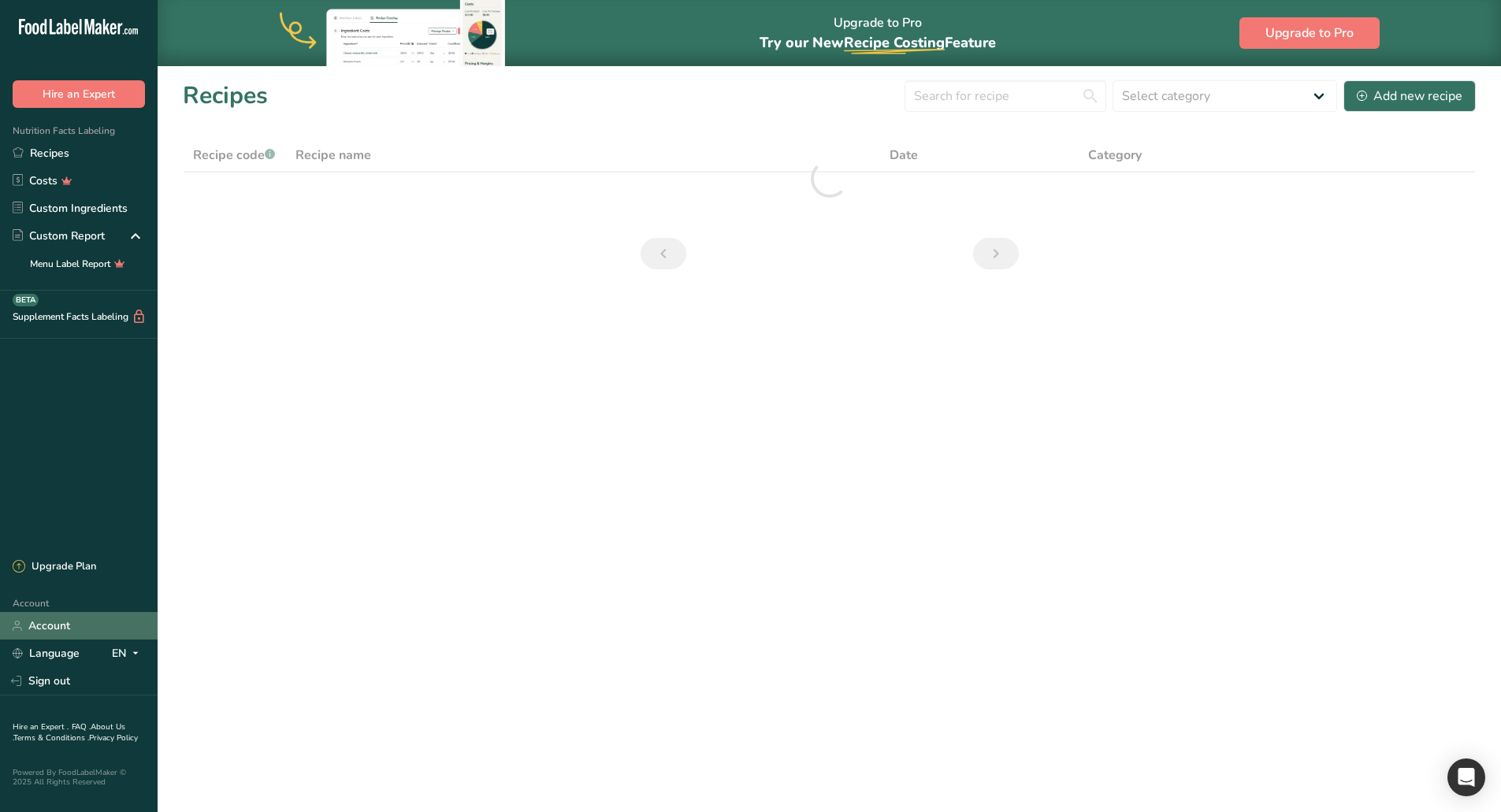click on "Account" at bounding box center (79, 625) 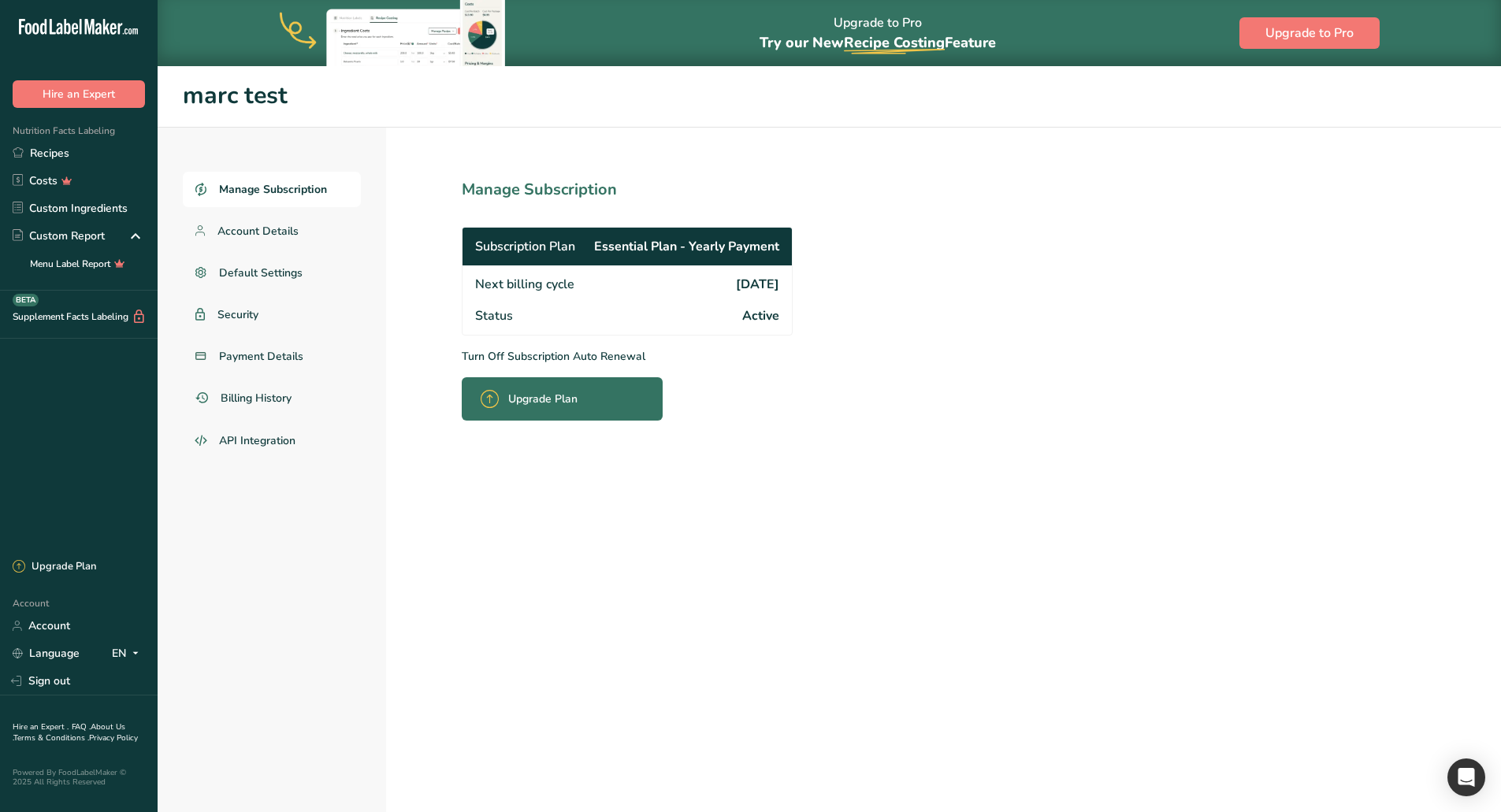 click on "Turn Off Subscription Auto Renewal" at bounding box center [662, 356] 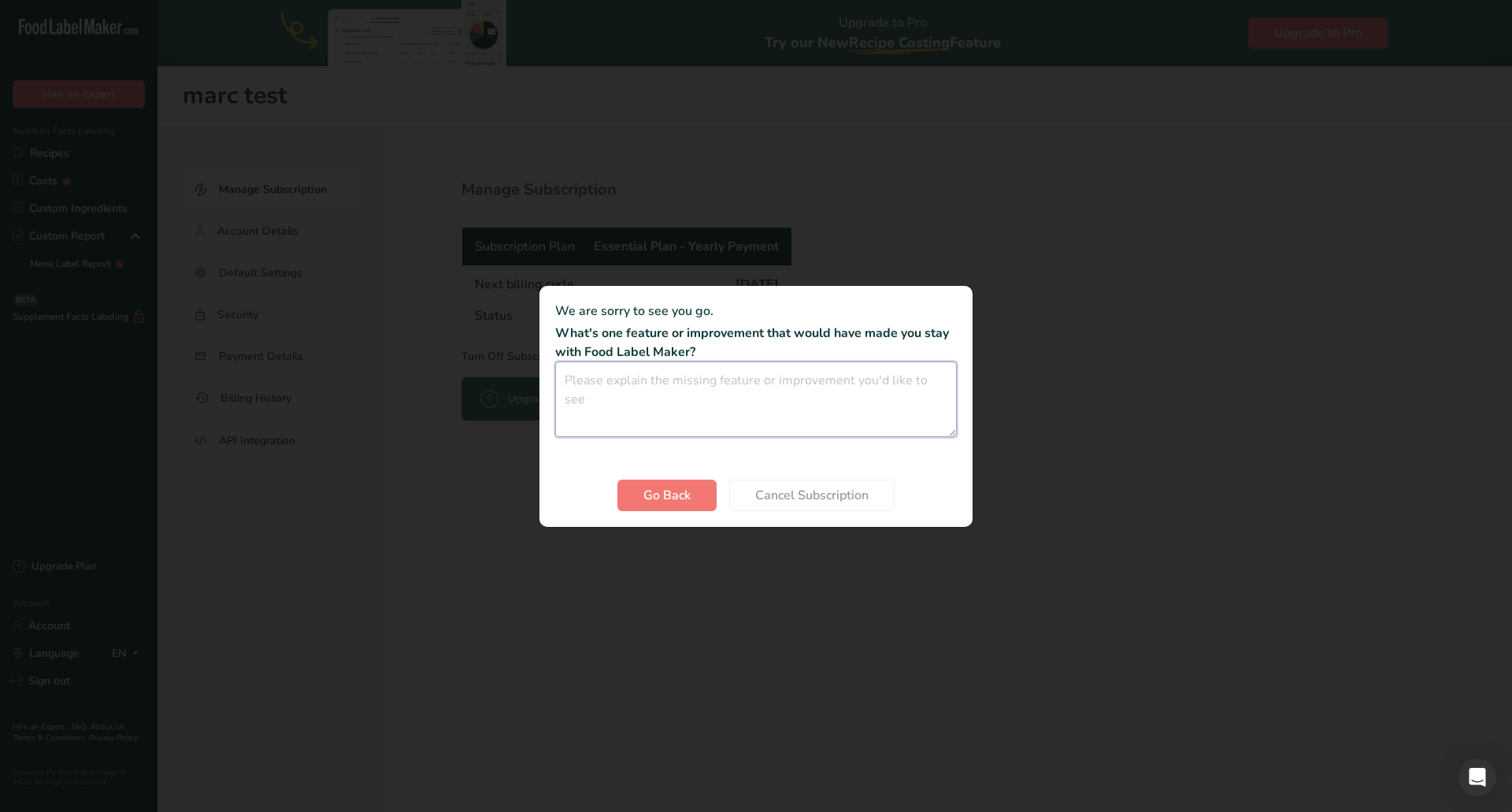 click at bounding box center [756, 399] 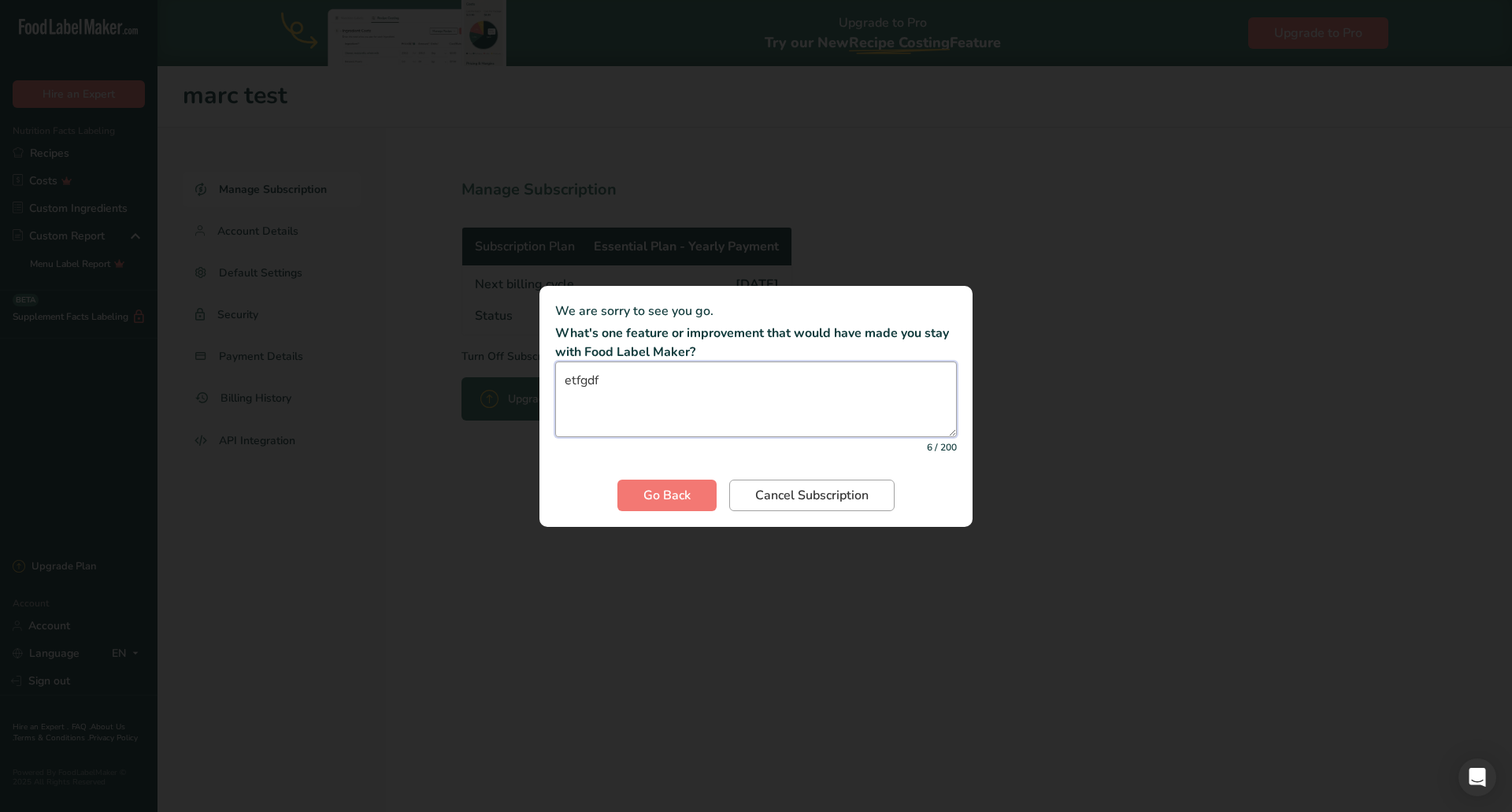 type on "etfgdf" 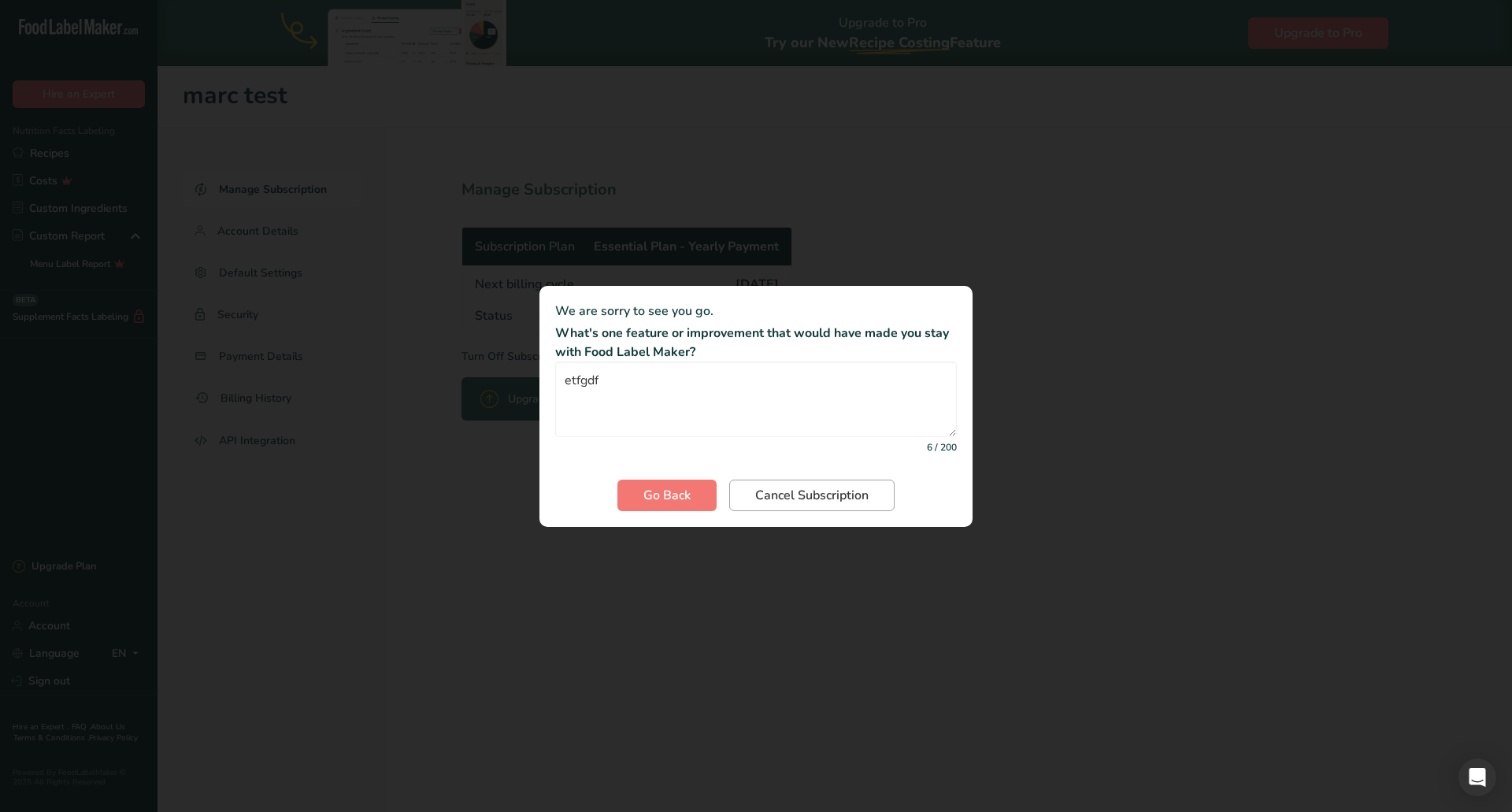 click on "We are sorry to see you go.
What's one feature or improvement that would have made you stay with Food Label Maker?
etfgdf  6 / 200
Go Back
Cancel Subscription" at bounding box center [756, 406] 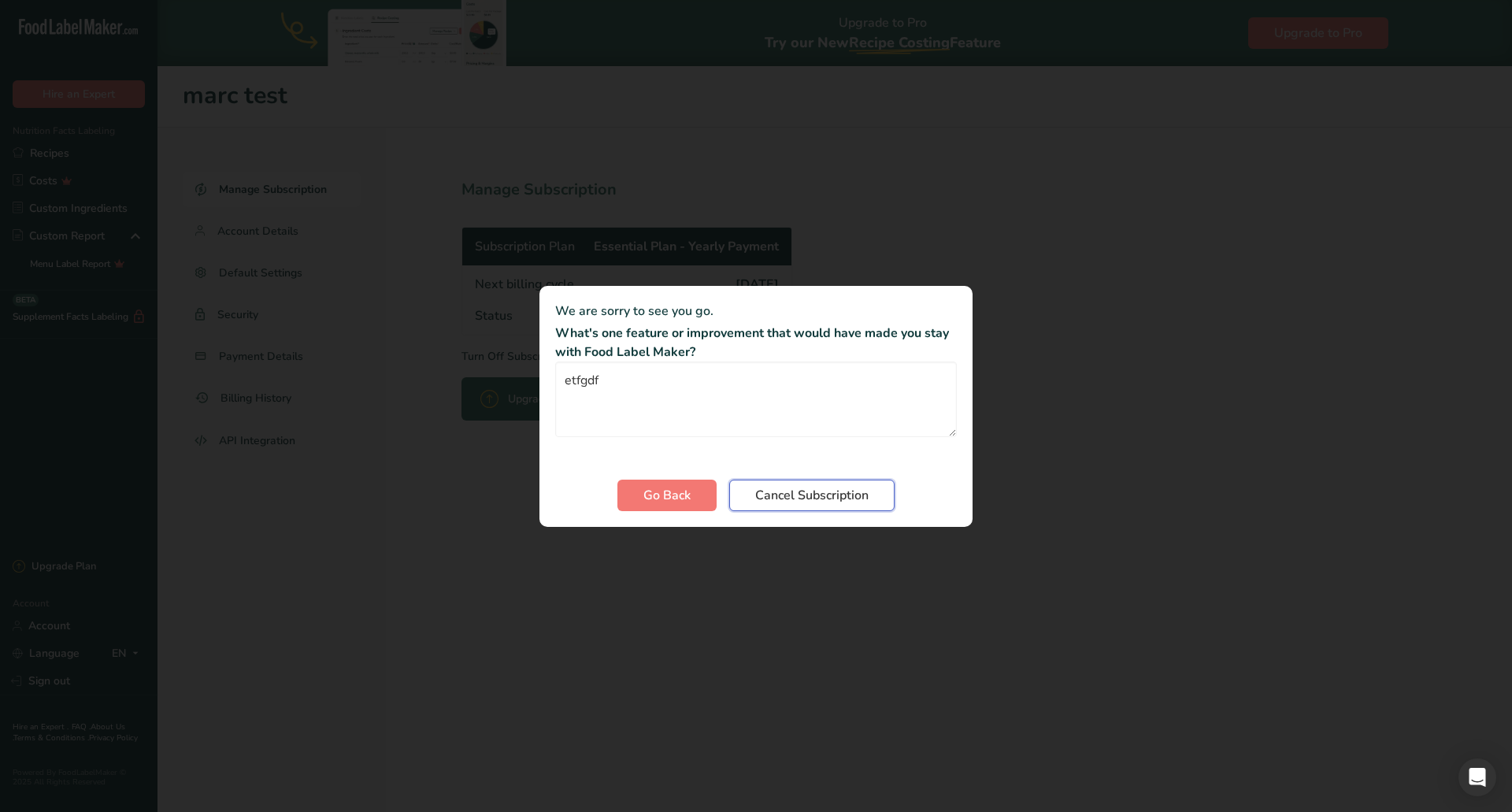 click on "Cancel Subscription" at bounding box center (812, 495) 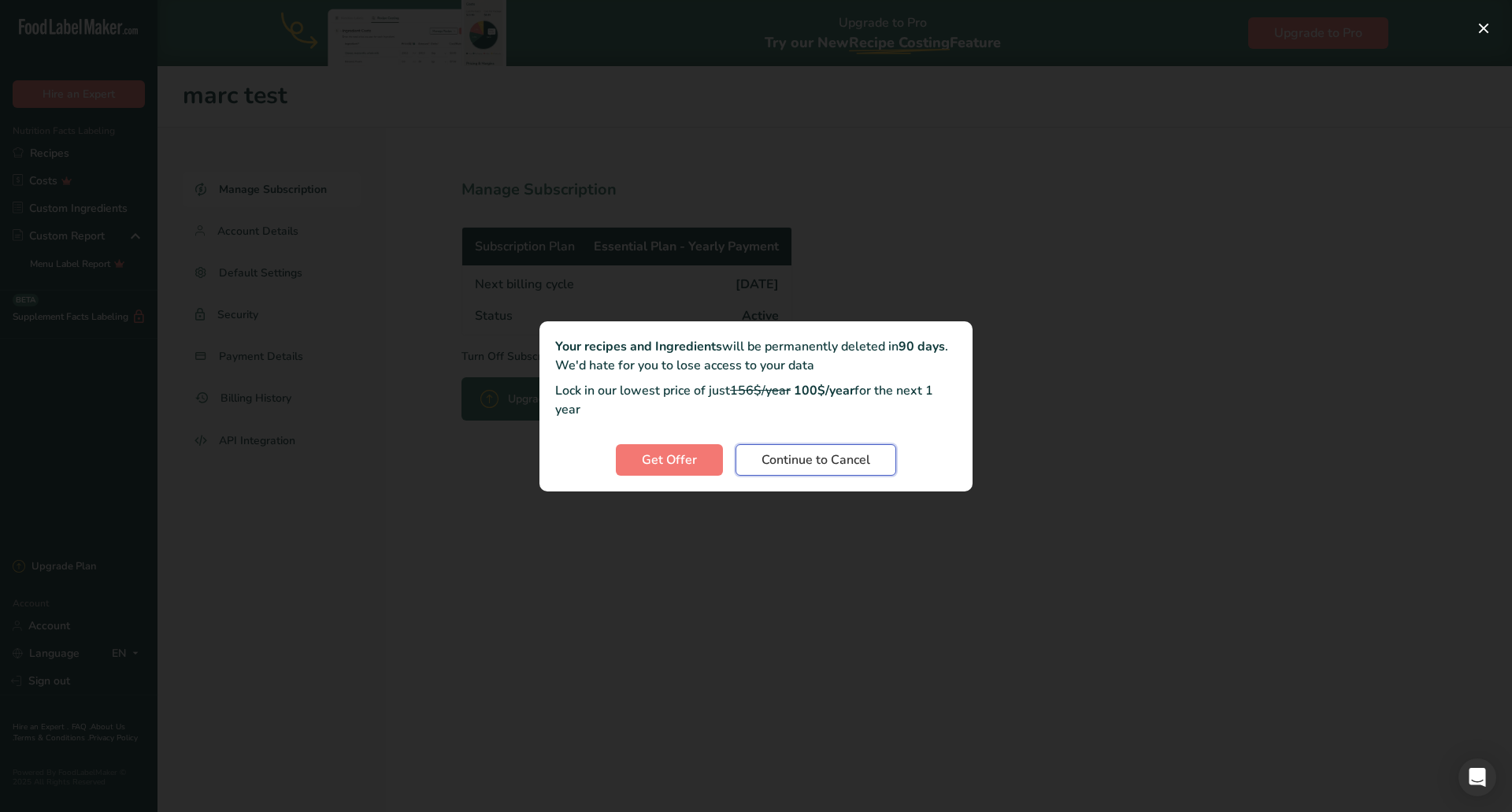 click on "Continue to Cancel" at bounding box center [816, 460] 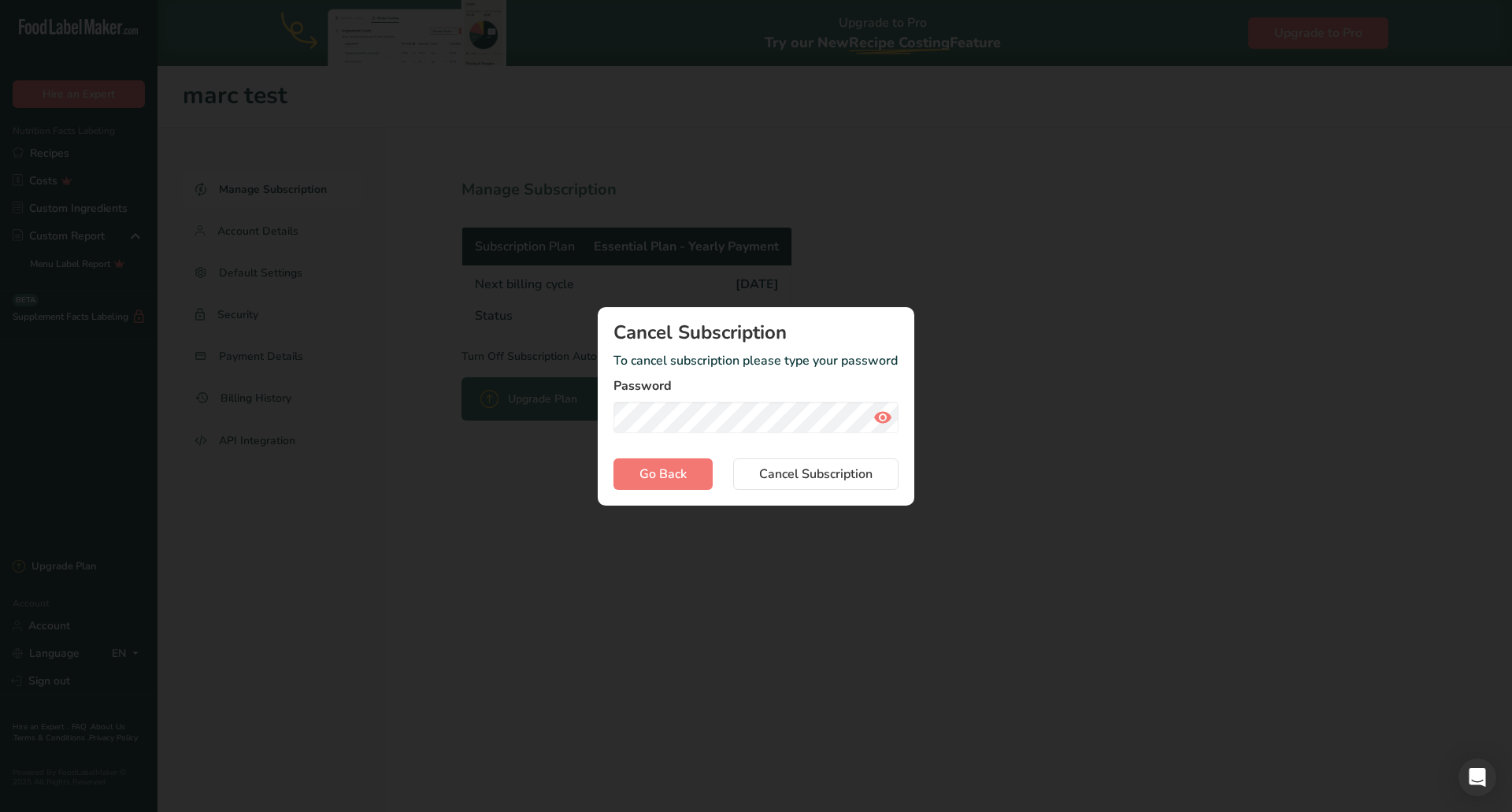 click on "To cancel subscription please type your password   Password
Go Back
Cancel Subscription" at bounding box center (755, 421) 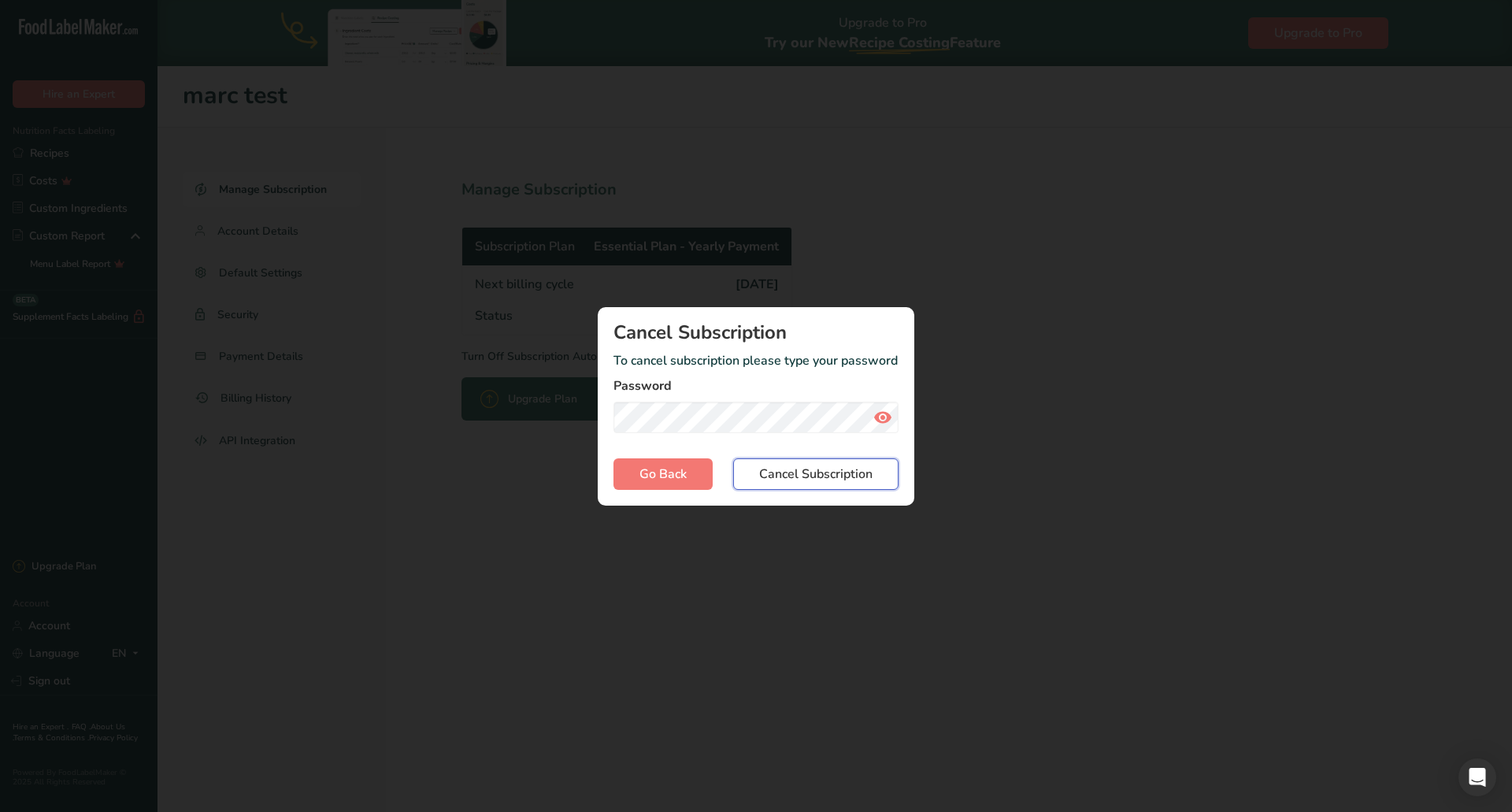 click on "Cancel Subscription" at bounding box center [816, 474] 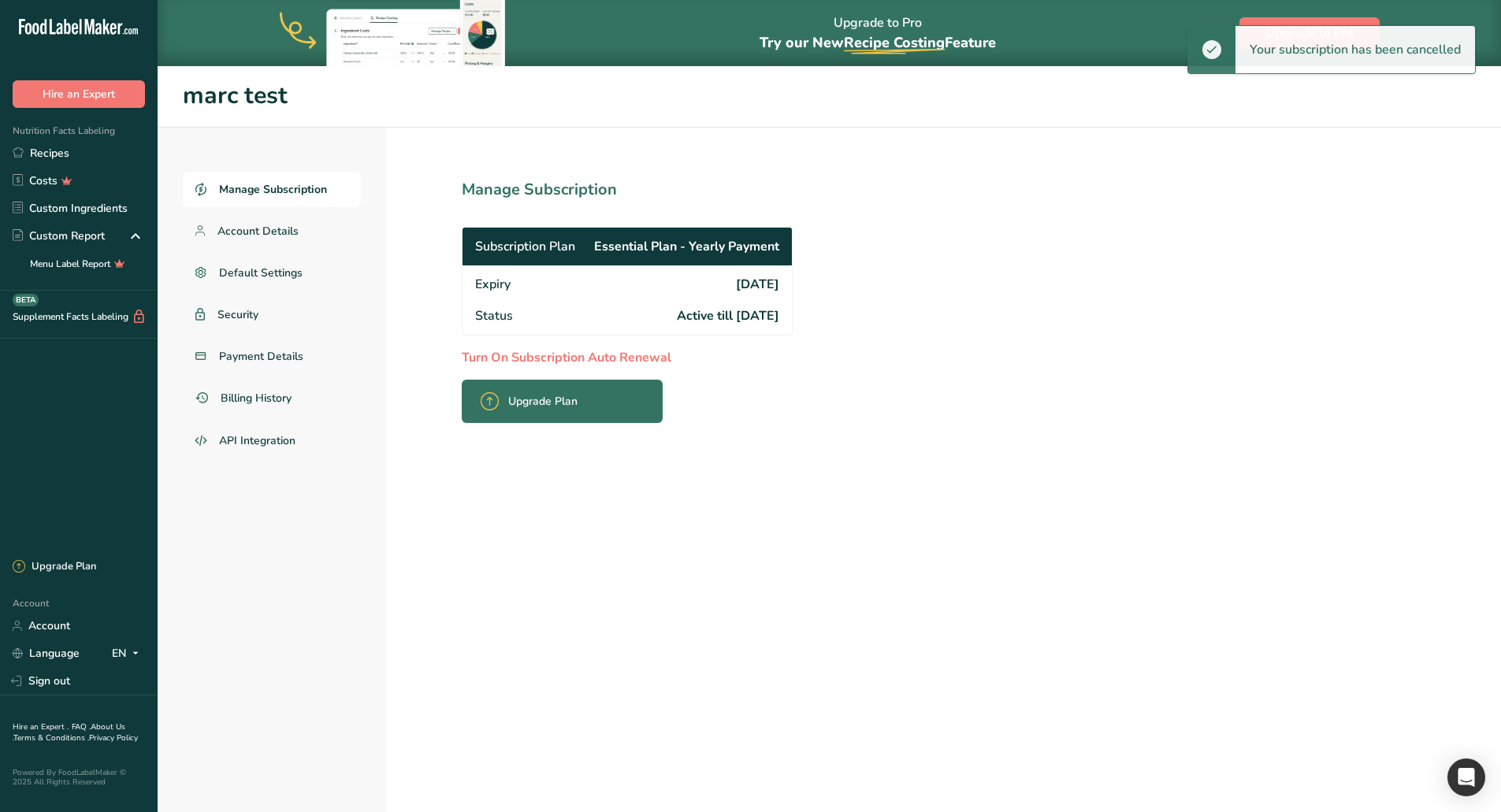 click on "Upgrade Plan" at bounding box center (533, 401) 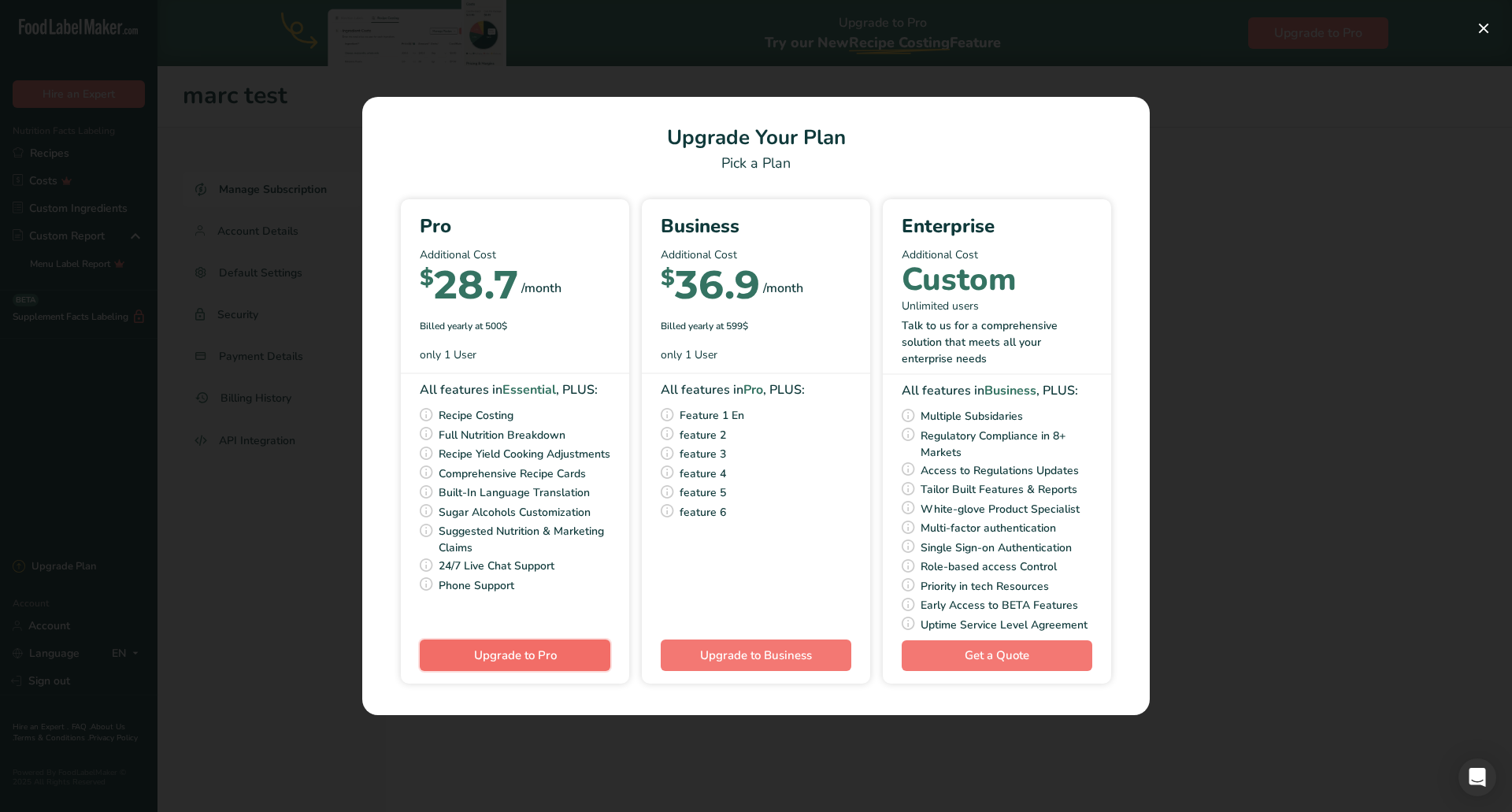 click on "Upgrade to Pro" at bounding box center (515, 655) 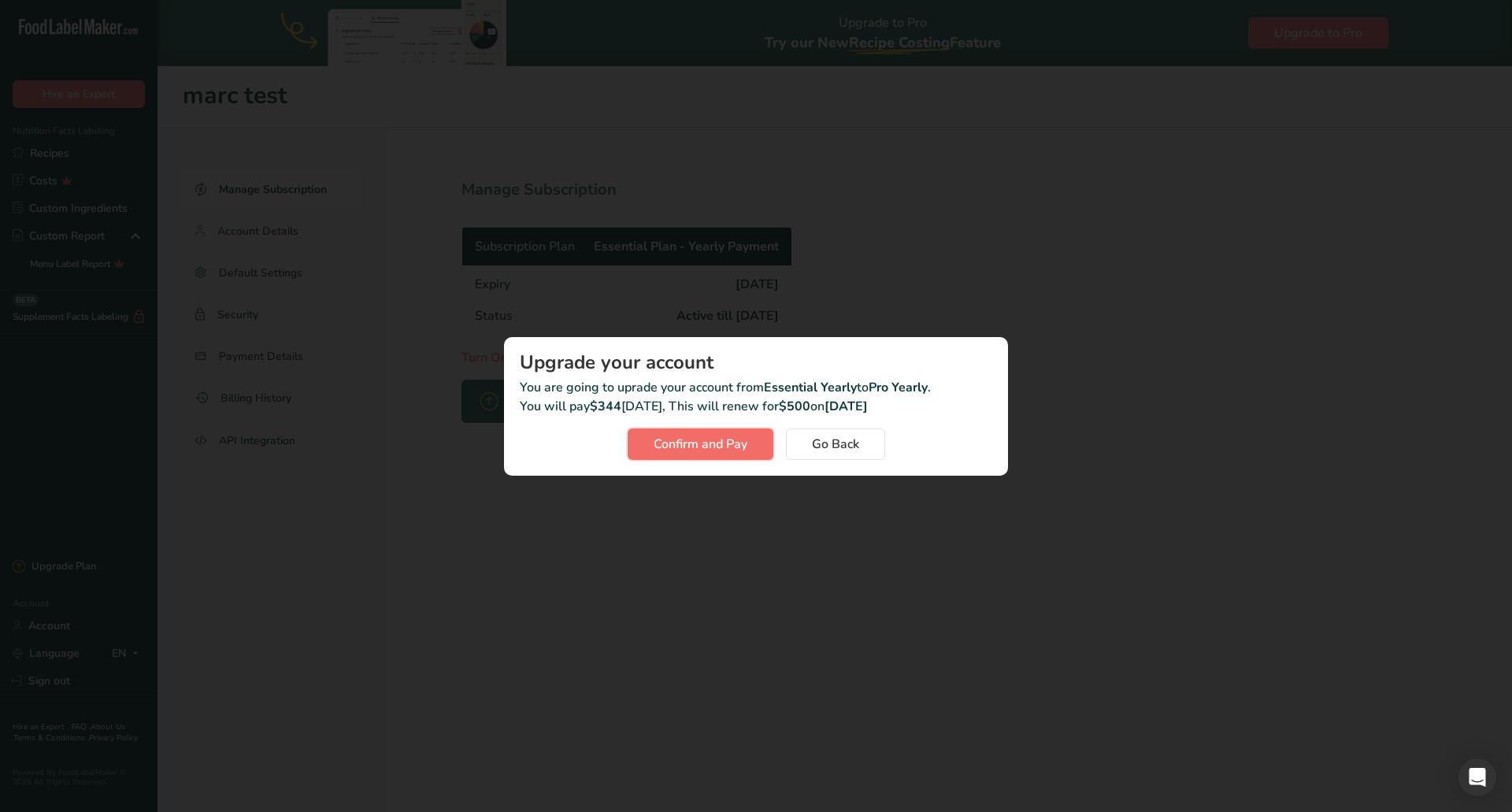 click on "Confirm and Pay" at bounding box center [700, 444] 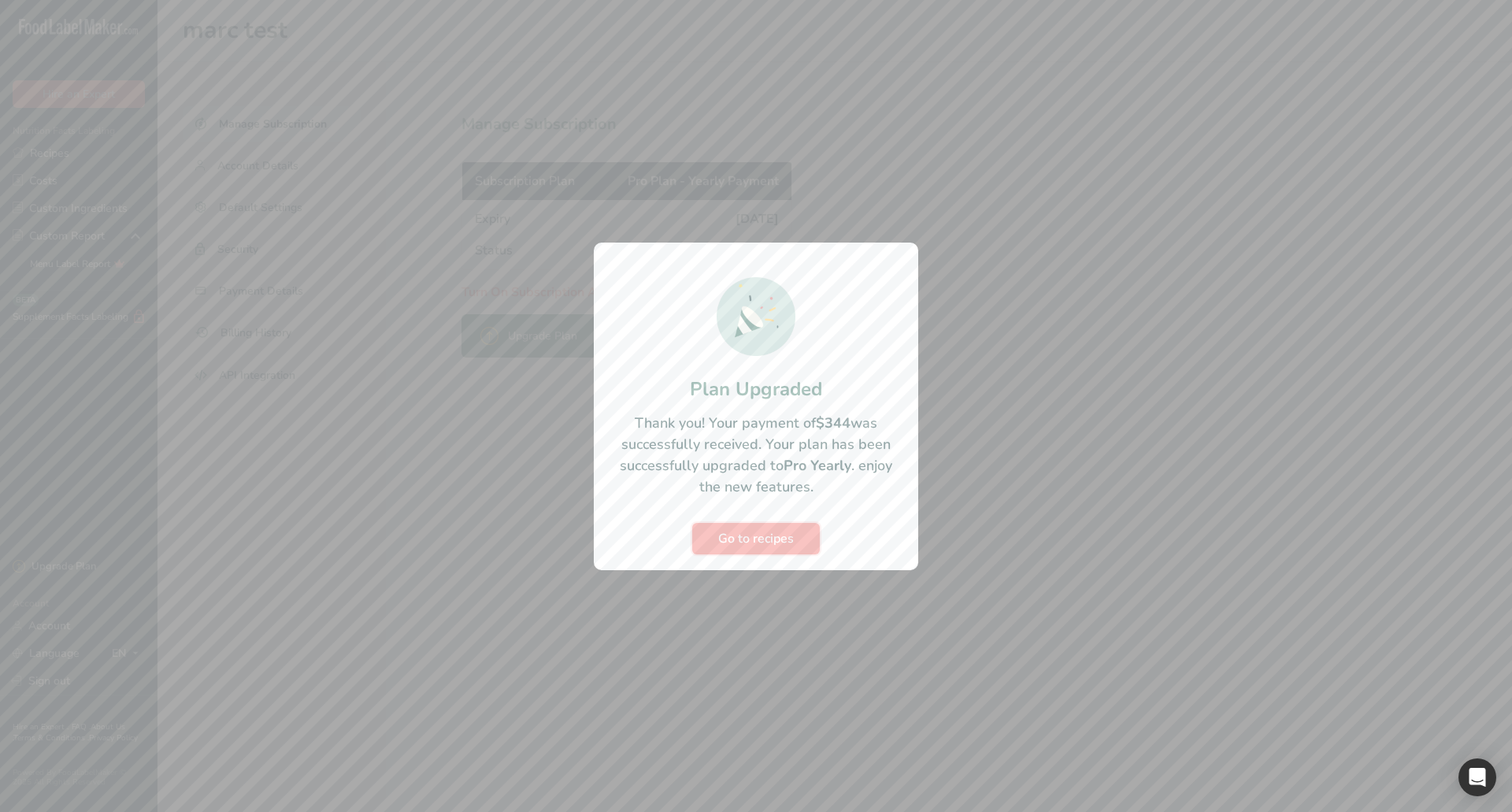 click on "Go to recipes" at bounding box center (756, 539) 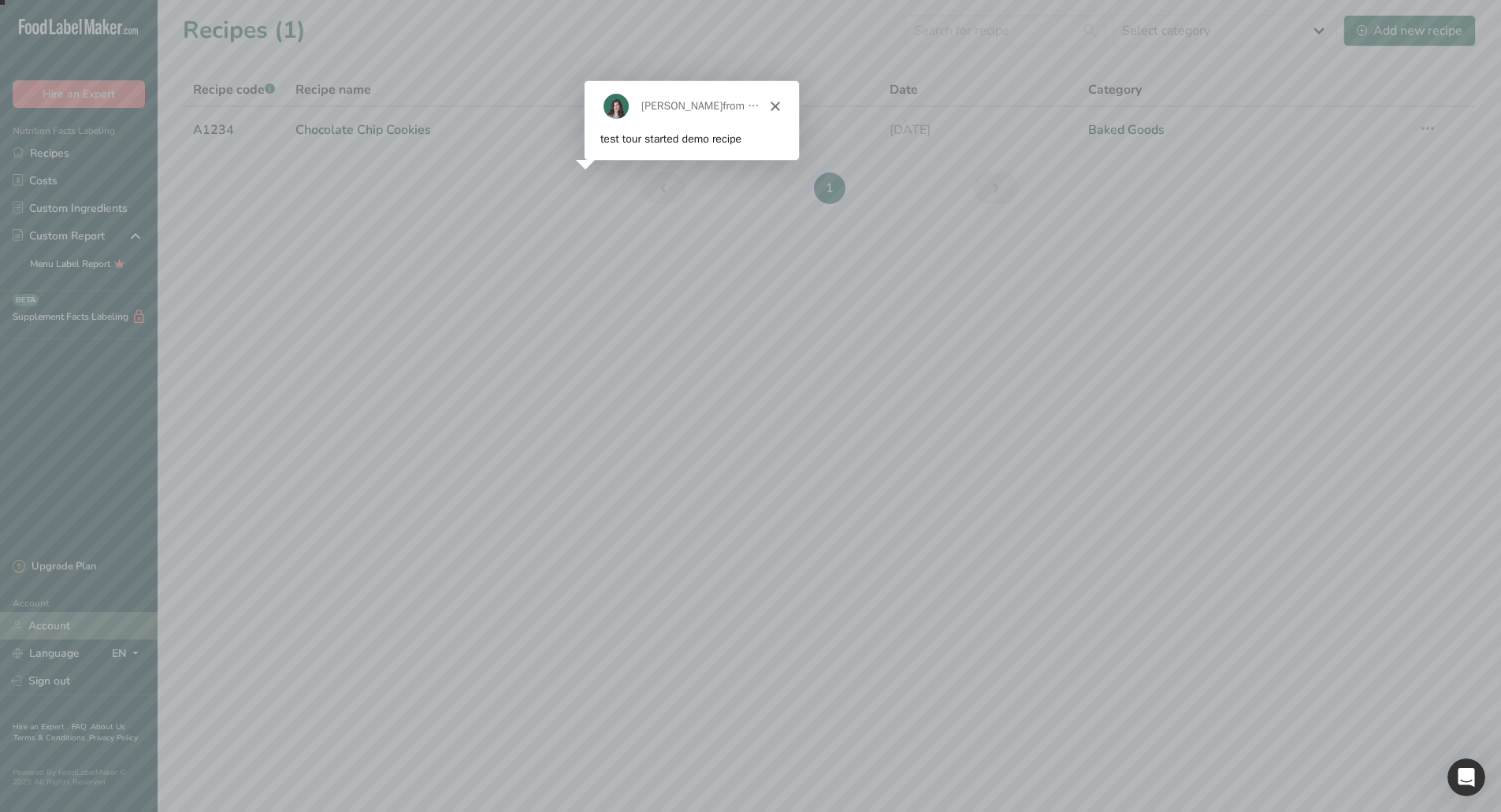 scroll, scrollTop: 0, scrollLeft: 0, axis: both 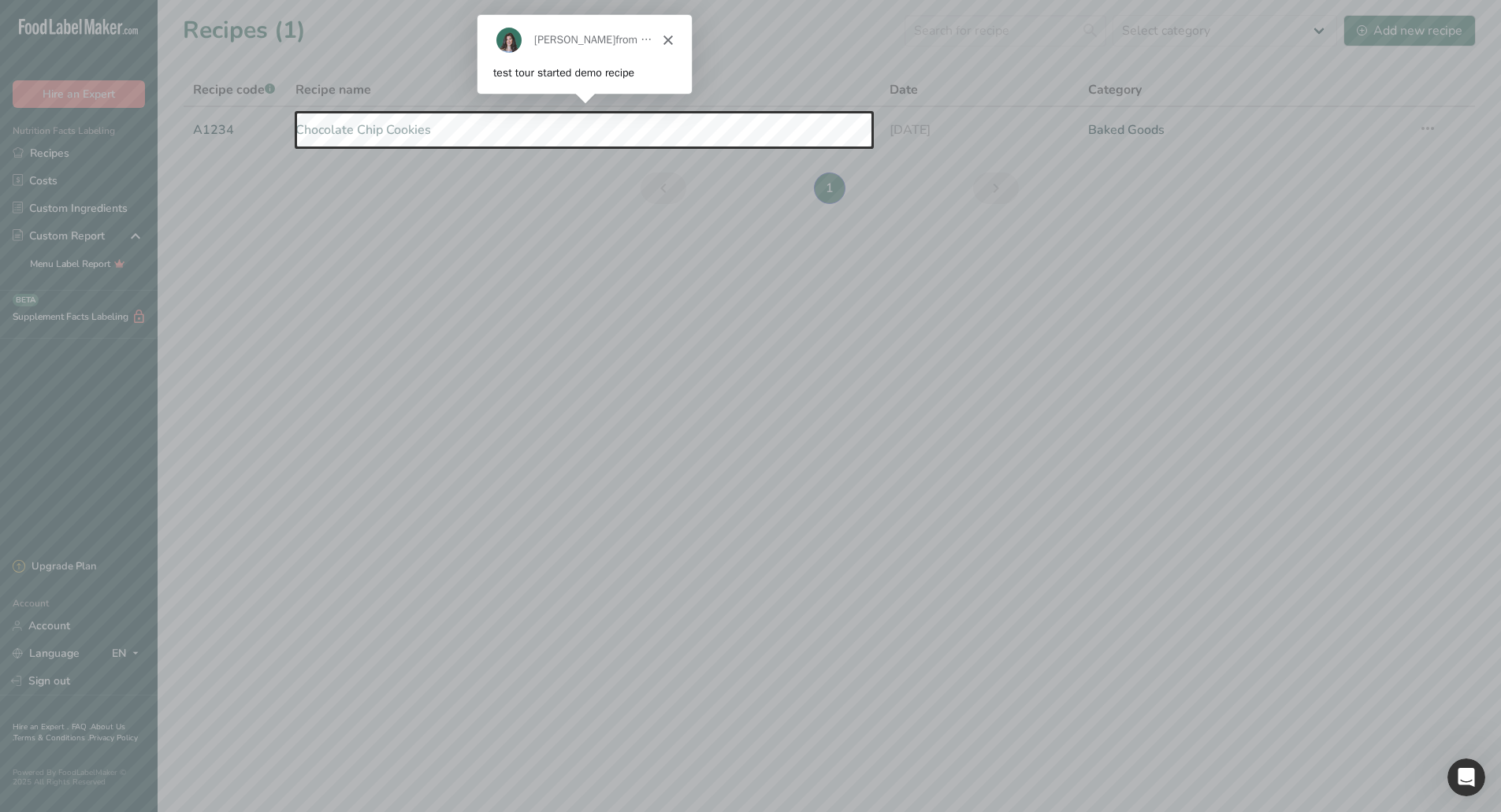 click 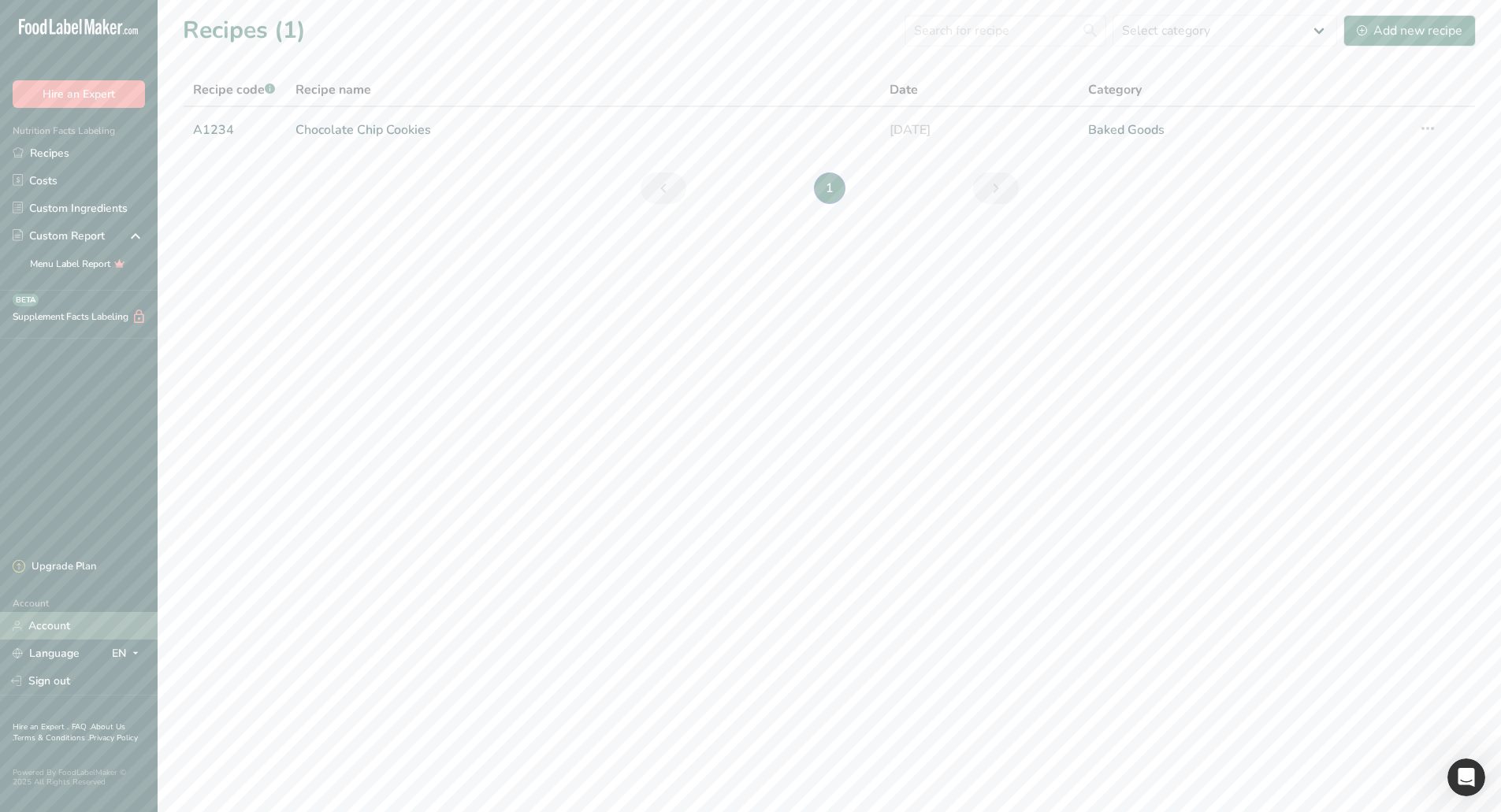 click on "Account" at bounding box center (79, 625) 